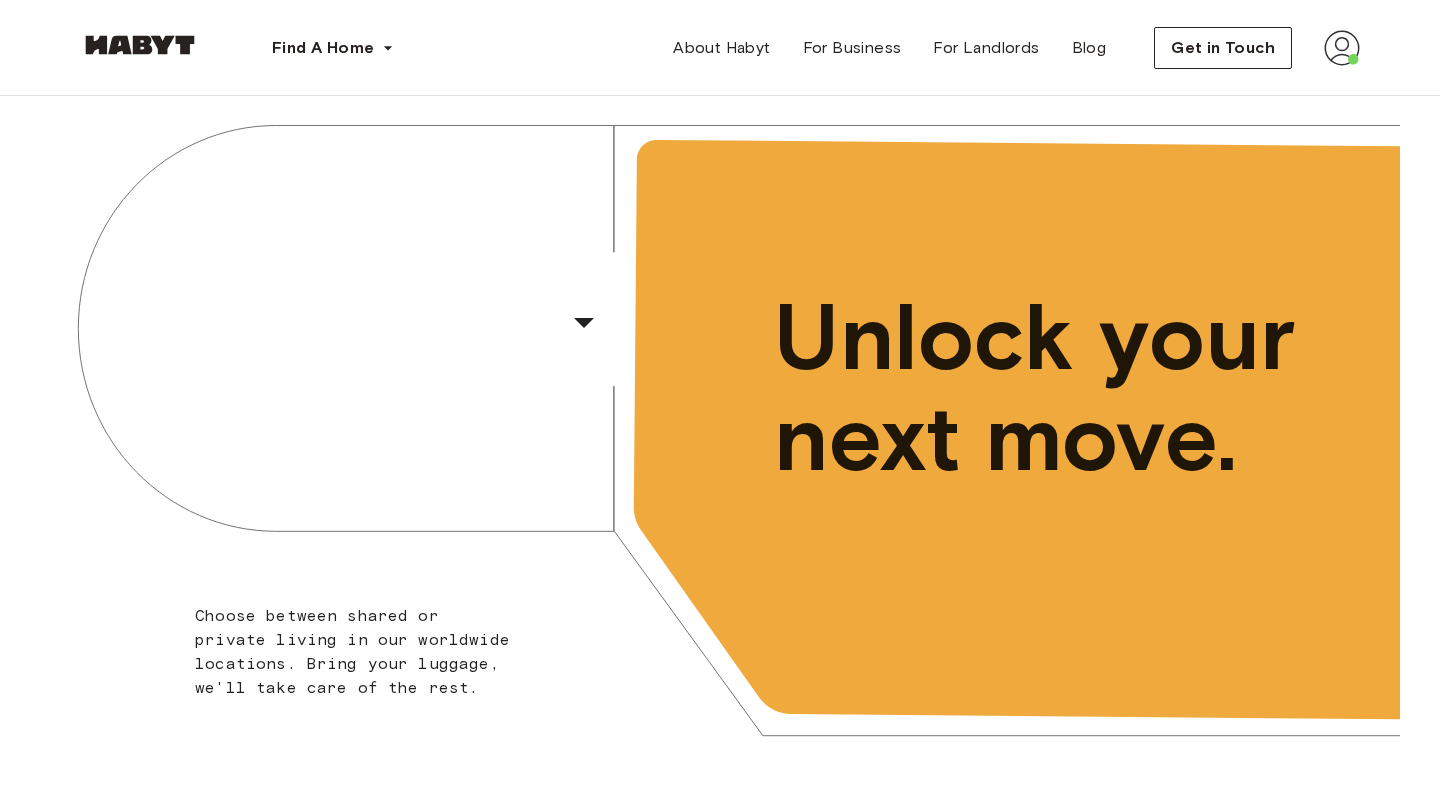 scroll, scrollTop: 0, scrollLeft: 0, axis: both 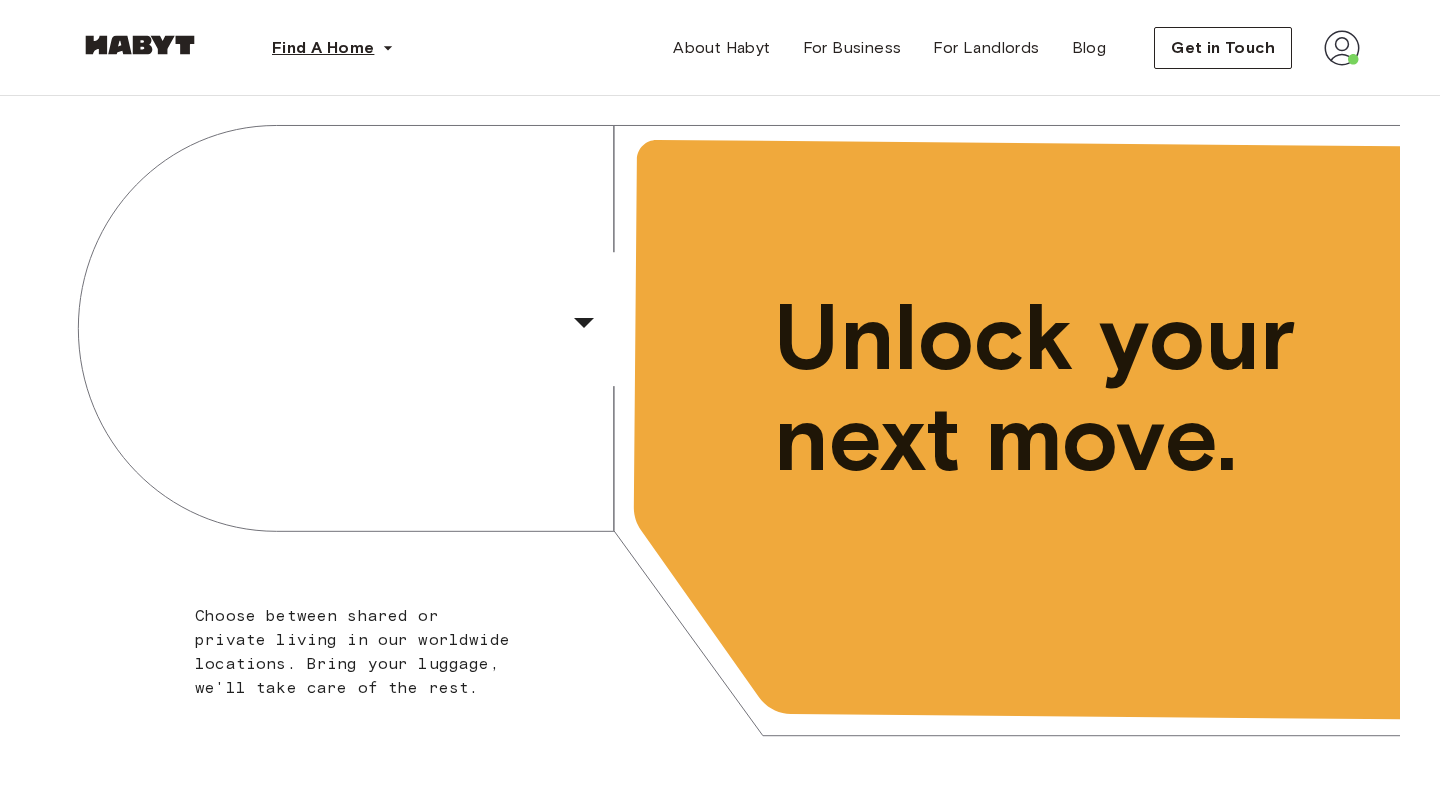 click 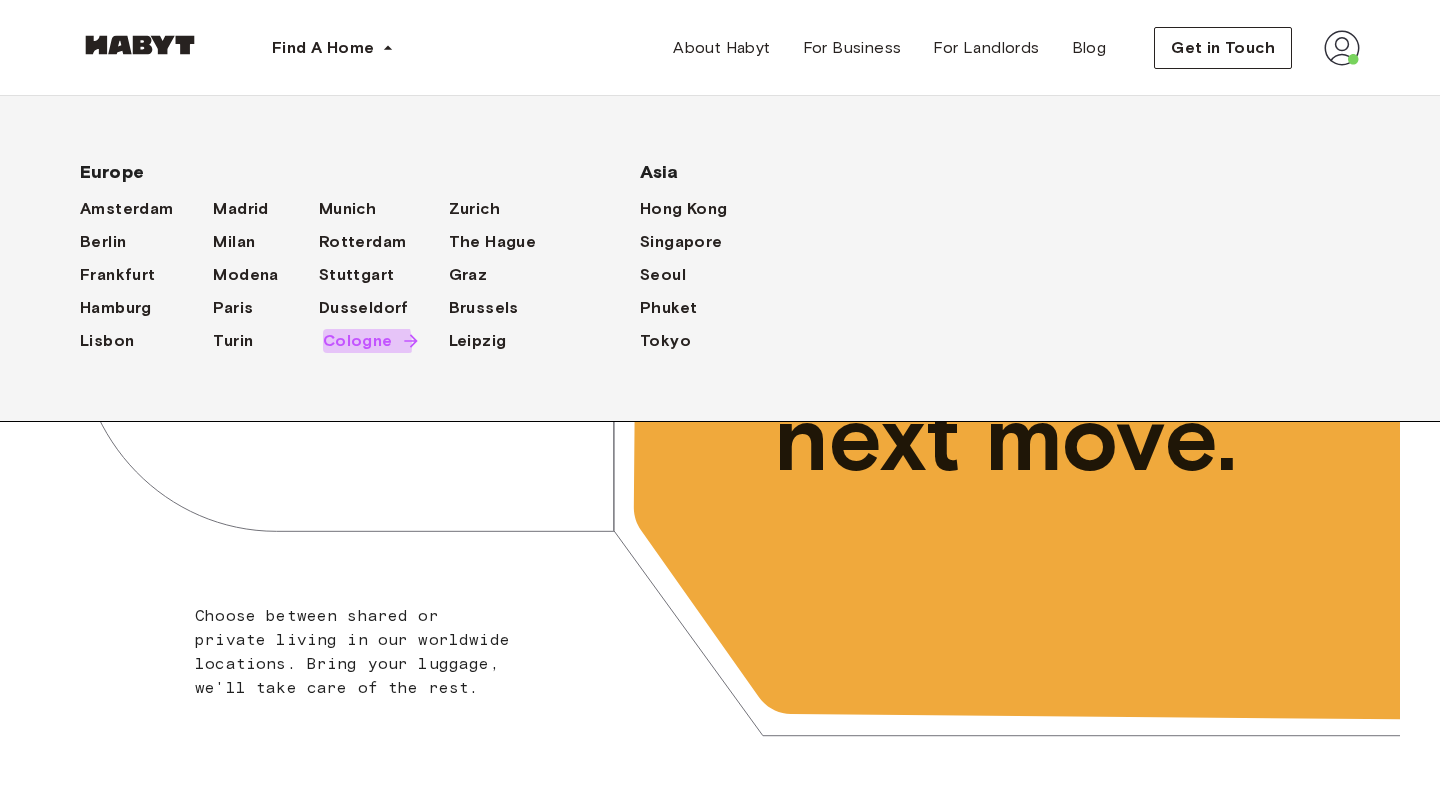 click on "Cologne" at bounding box center [358, 341] 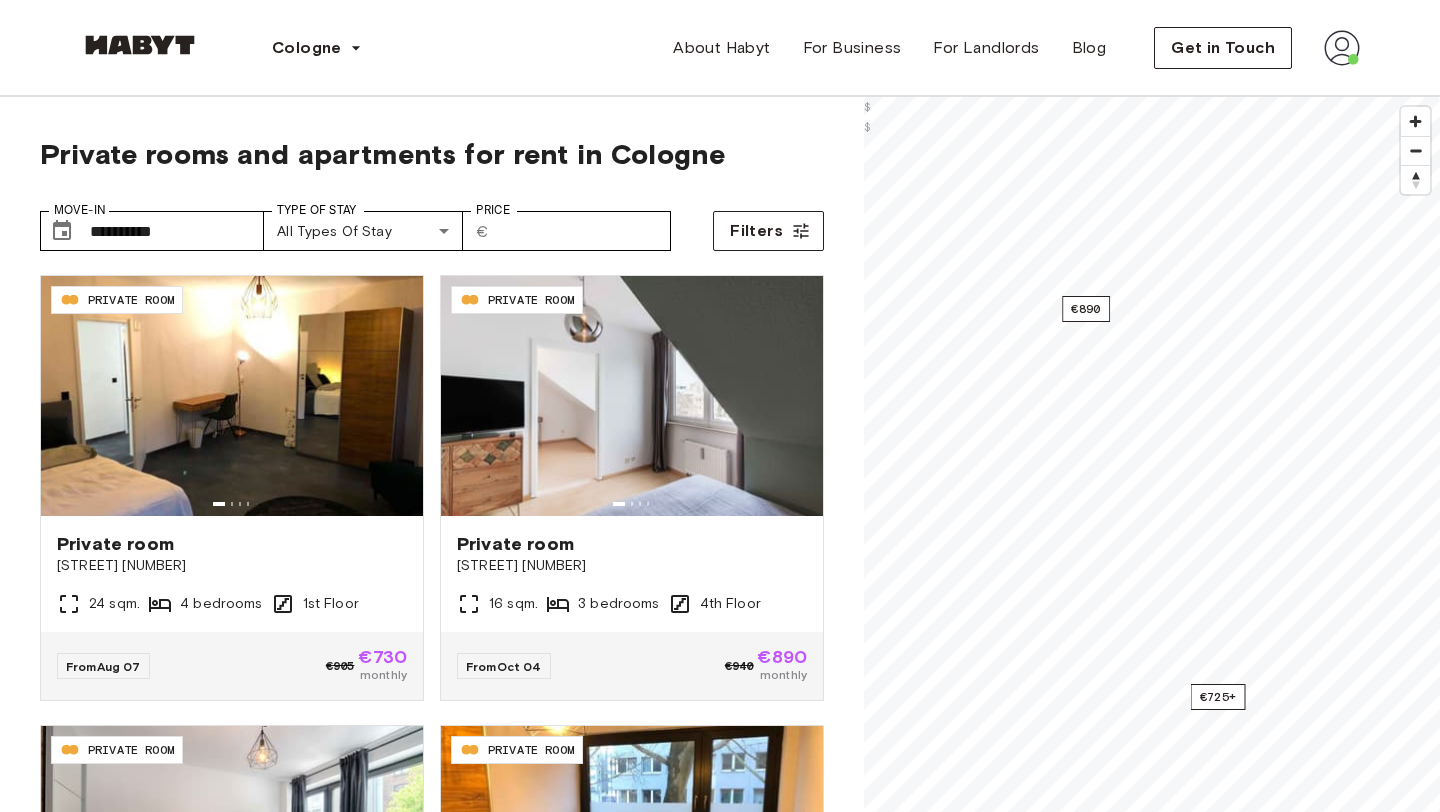 click on "Private rooms and apartments for rent in Cologne Move-In [PHONE] Move-In Type of Stay All types of stay Type of Stay Price € Price Filters DE-07-004-002-04HF PRIVATE ROOM Private room [STREET] [NUMBER] 24 sqm. 4 bedrooms 1st Floor From [DATE] €905 €730 monthly DE-07-002-001-03HF PRIVATE ROOM Private room [STREET] [NUMBER] 16 sqm. 3 bedrooms 4th Floor From [DATE] €940 €890 monthly DE-07-004-001-01HF PRIVATE ROOM Private room [STREET] [NUMBER] 14 sqm. 6 bedrooms 1st Floor From [DATE] €825 €780 monthly DE-07-004-002-01HF PRIVATE ROOM Private room [STREET] [NUMBER] 10 sqm. 4 bedrooms 1st Floor From [DATE] €810 €725 monthly" at bounding box center (432, 592) 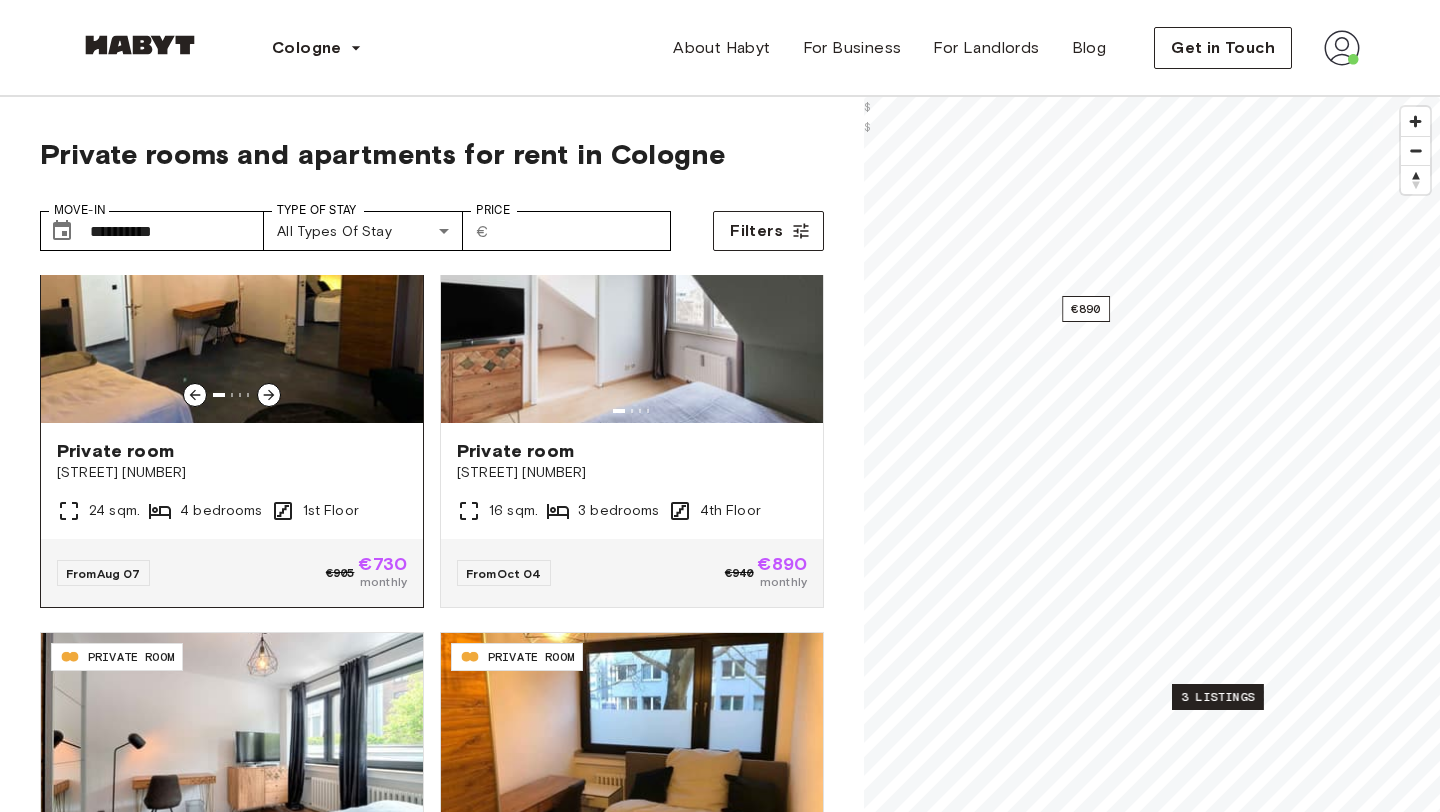 scroll, scrollTop: 104, scrollLeft: 0, axis: vertical 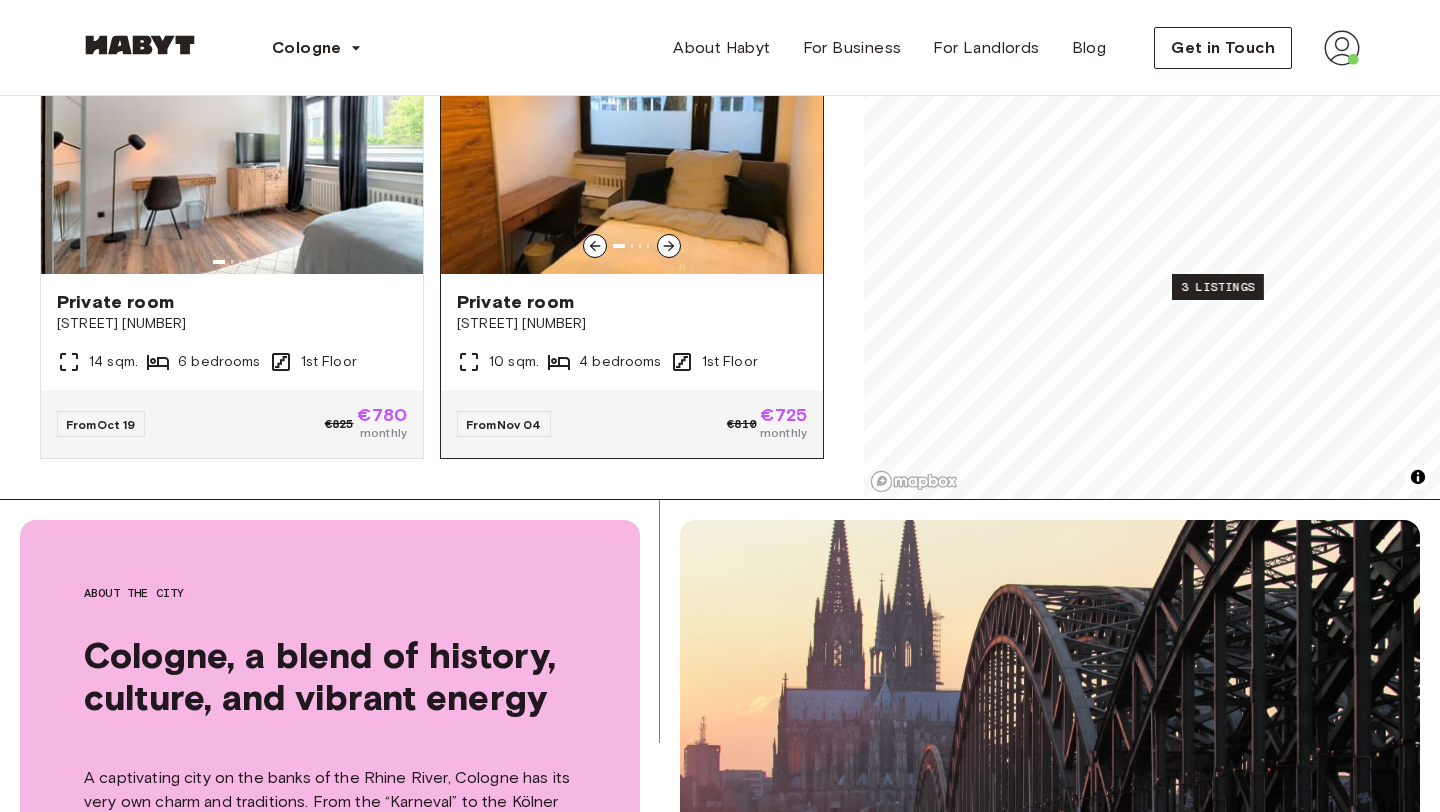 click 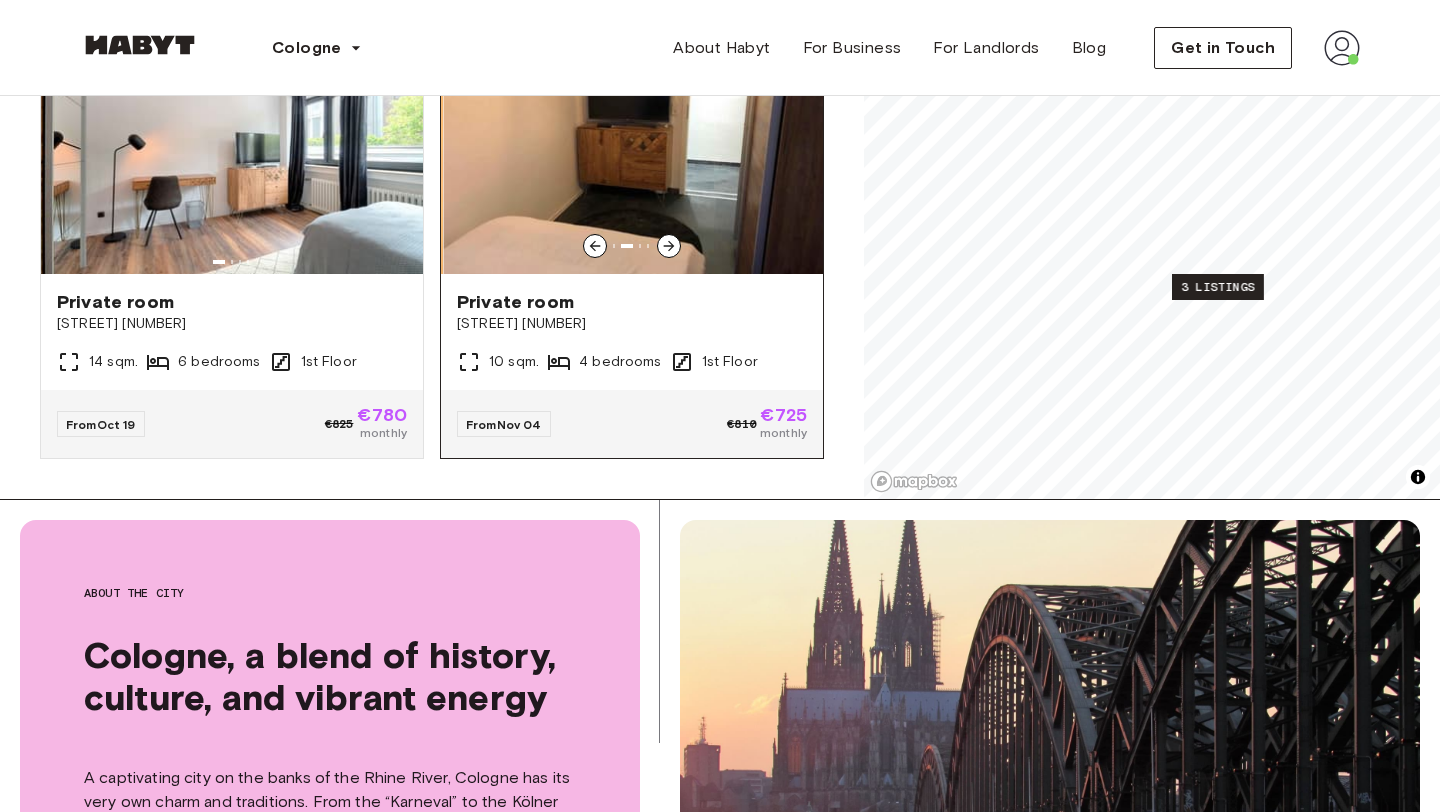 click 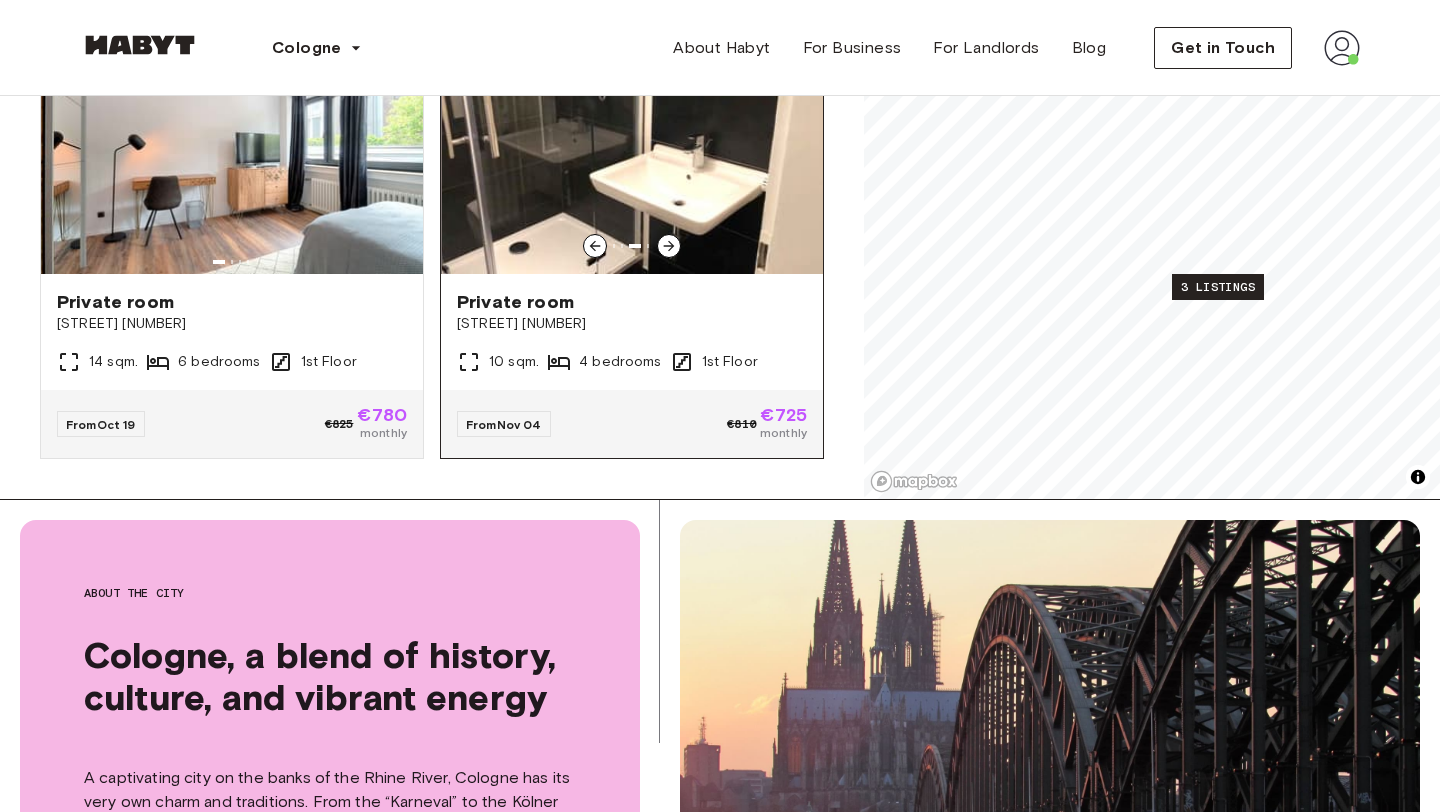 click 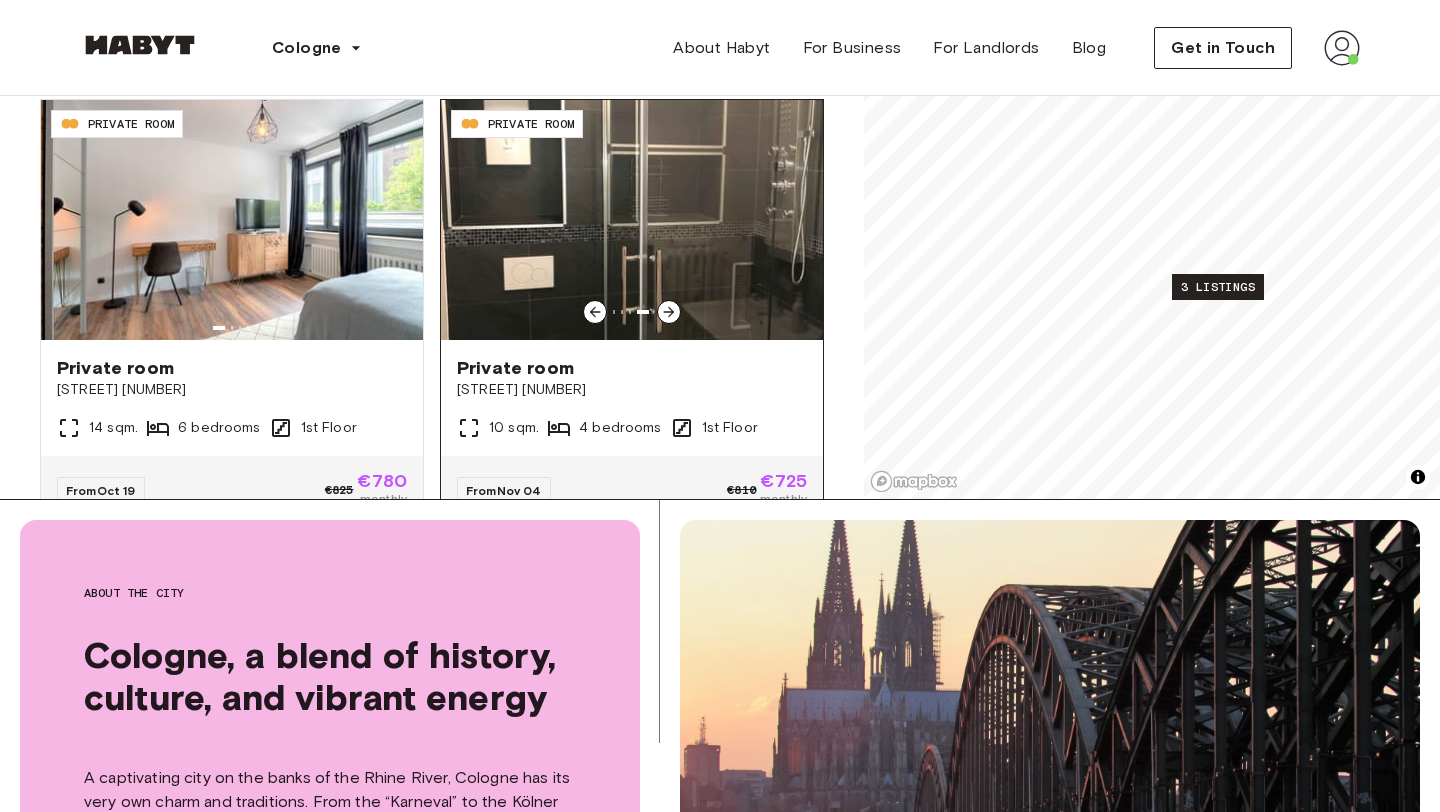scroll, scrollTop: 0, scrollLeft: 0, axis: both 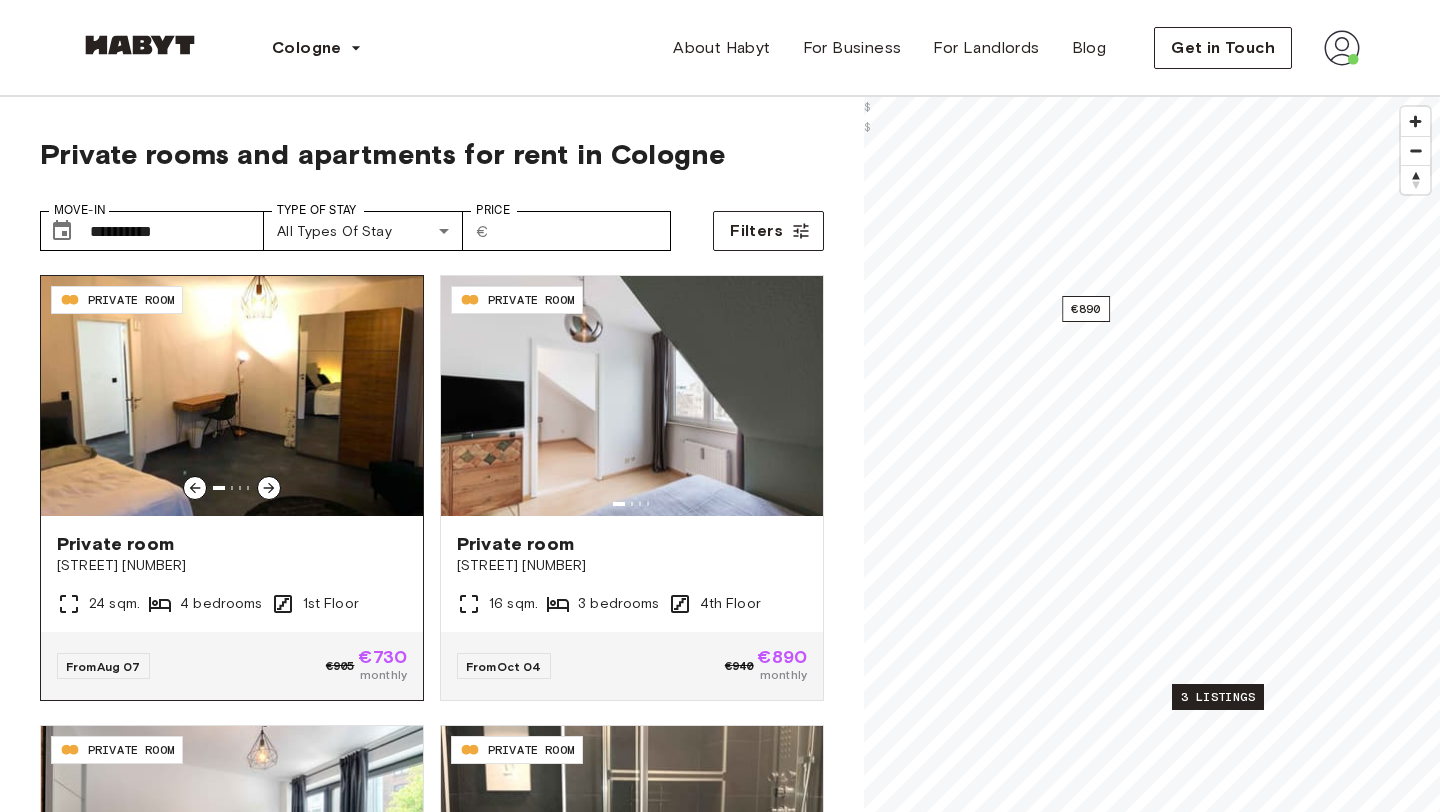 click 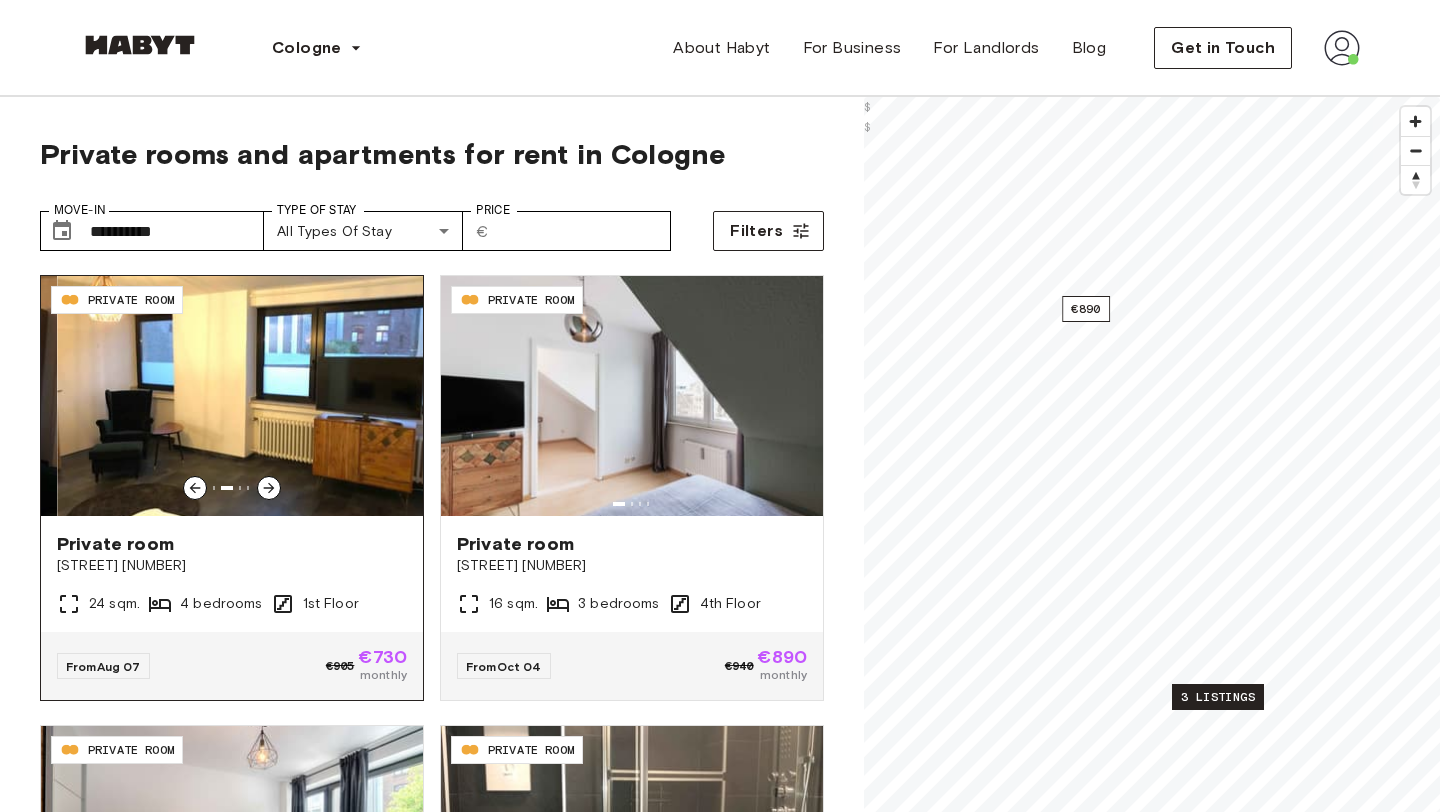 click 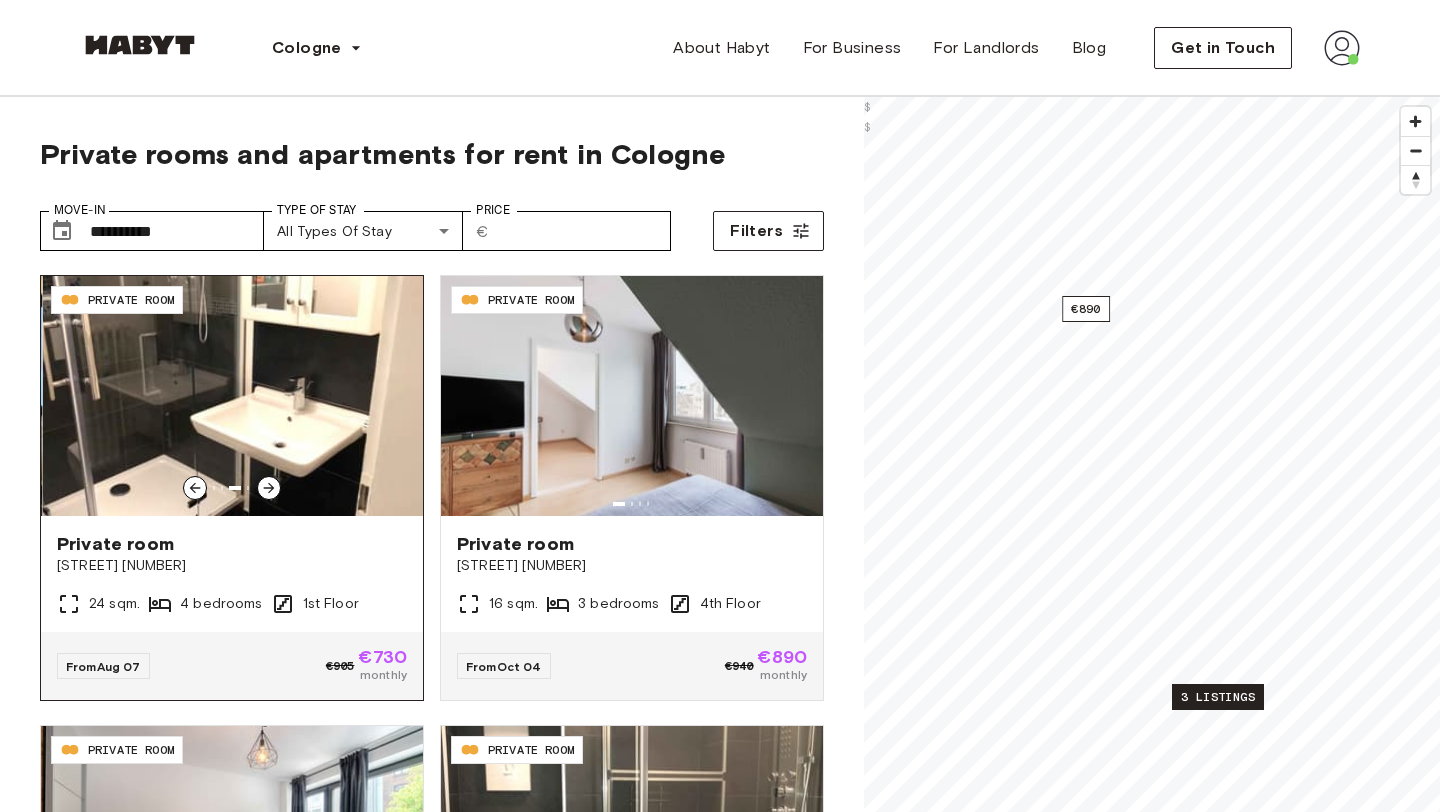 click 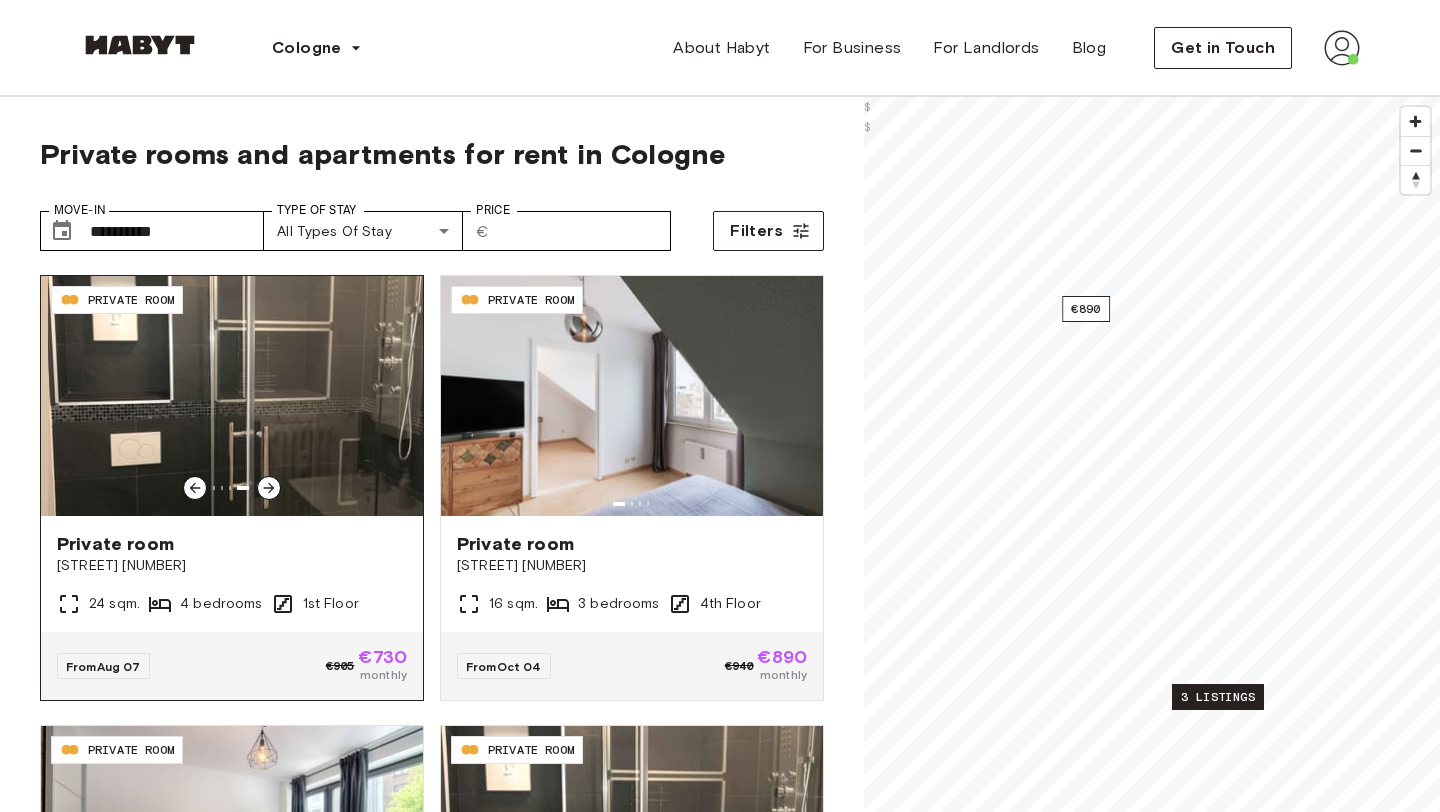 click 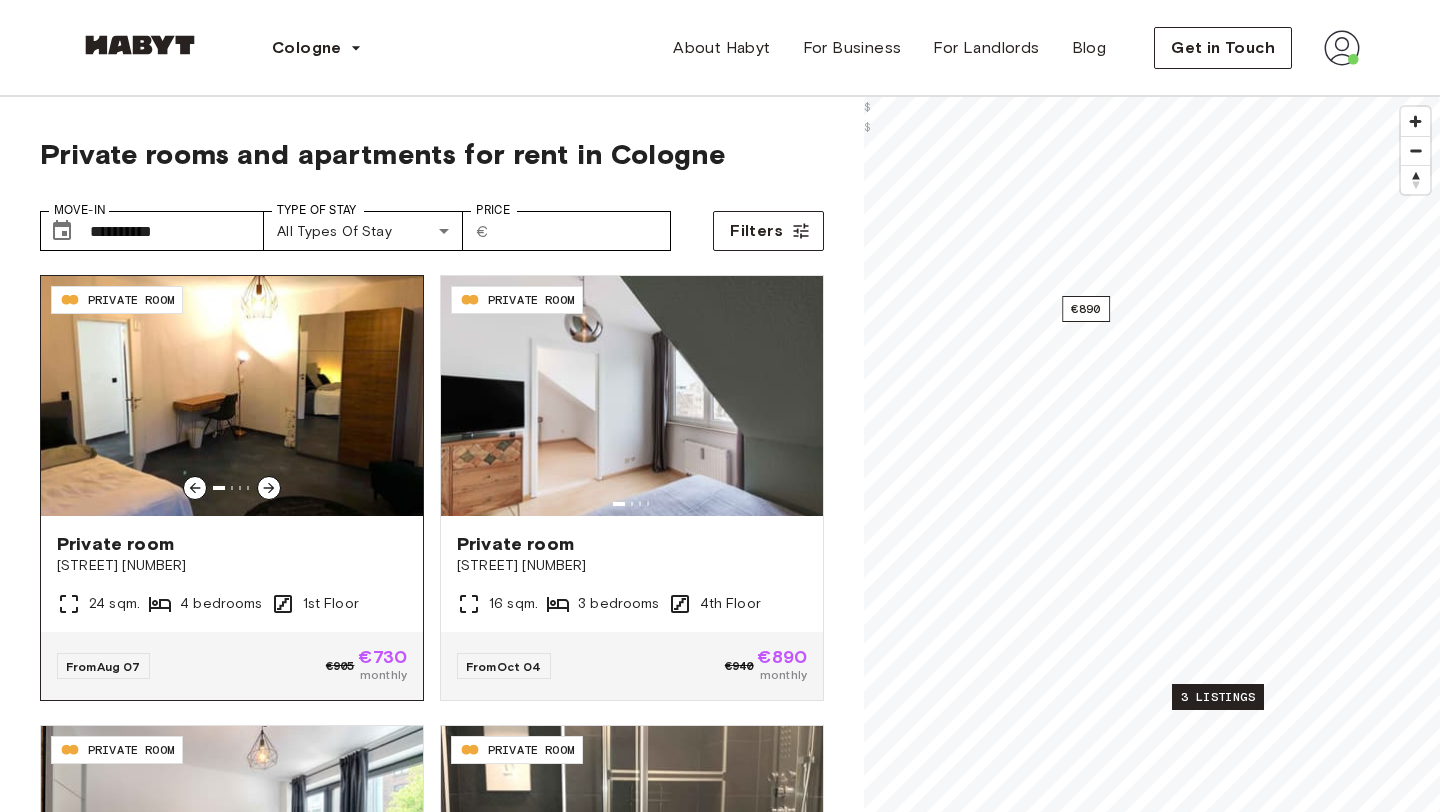 click 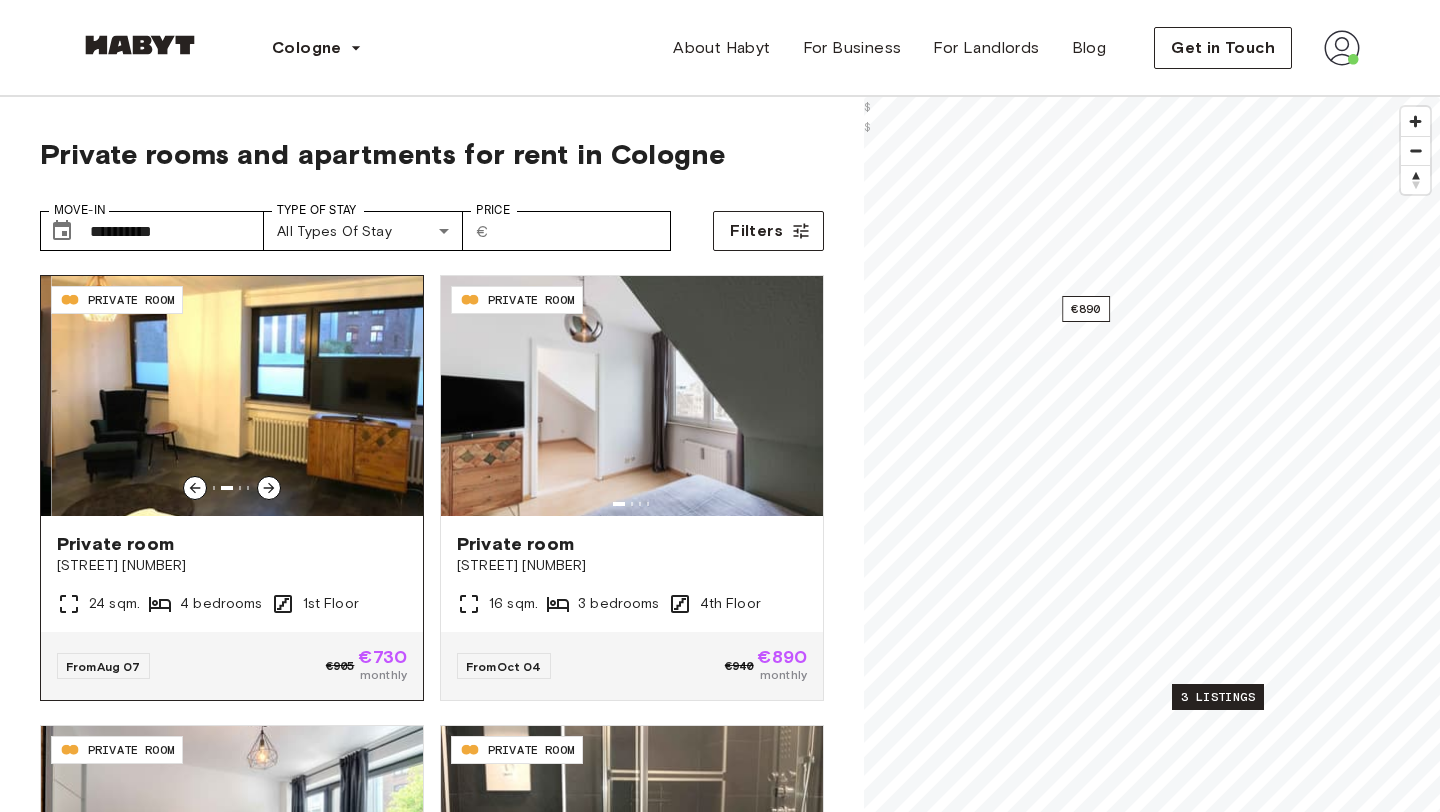 click 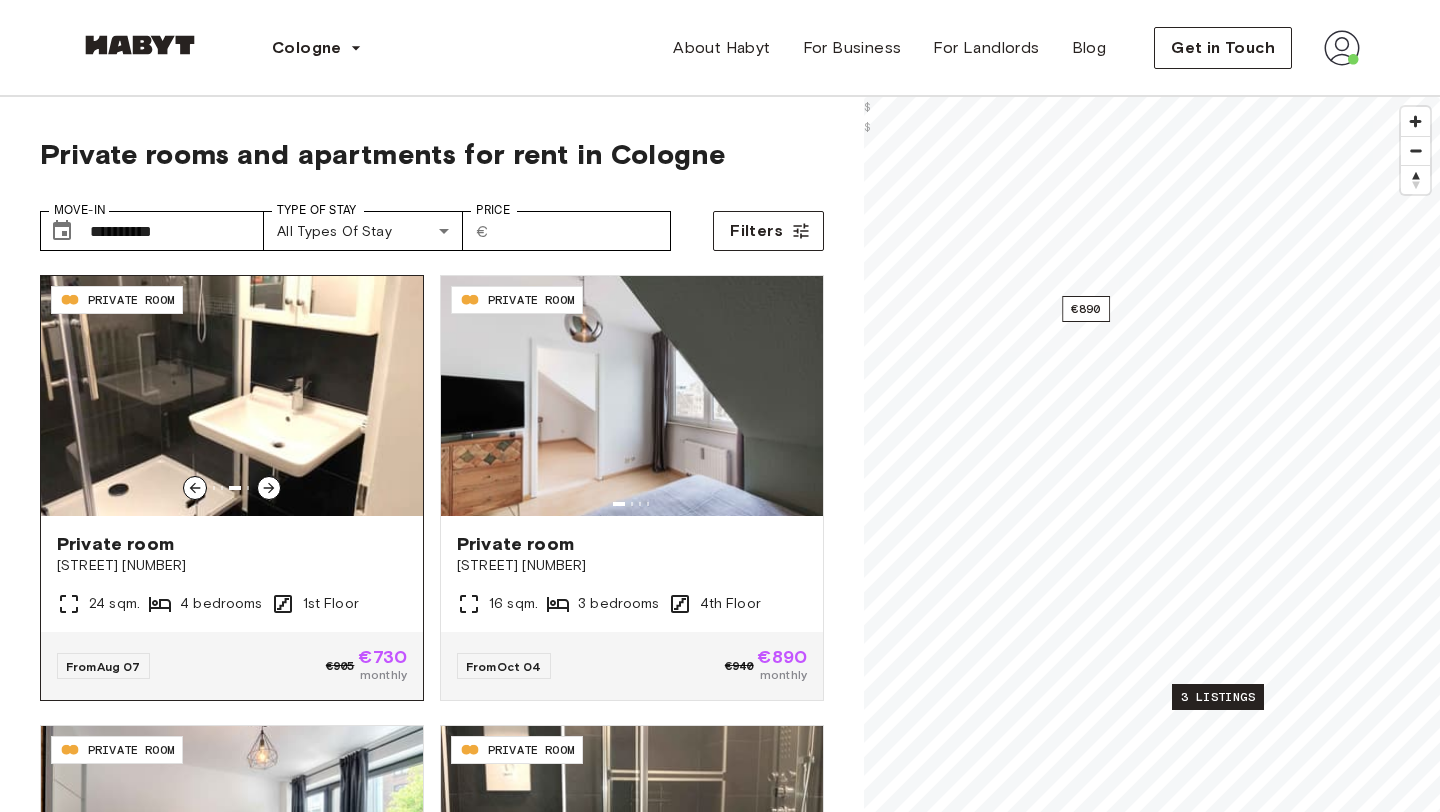click on "Private room" at bounding box center [232, 544] 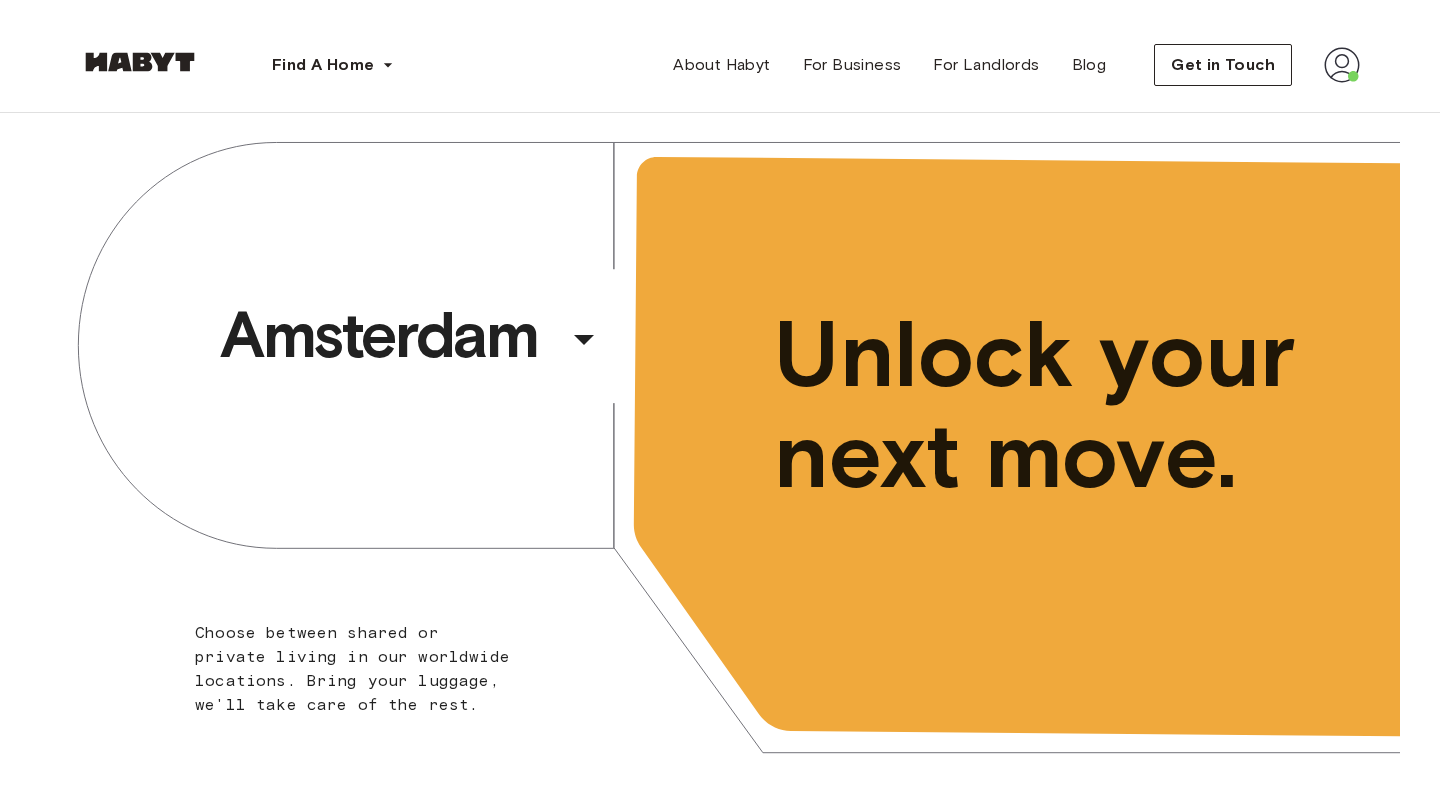 scroll, scrollTop: 0, scrollLeft: 0, axis: both 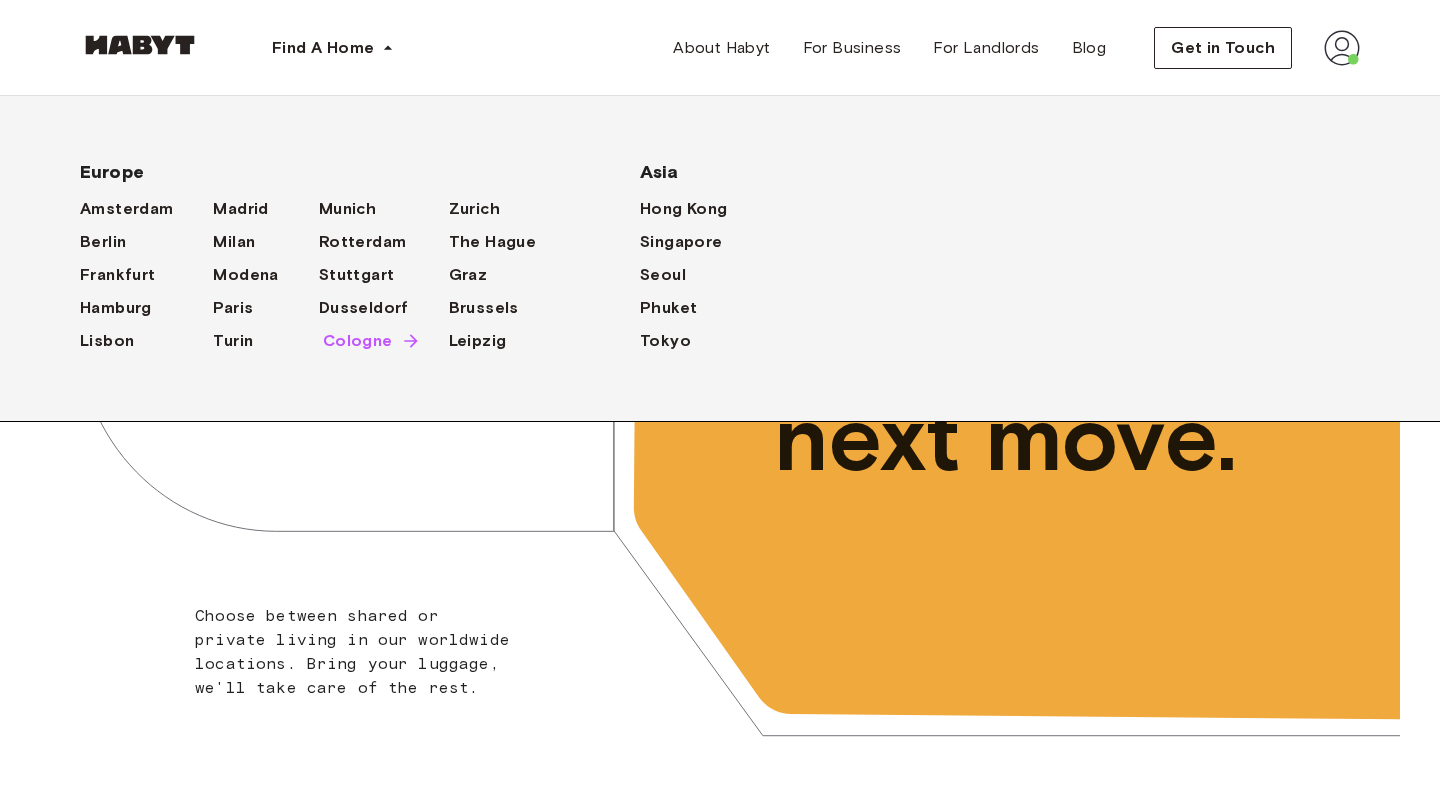 click on "Cologne" at bounding box center (358, 341) 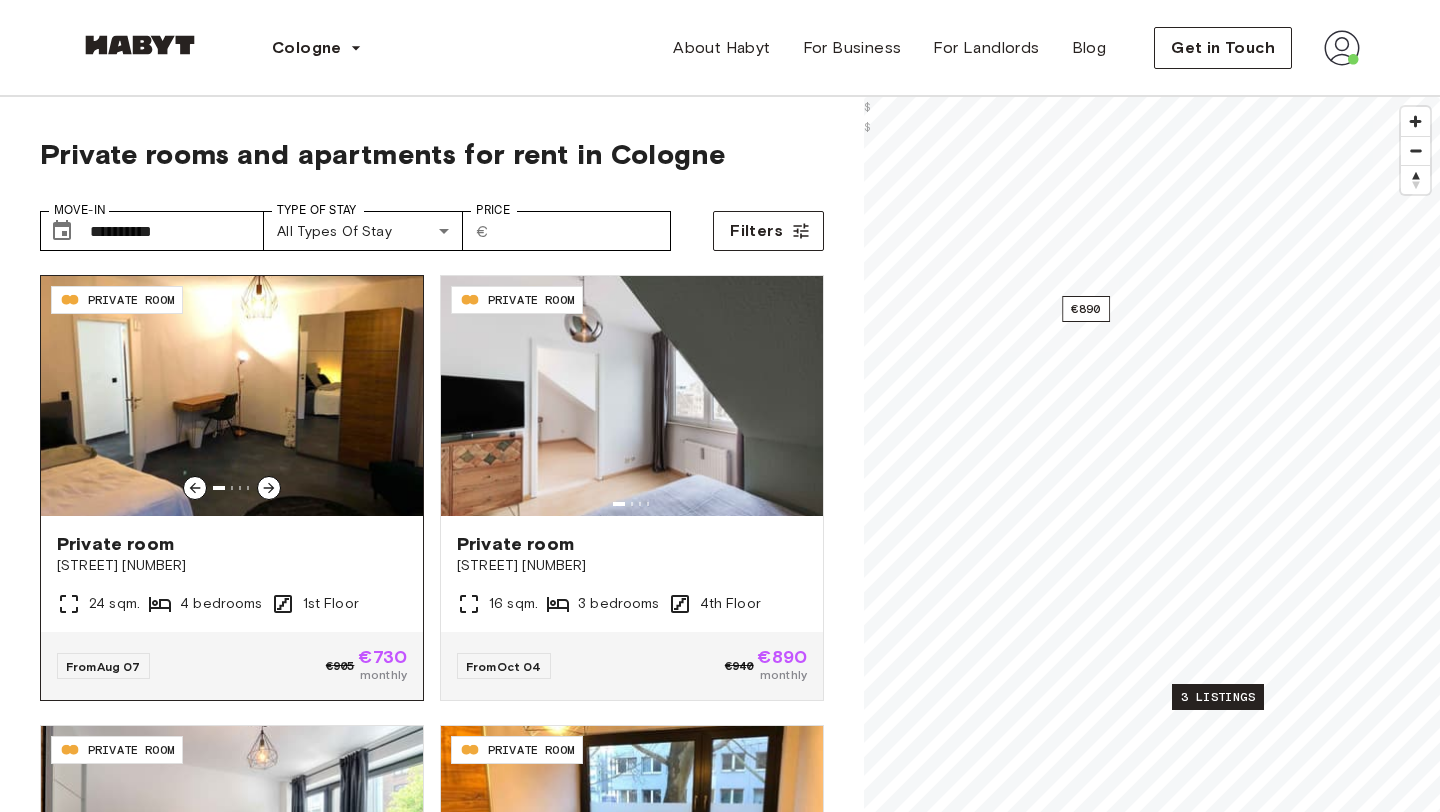 click 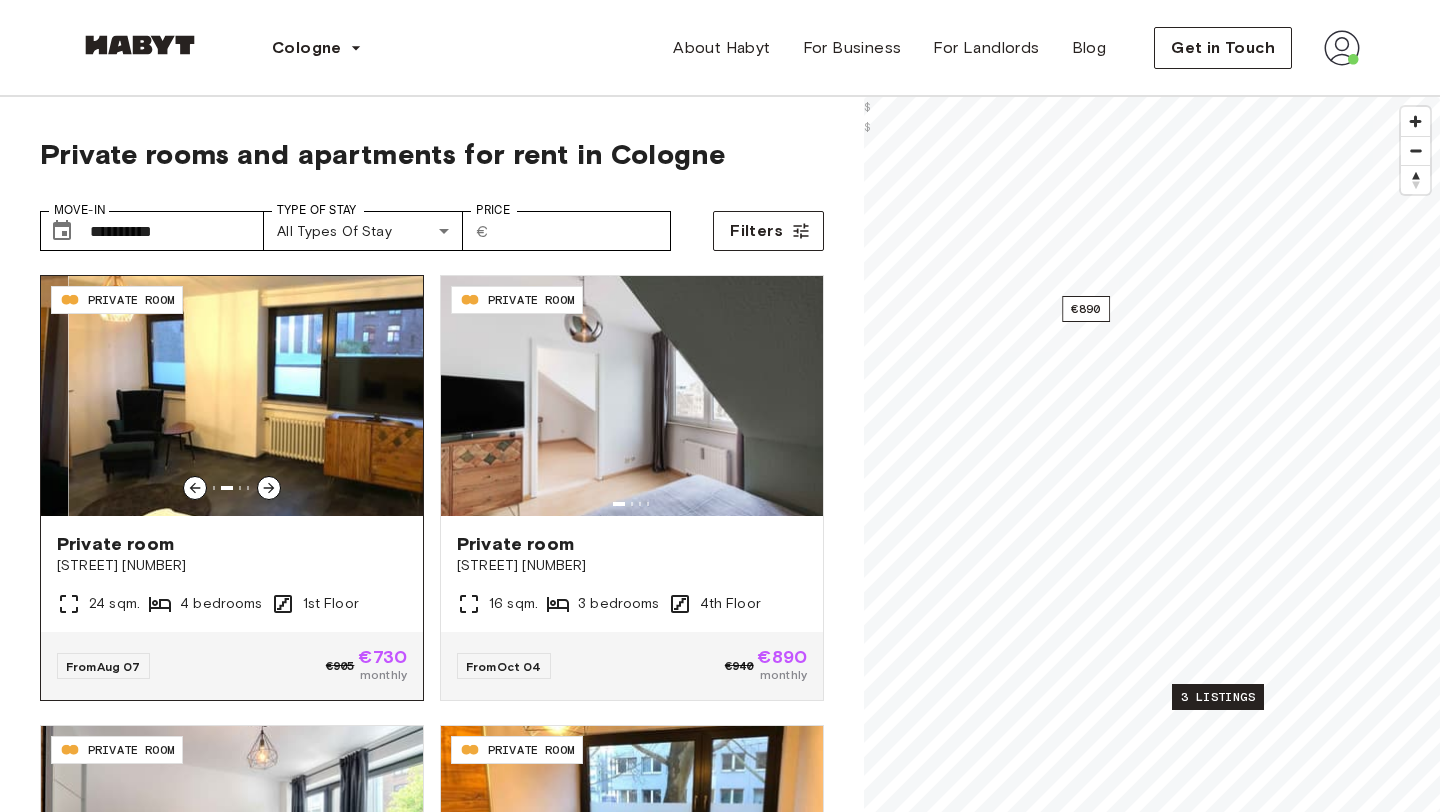 click 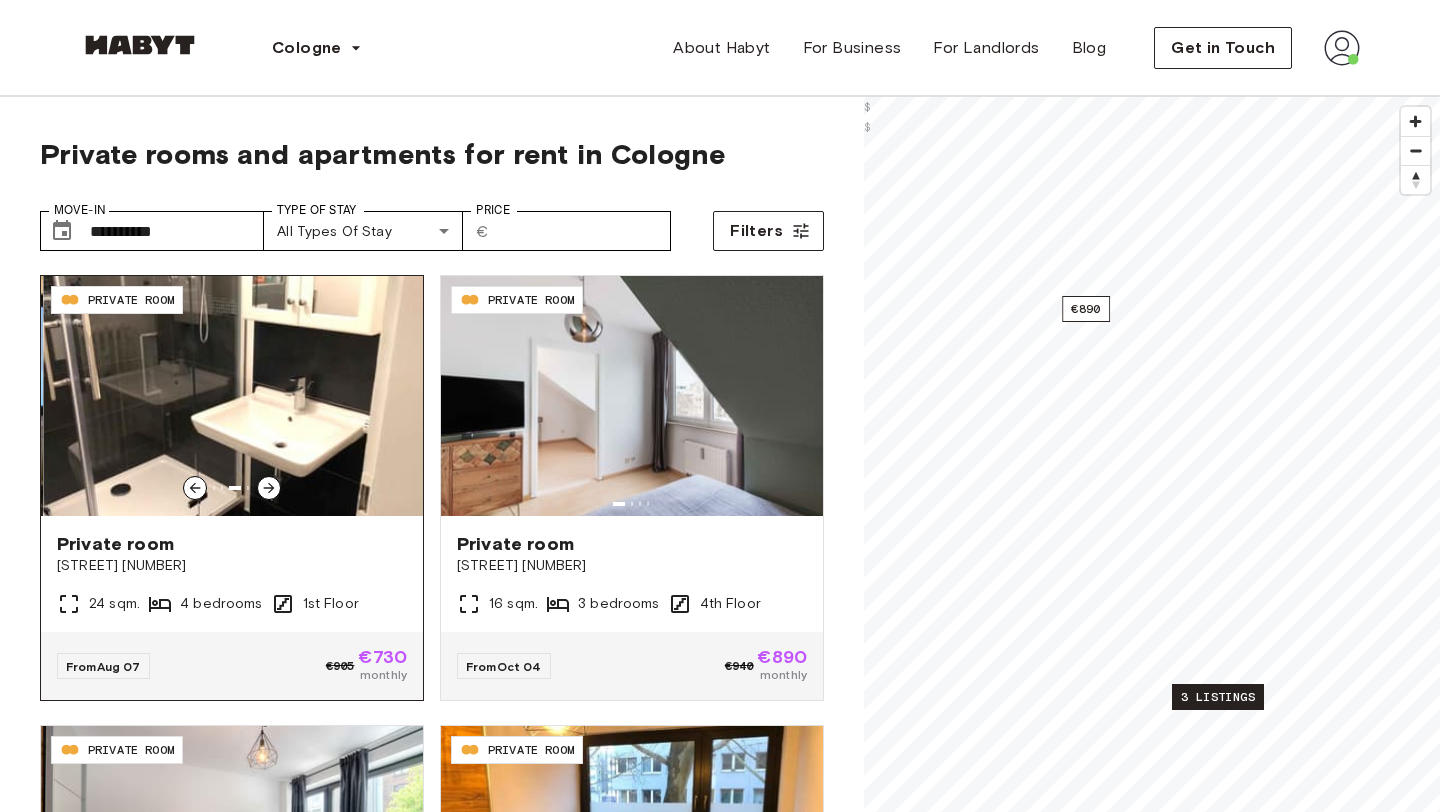 click 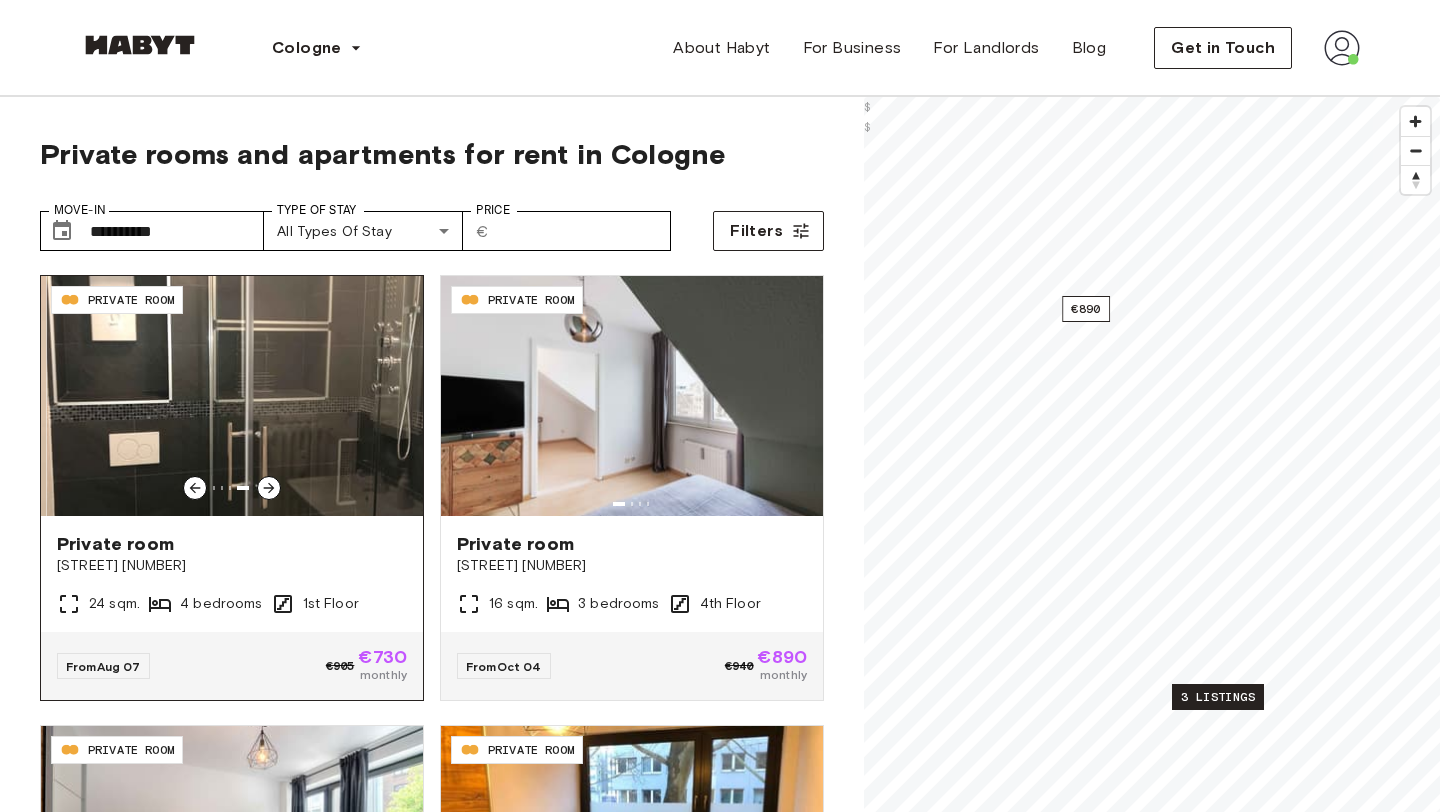 click 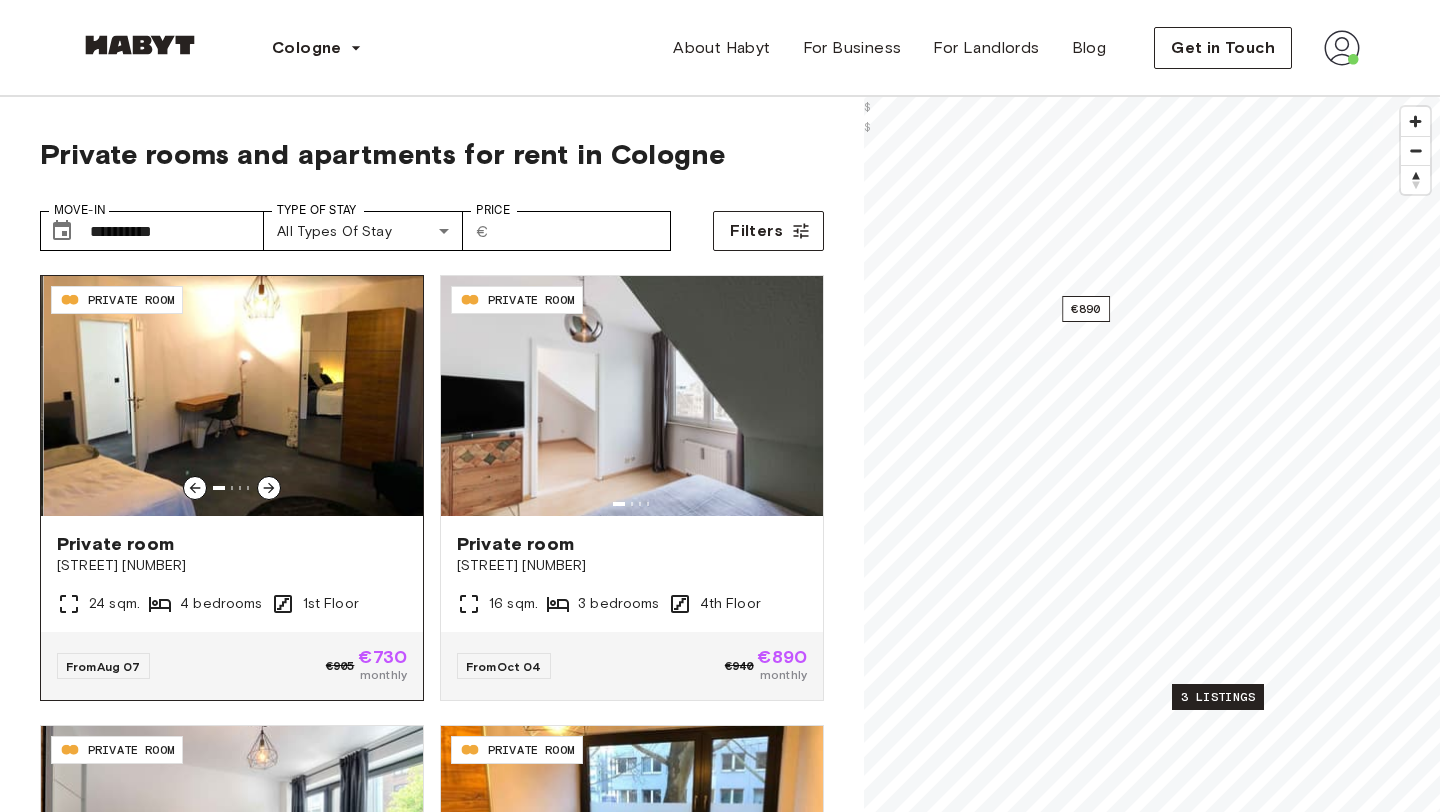 click 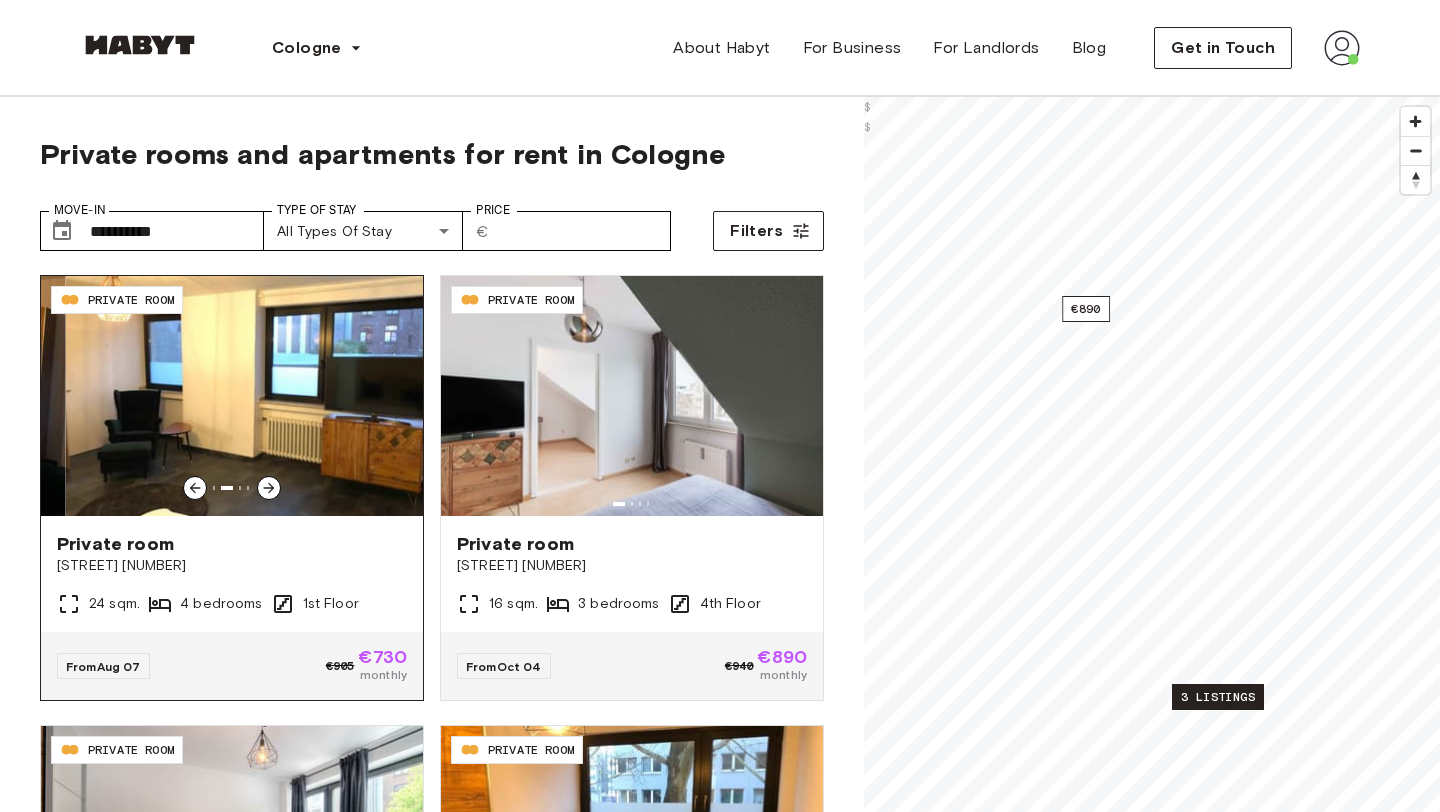 click 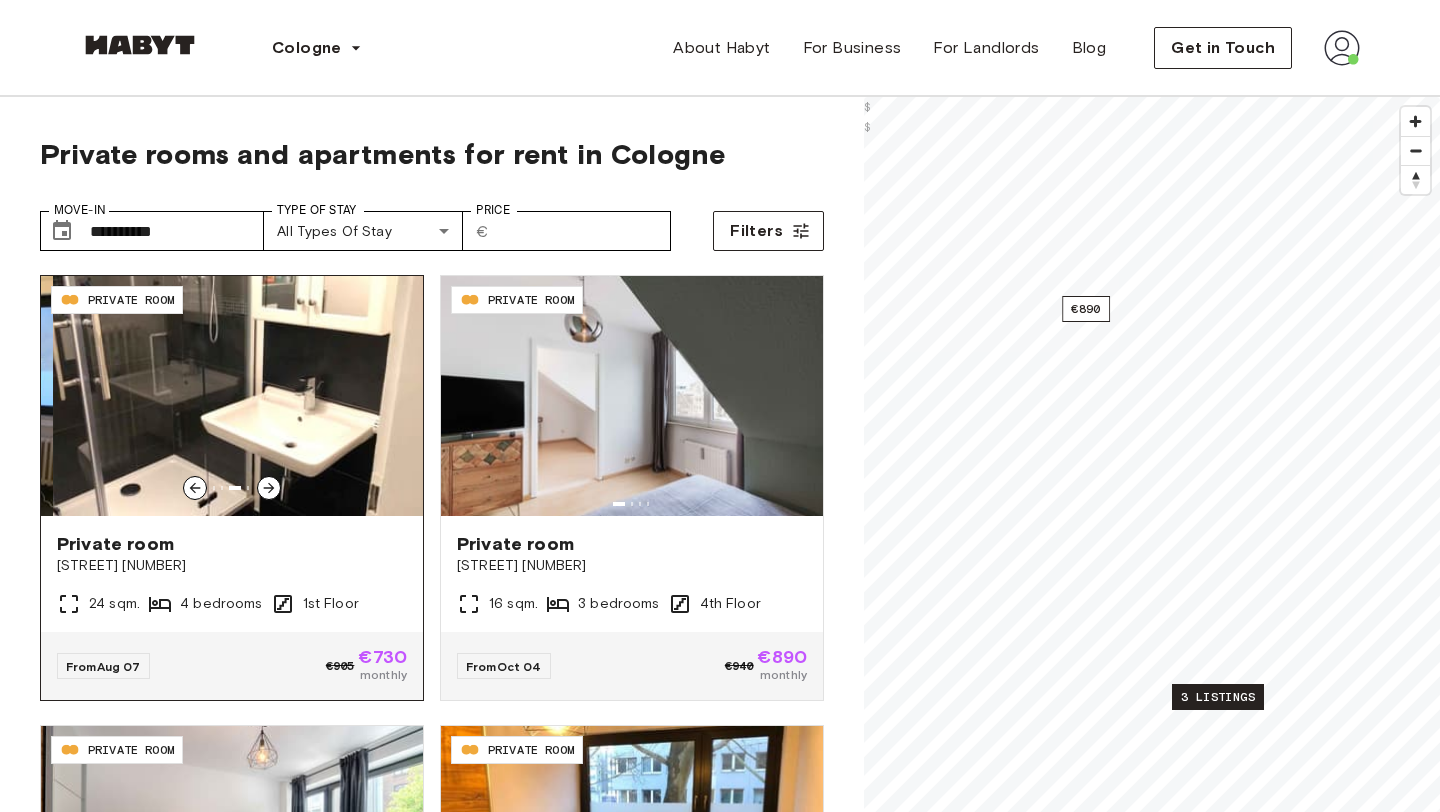 click 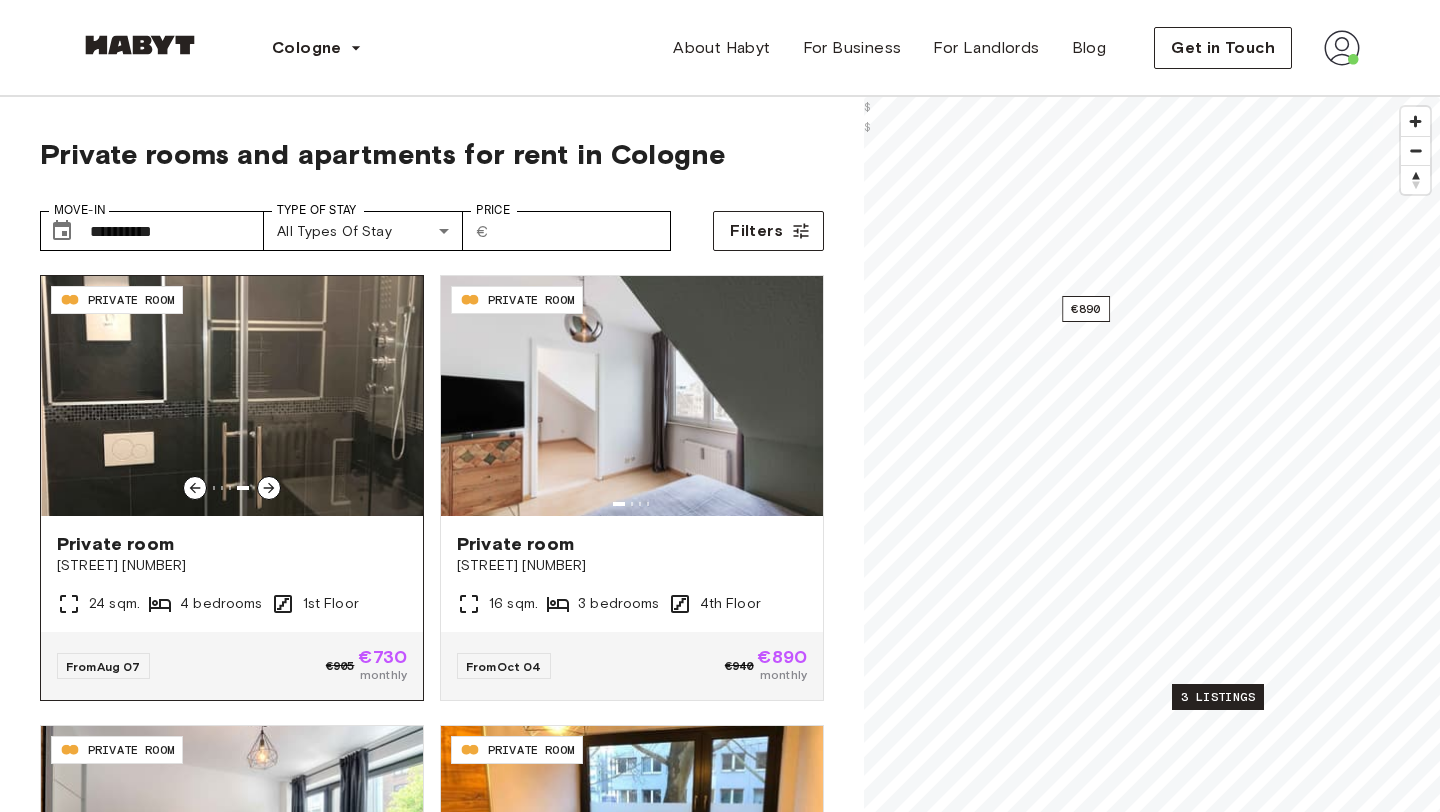 click on "Private room" at bounding box center (232, 544) 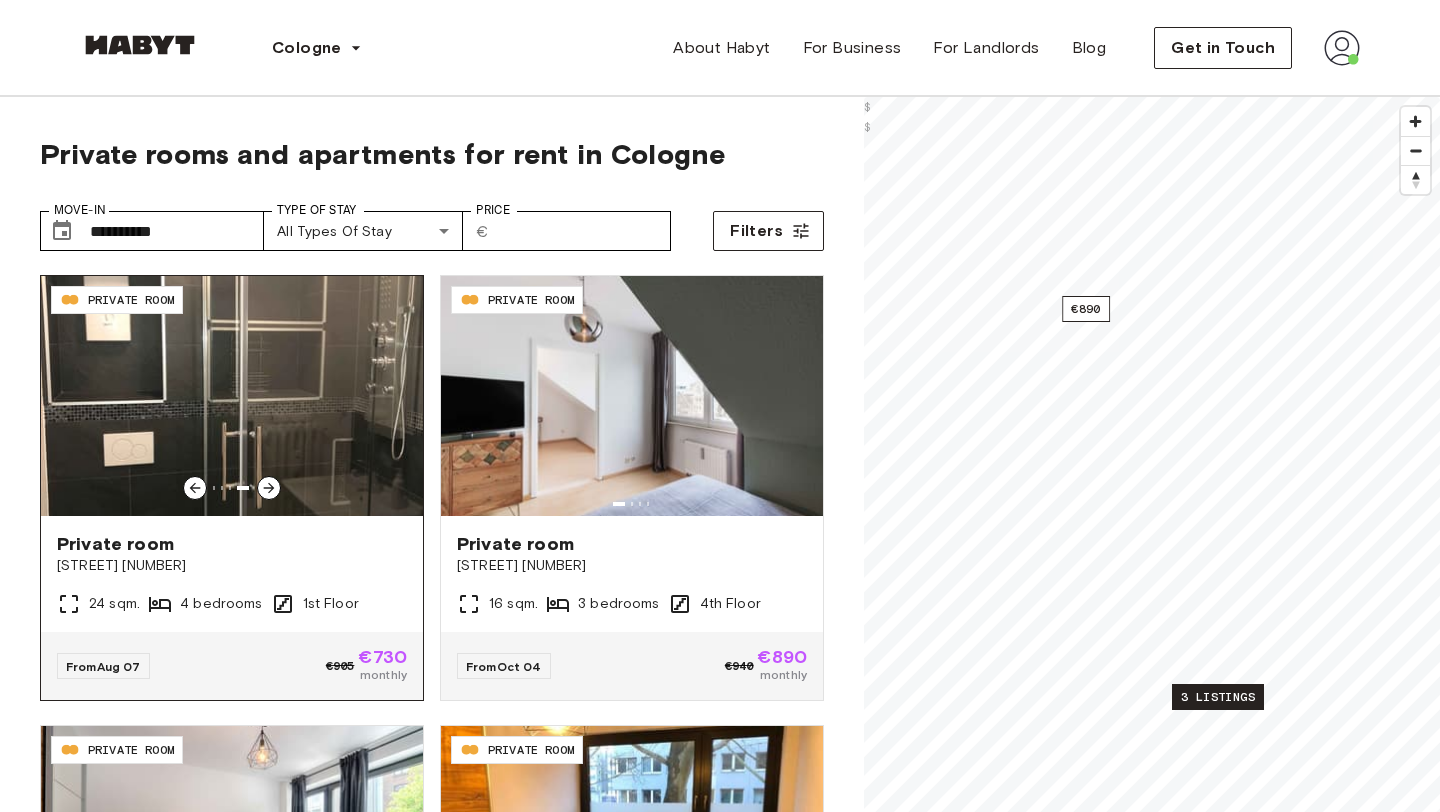 scroll, scrollTop: 104, scrollLeft: 0, axis: vertical 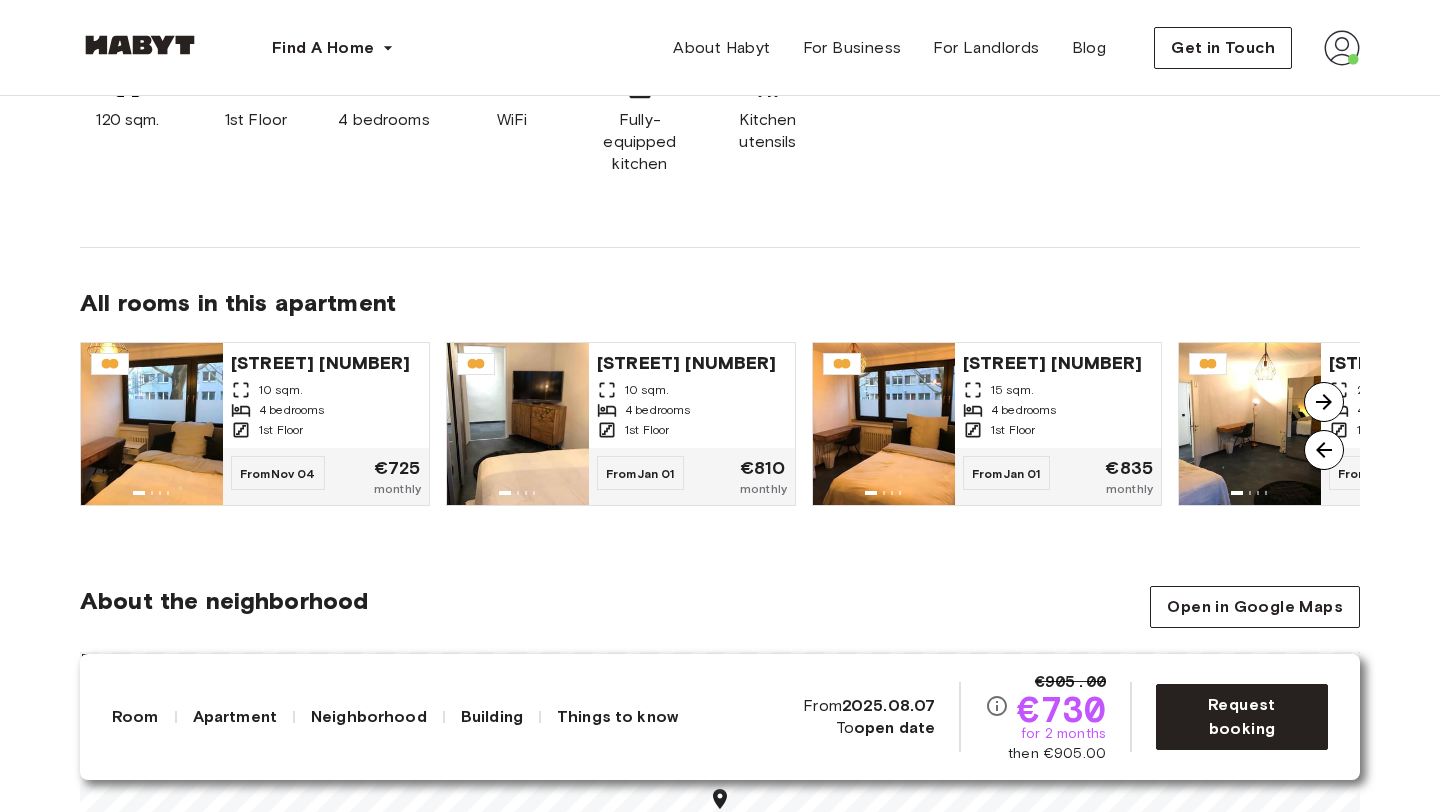 click at bounding box center [1324, 450] 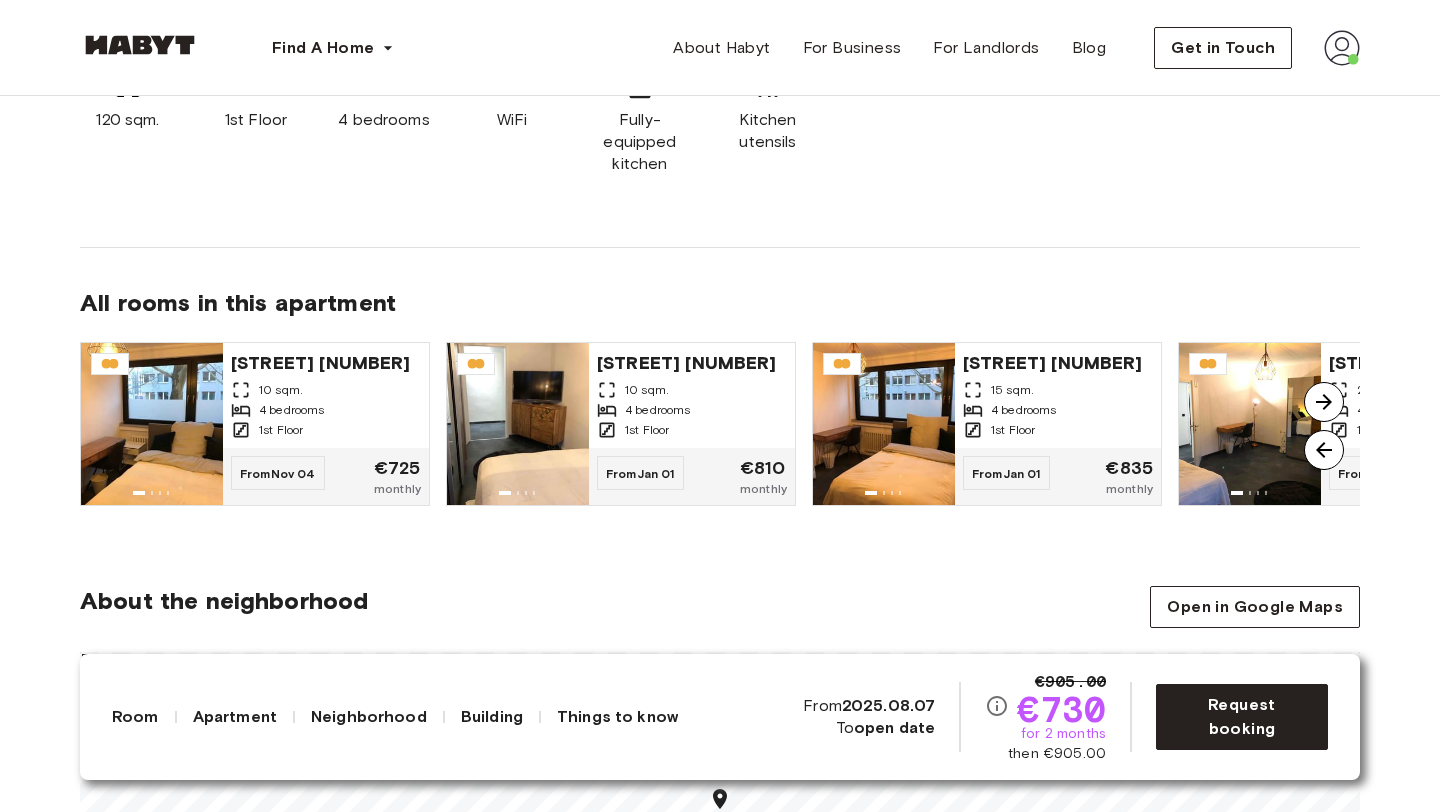 click at bounding box center [1324, 402] 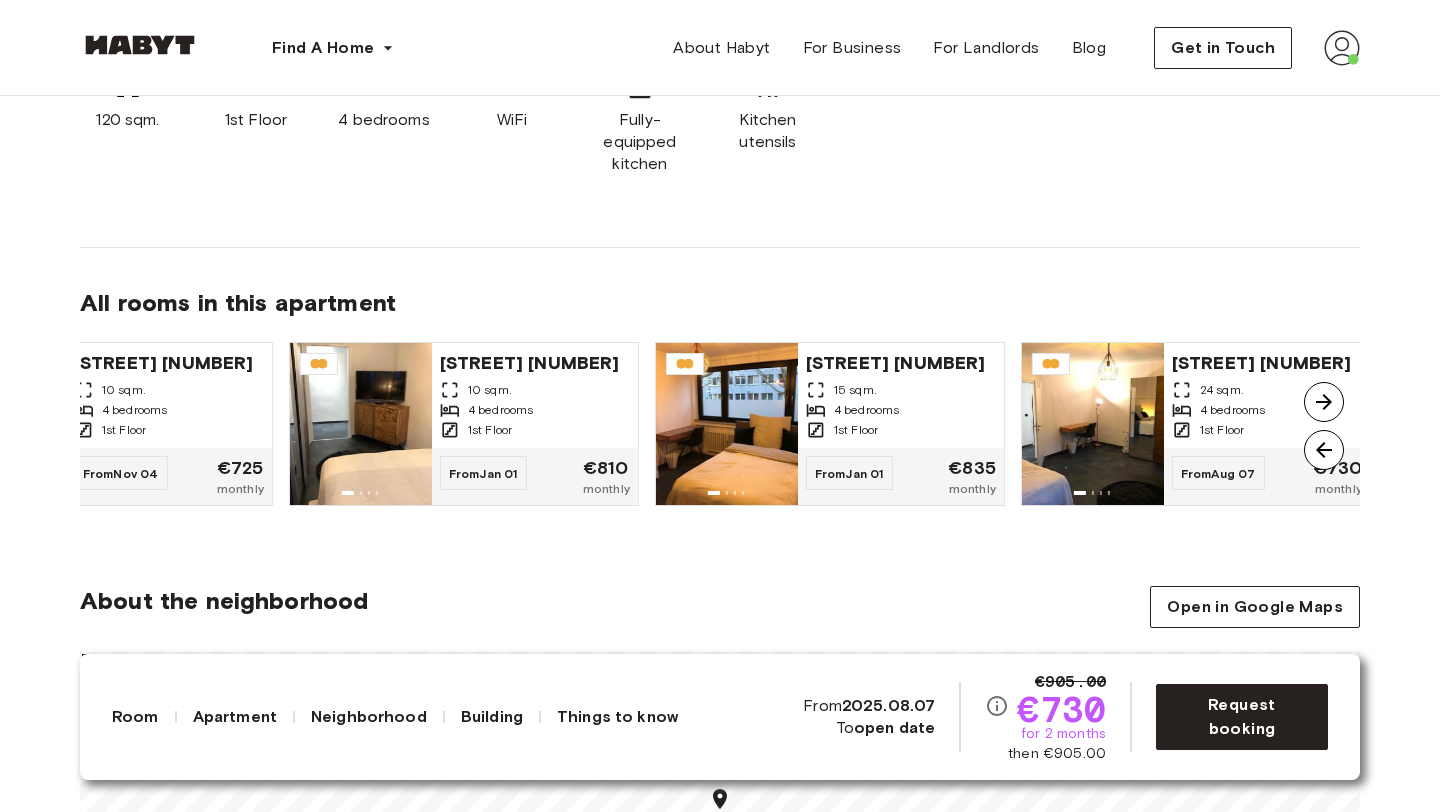 click at bounding box center [1324, 402] 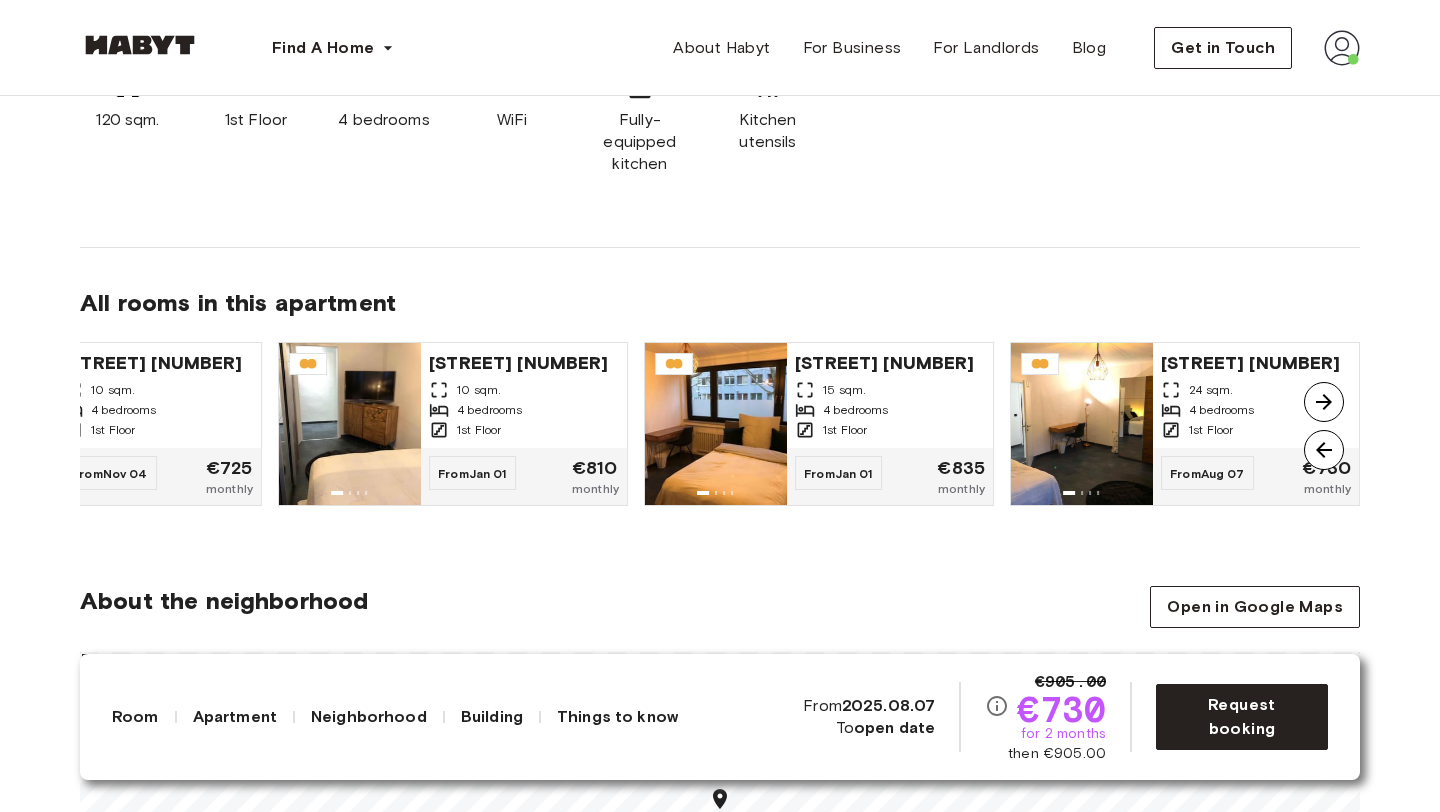 click at bounding box center [1324, 402] 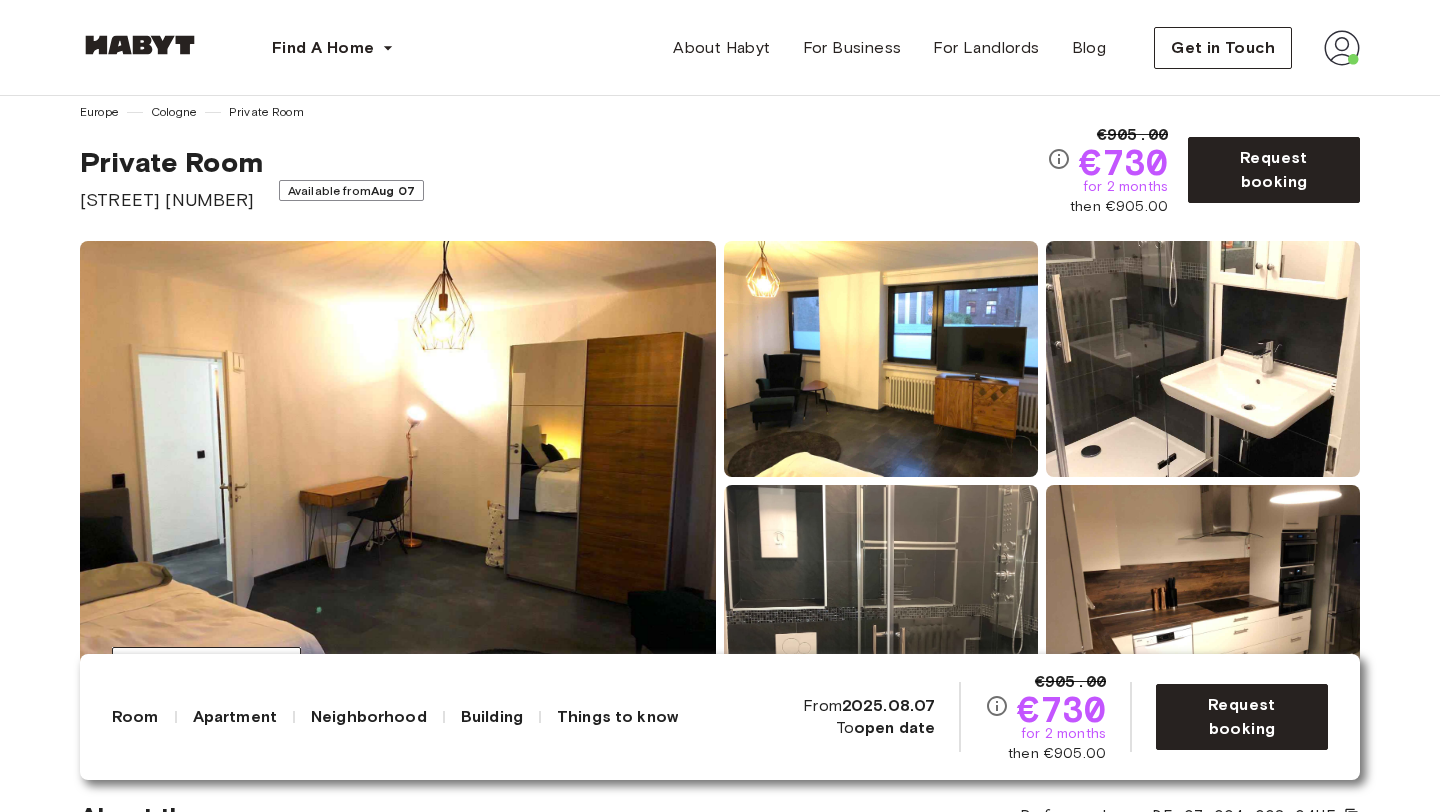 scroll, scrollTop: 31, scrollLeft: 0, axis: vertical 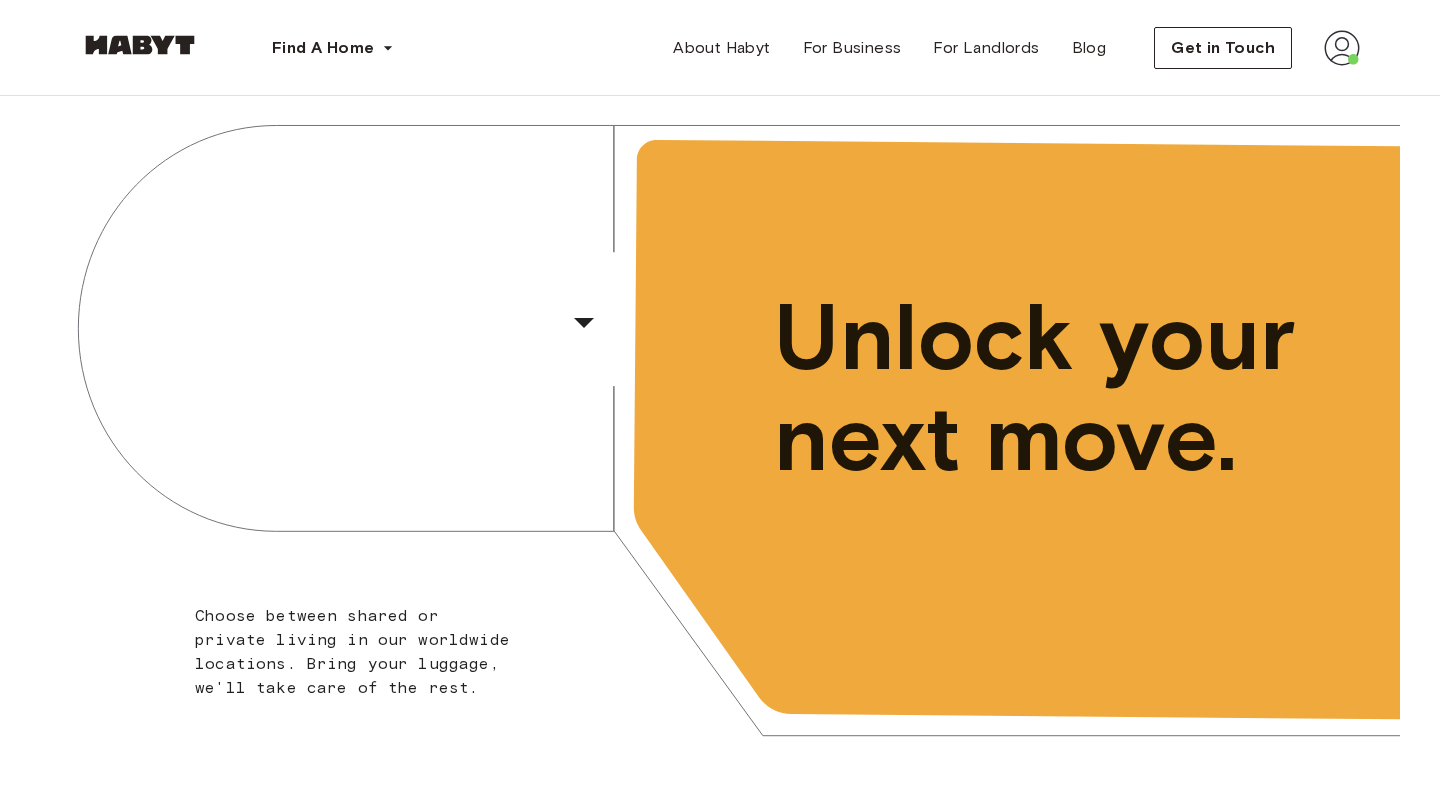 click at bounding box center [1342, 48] 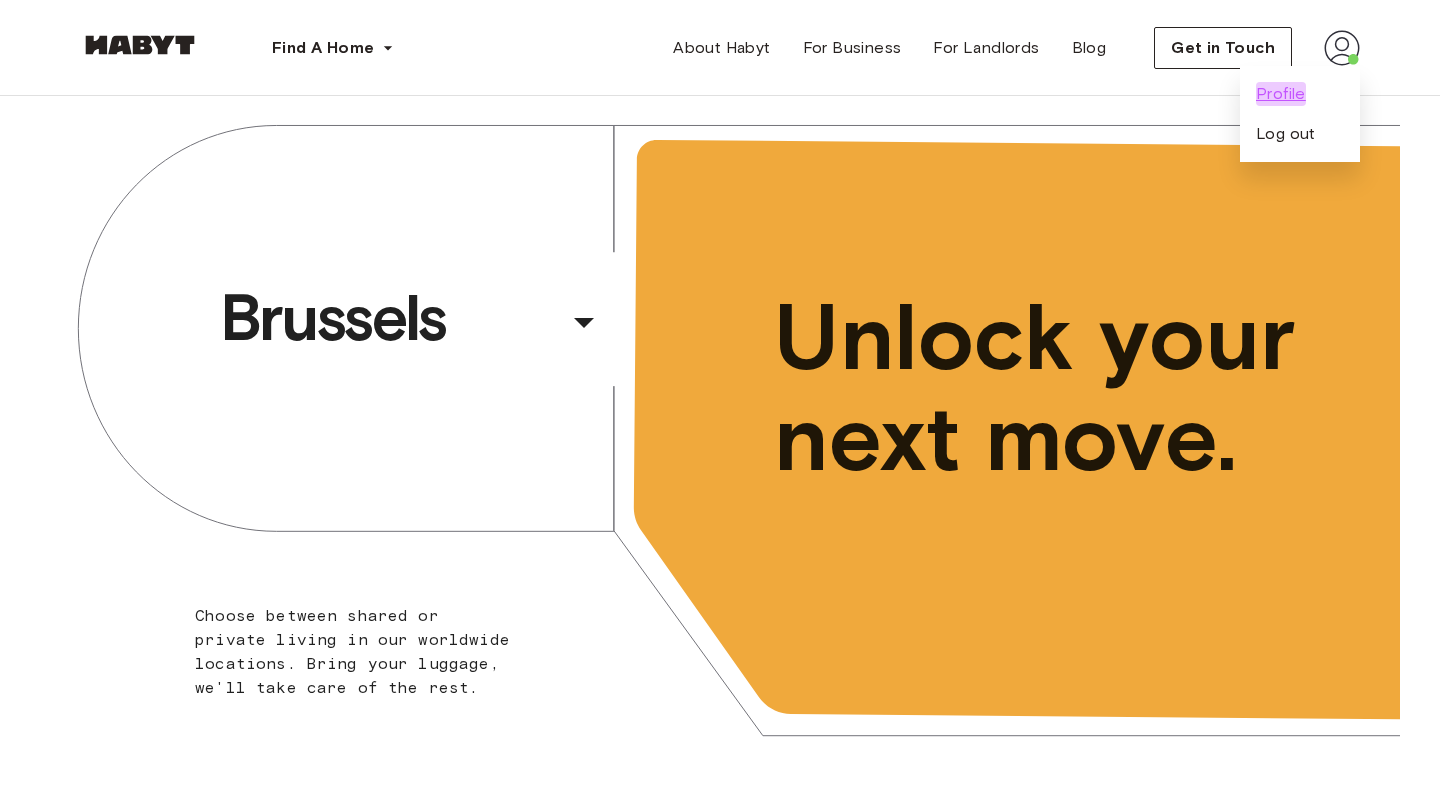 click on "Profile" at bounding box center (1281, 94) 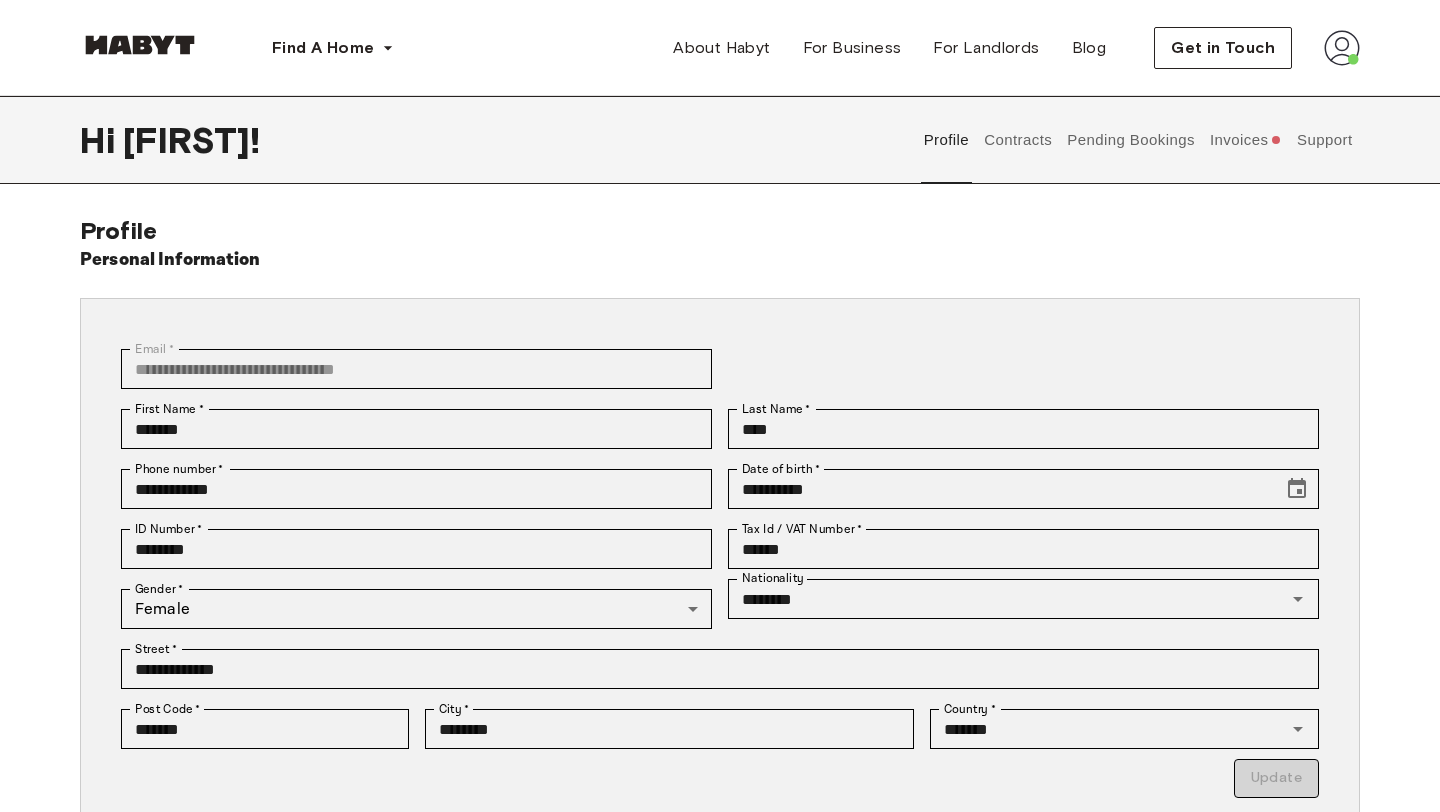 click on "Contracts" at bounding box center (1018, 140) 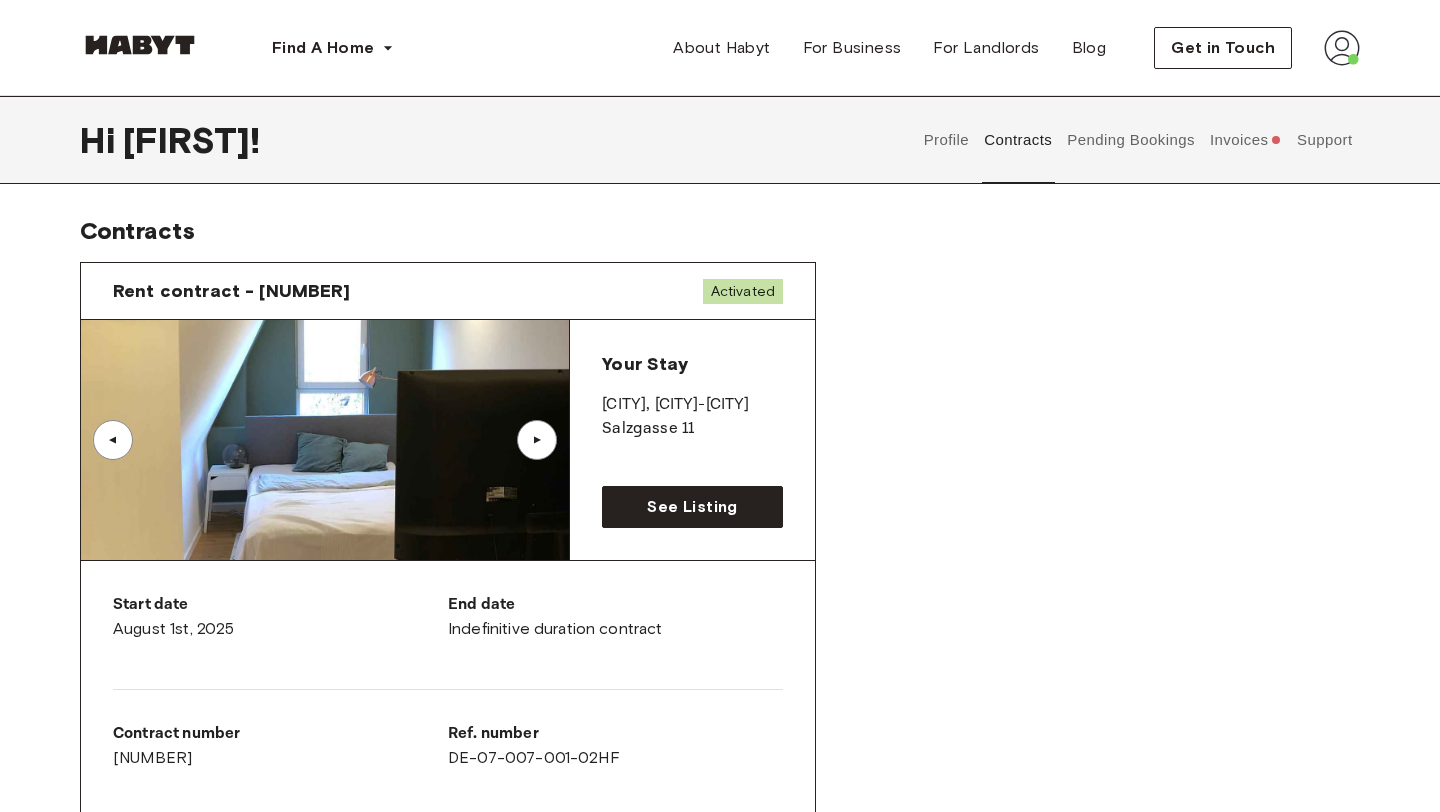 click on "▲" at bounding box center [537, 440] 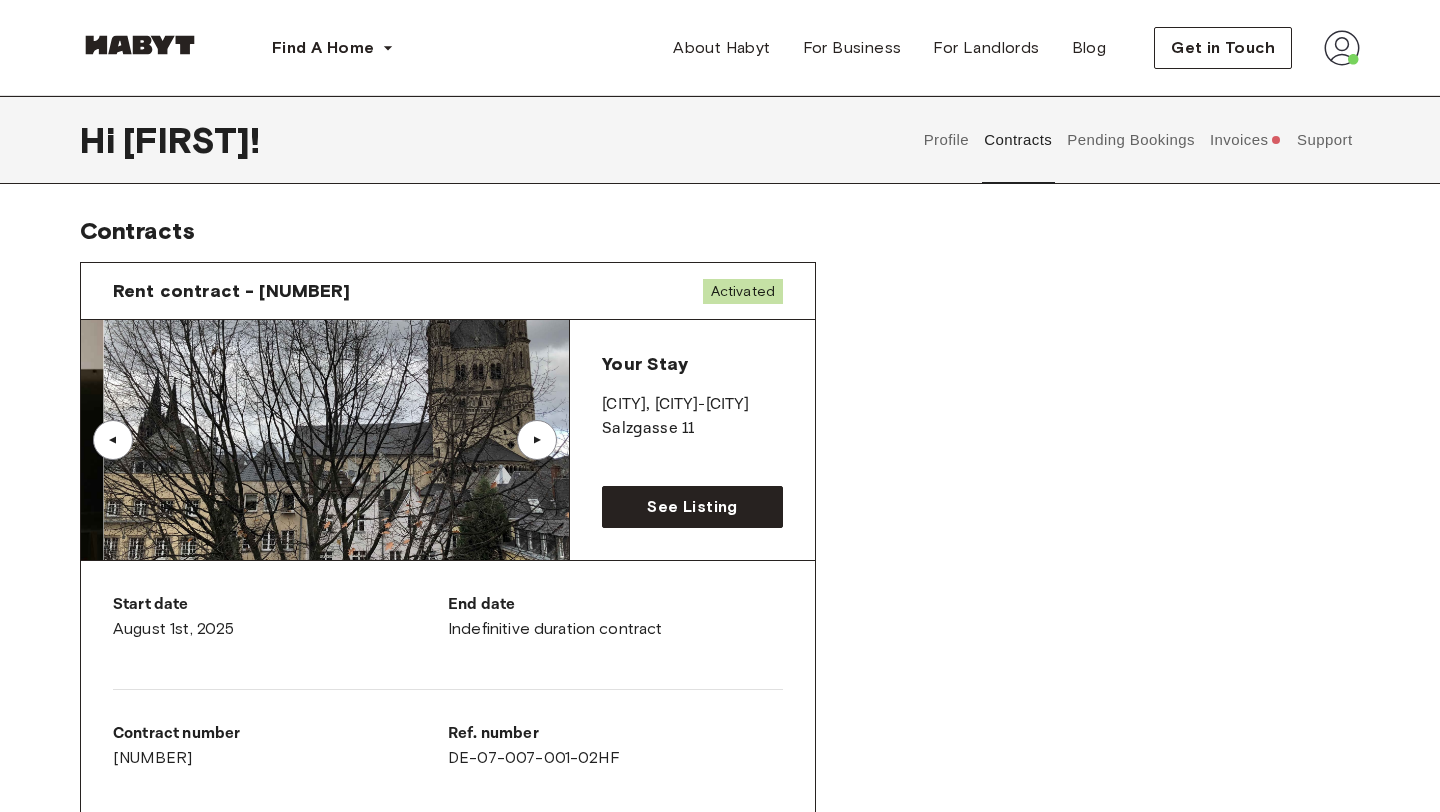 click on "▲" at bounding box center (537, 440) 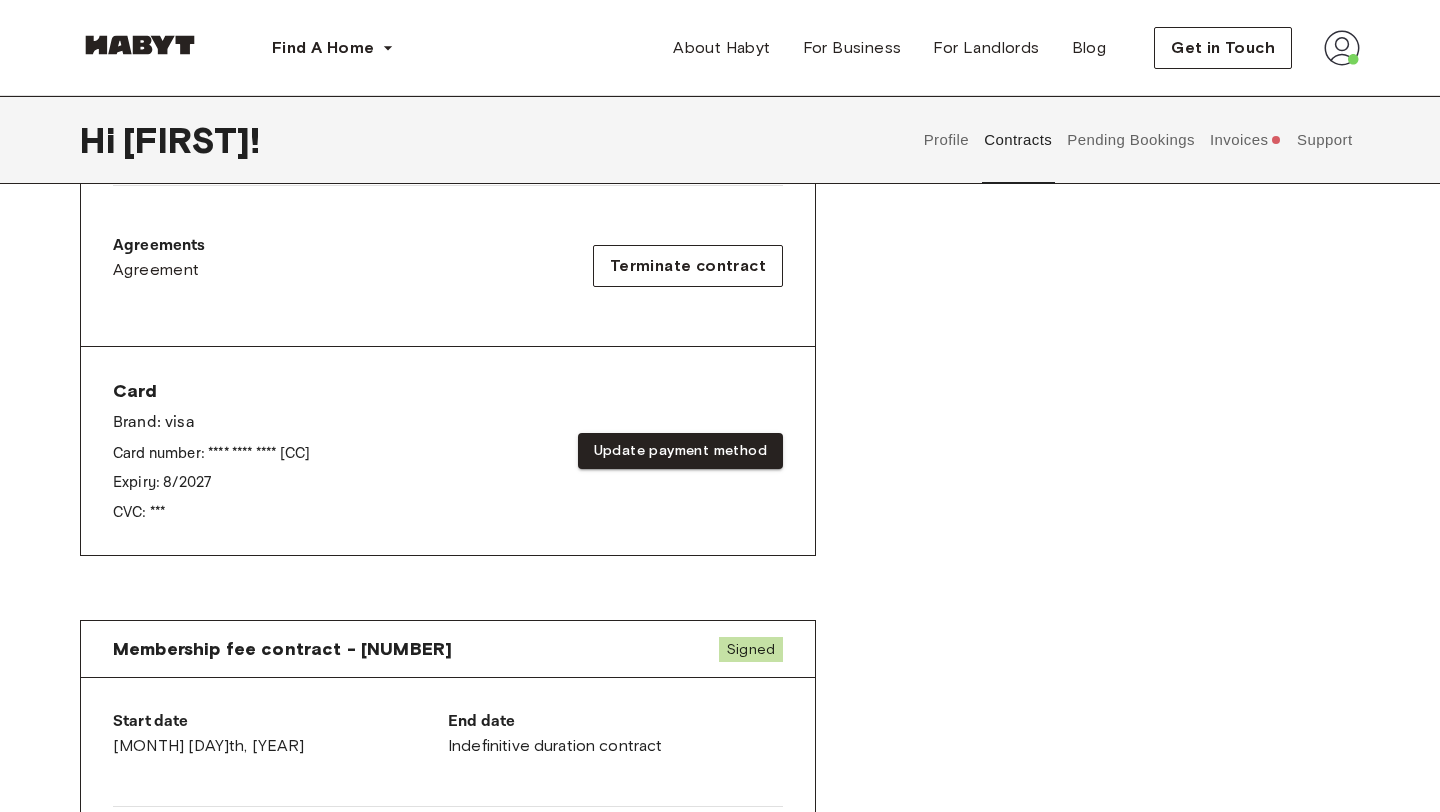 scroll, scrollTop: 635, scrollLeft: 0, axis: vertical 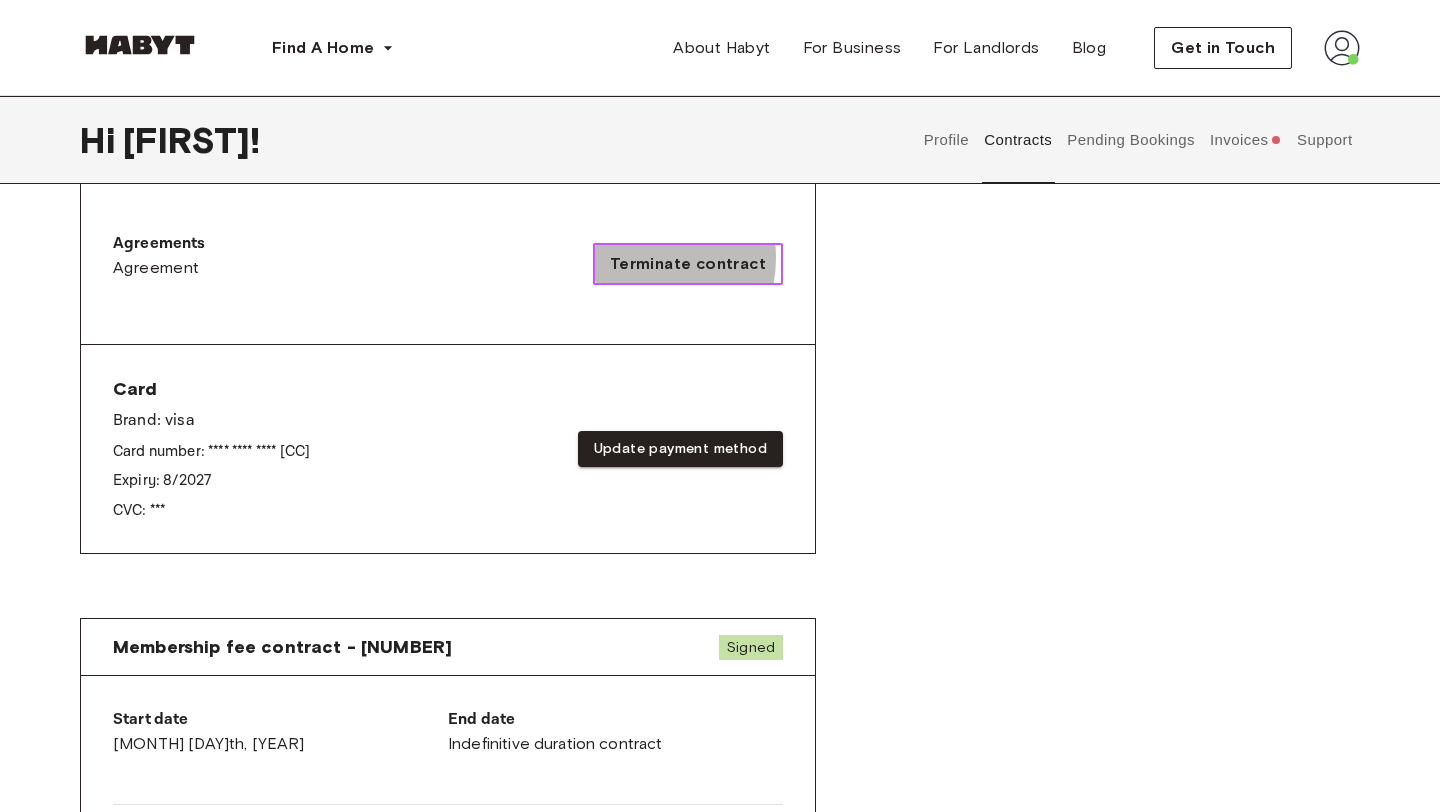 click on "Terminate contract" at bounding box center (688, 264) 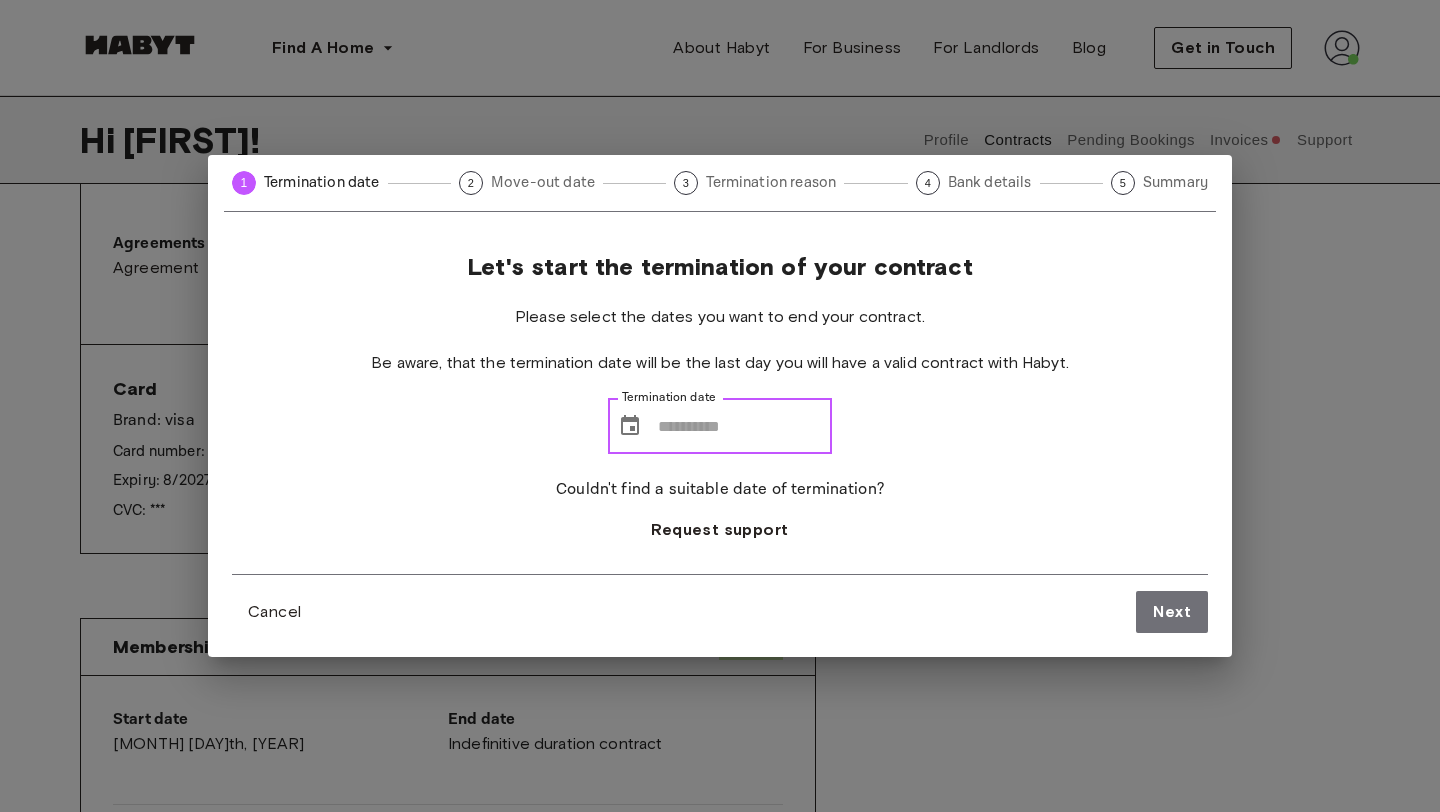 click on "Termination date" at bounding box center (745, 426) 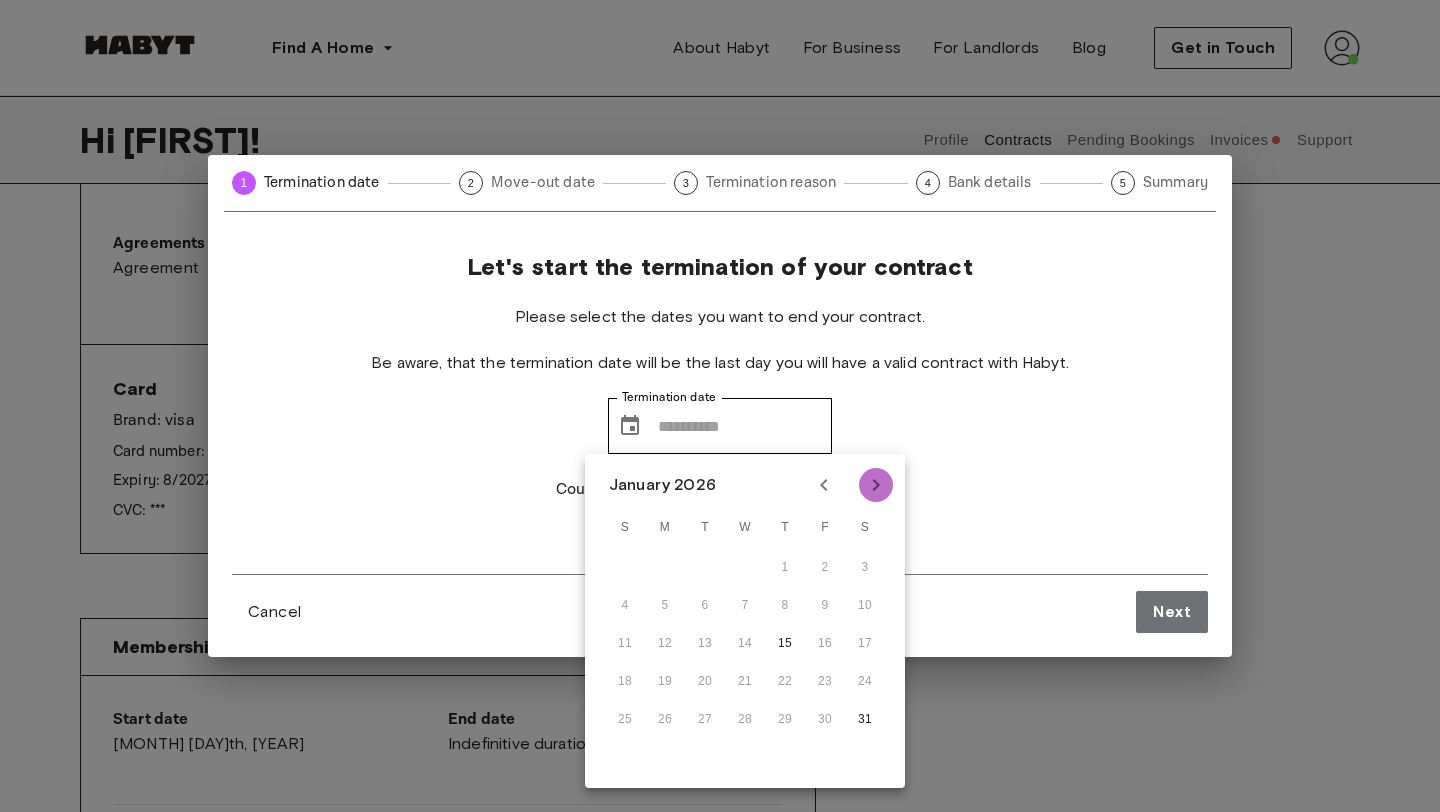 click at bounding box center (876, 485) 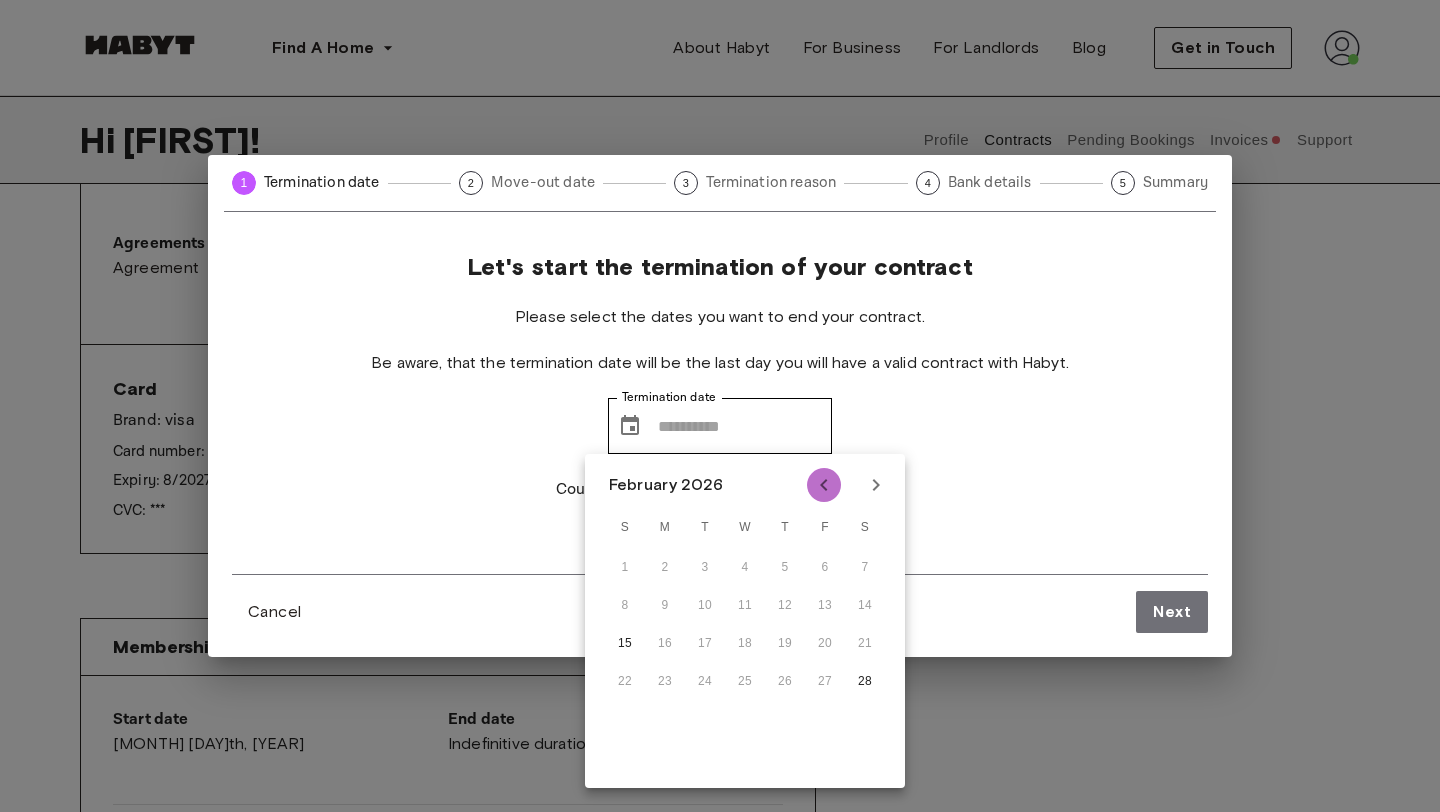 click at bounding box center (824, 485) 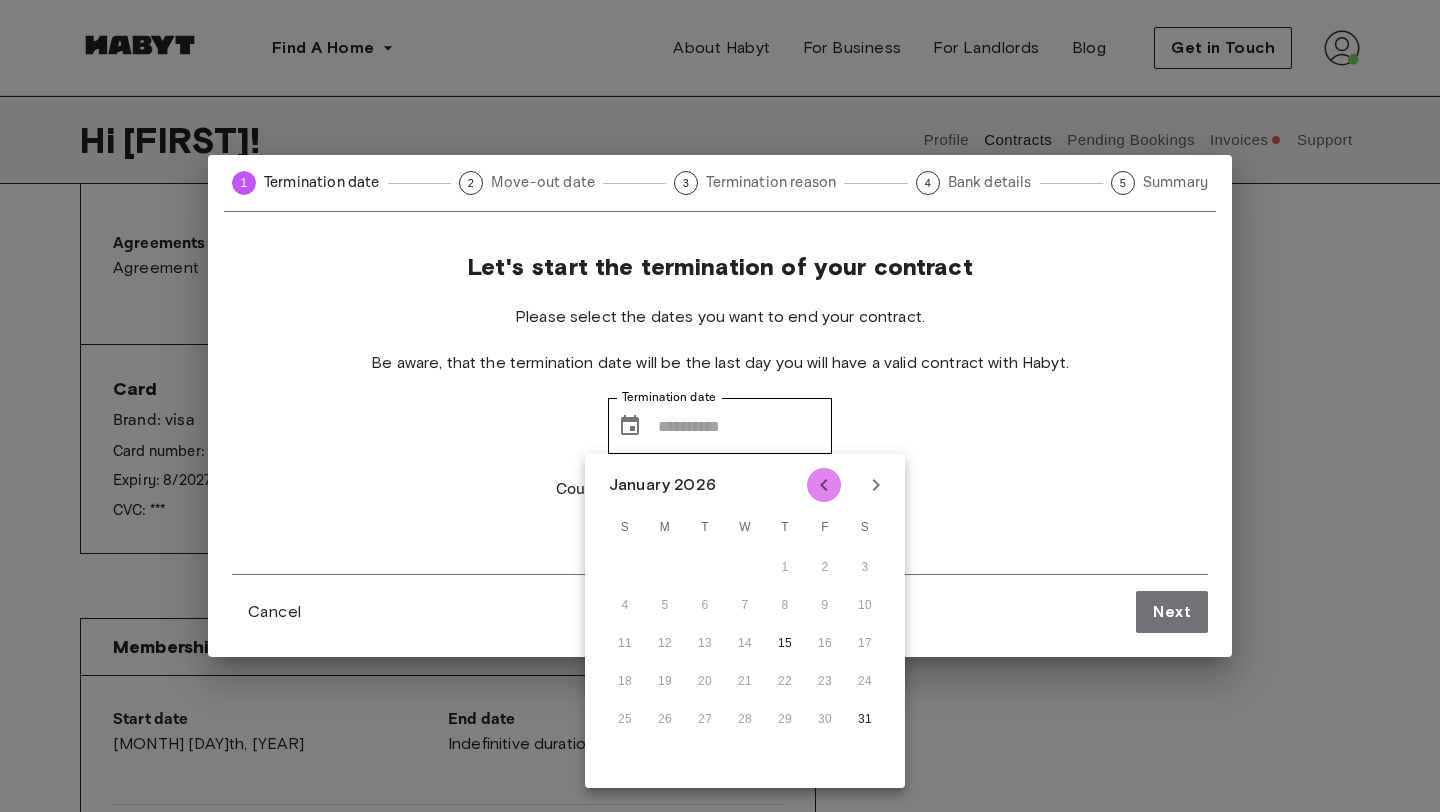 click at bounding box center (824, 485) 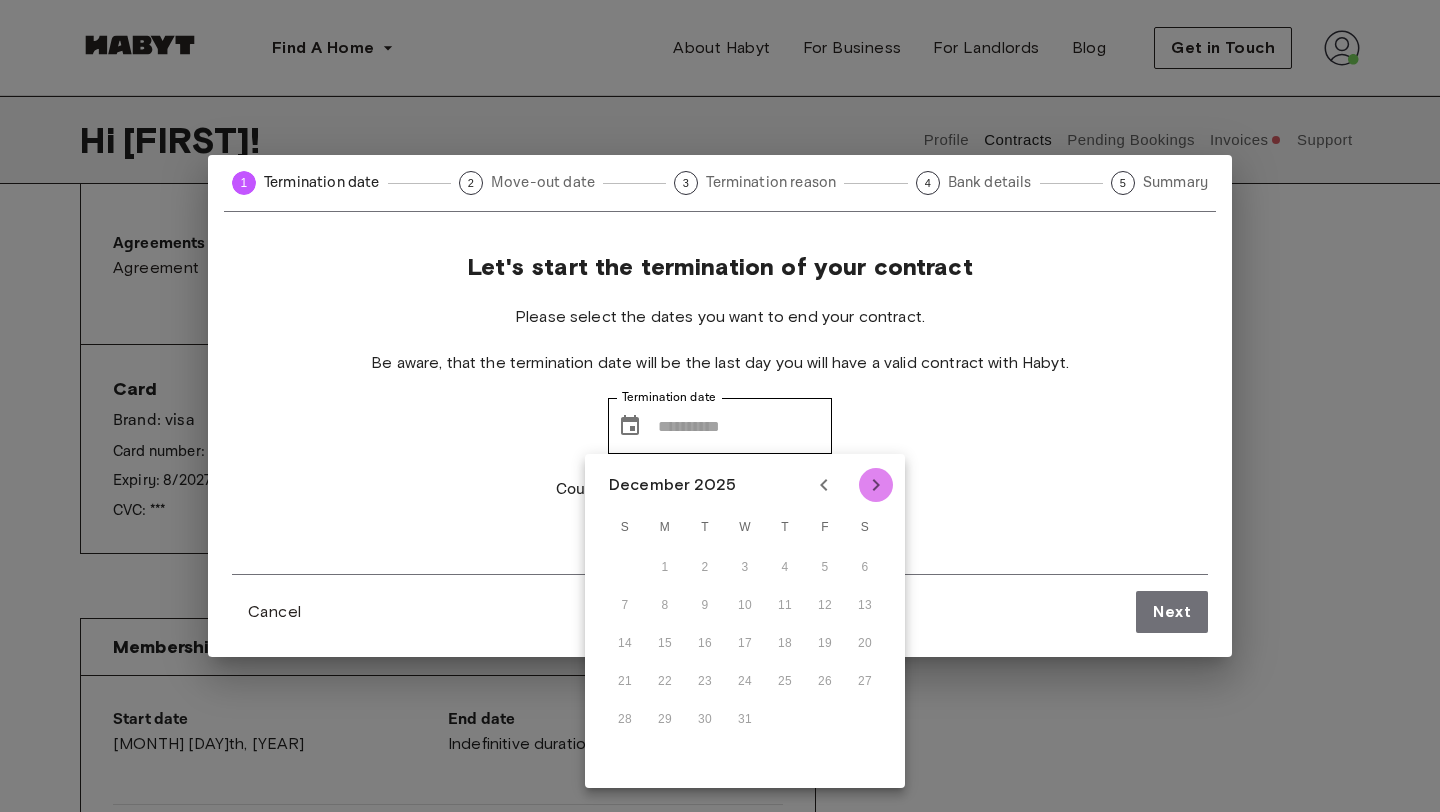 click 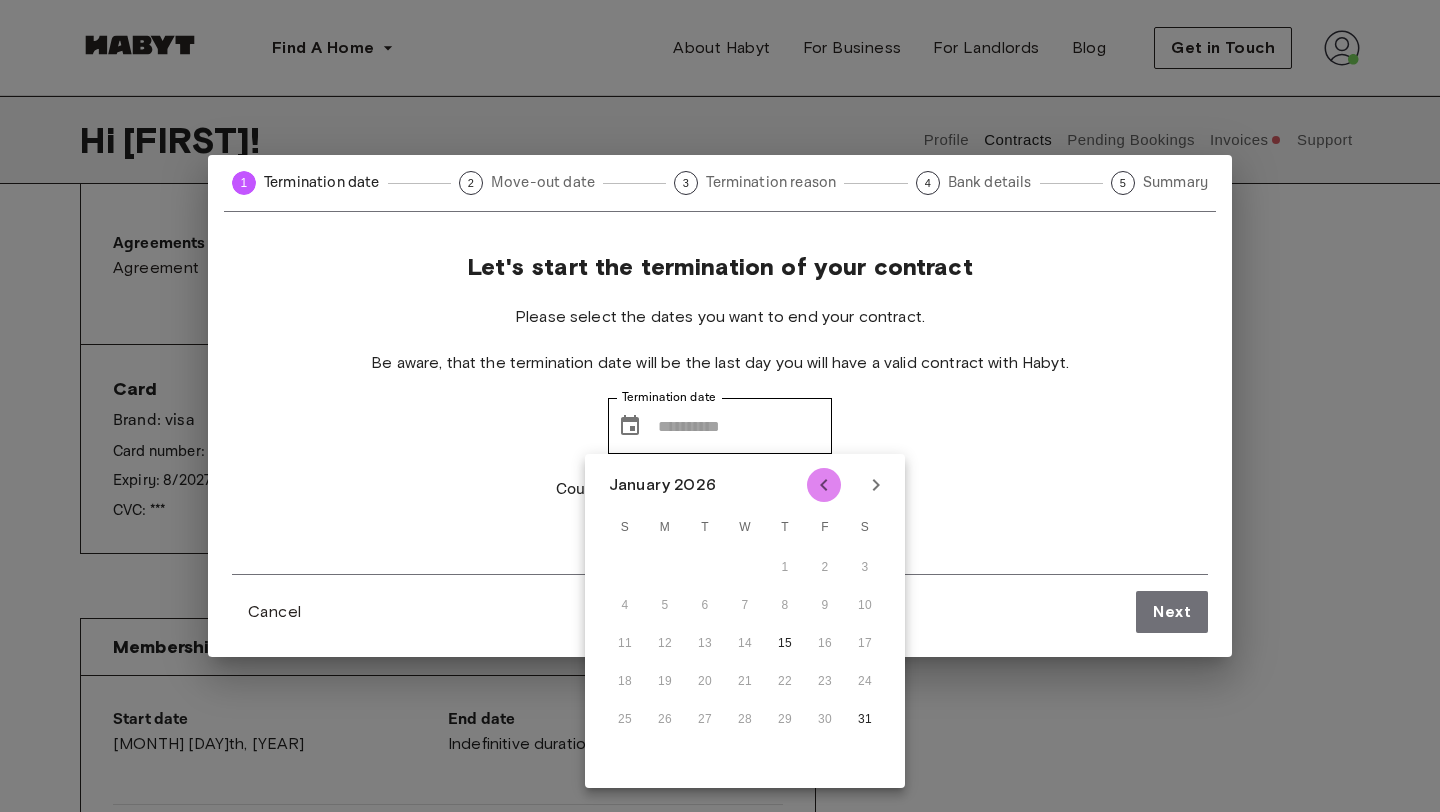 click 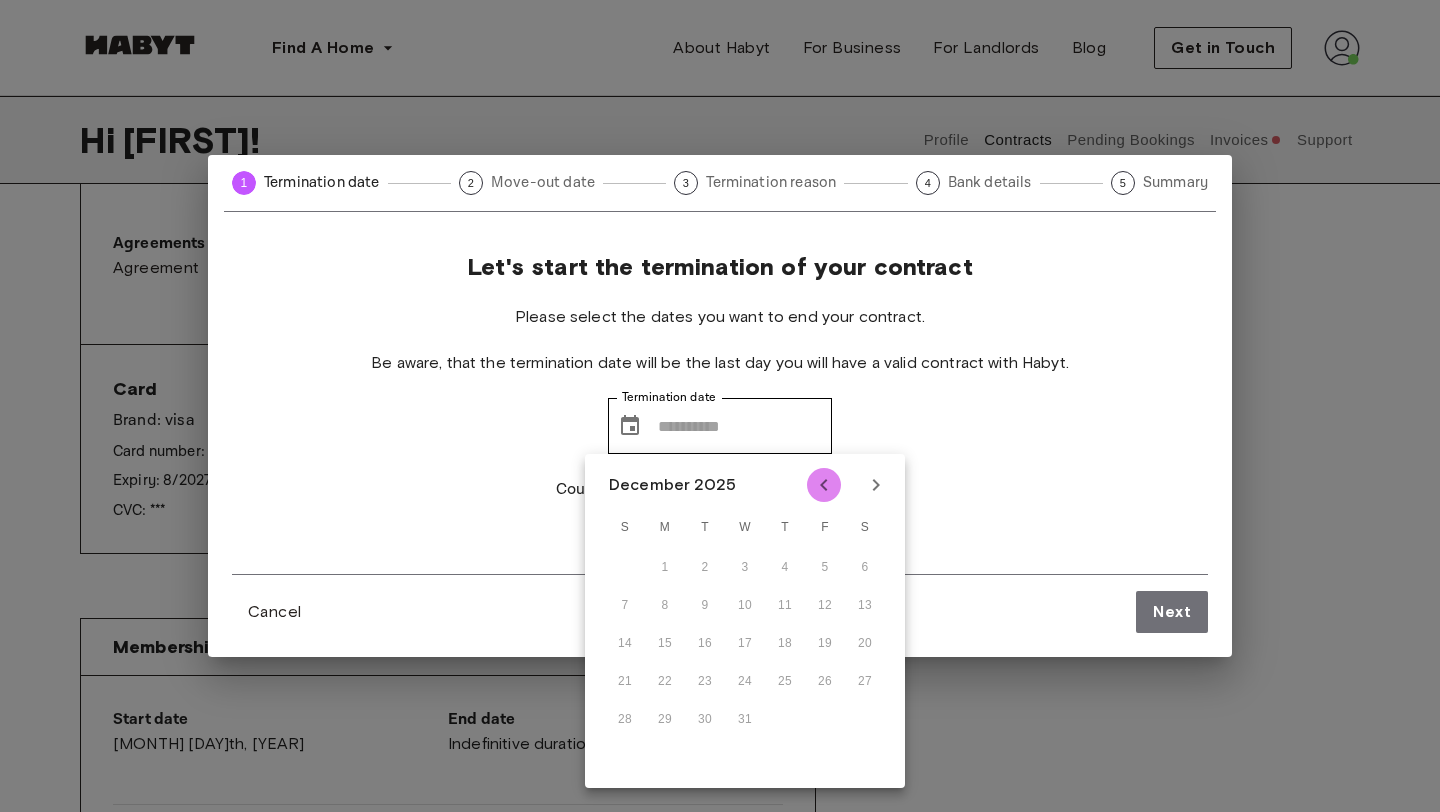 click 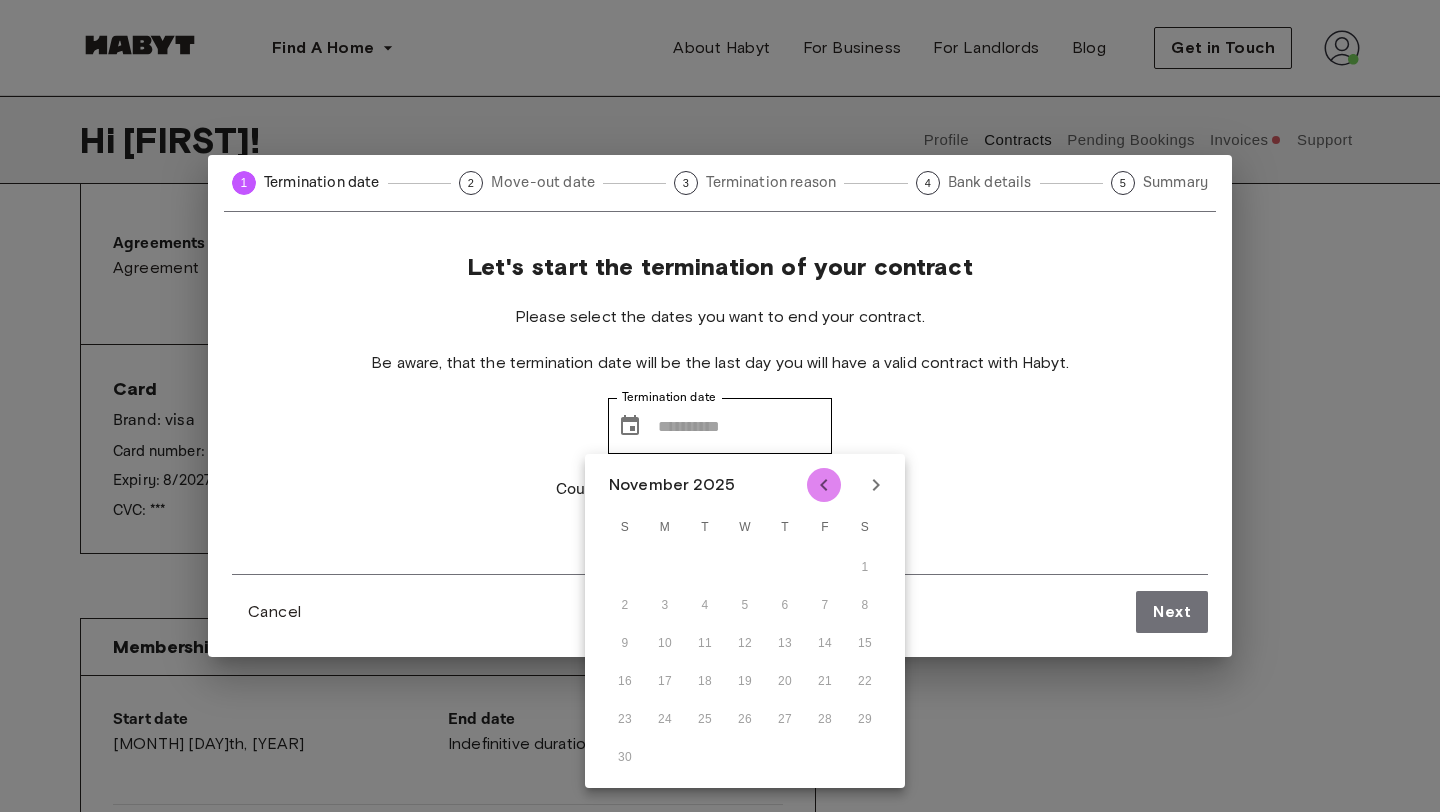 click 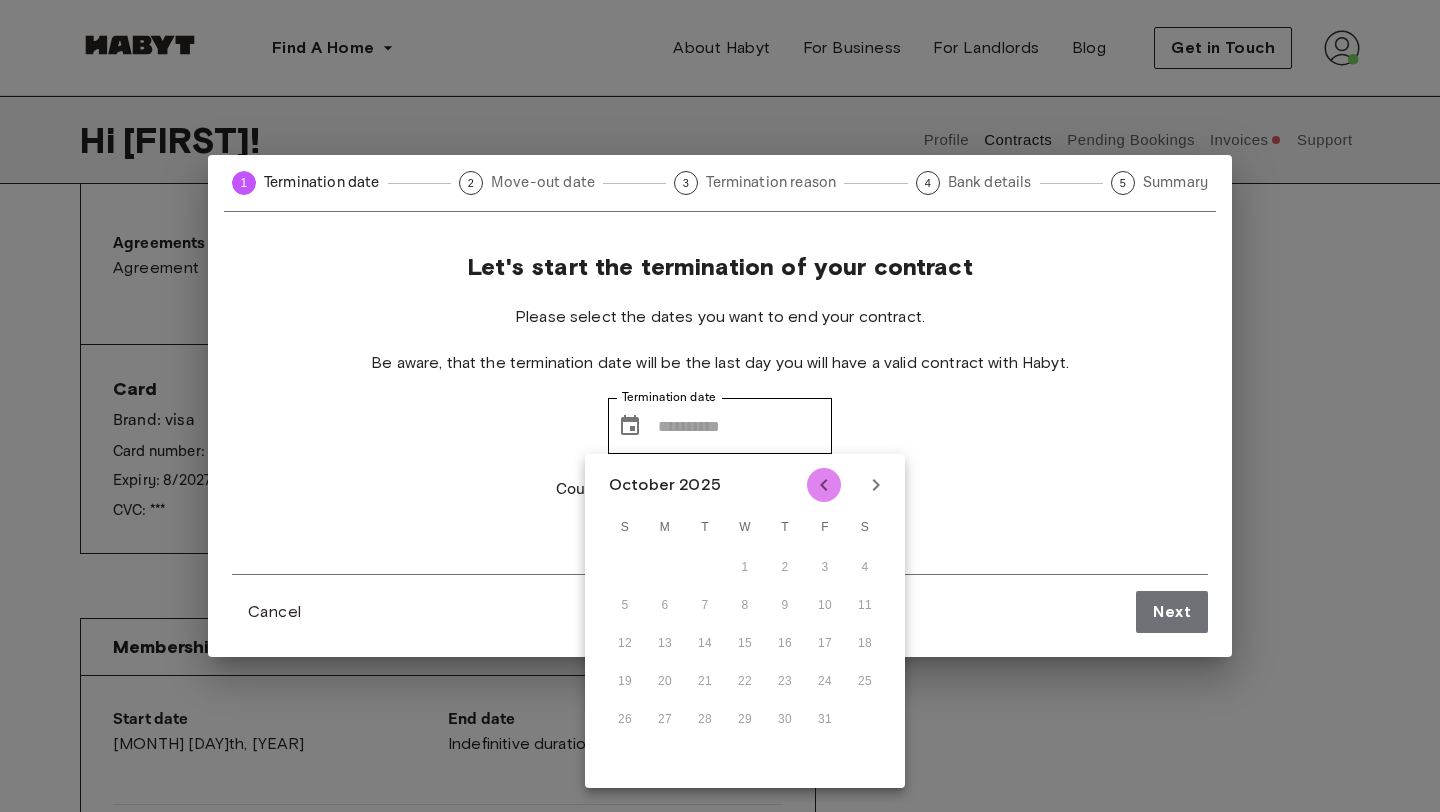 click 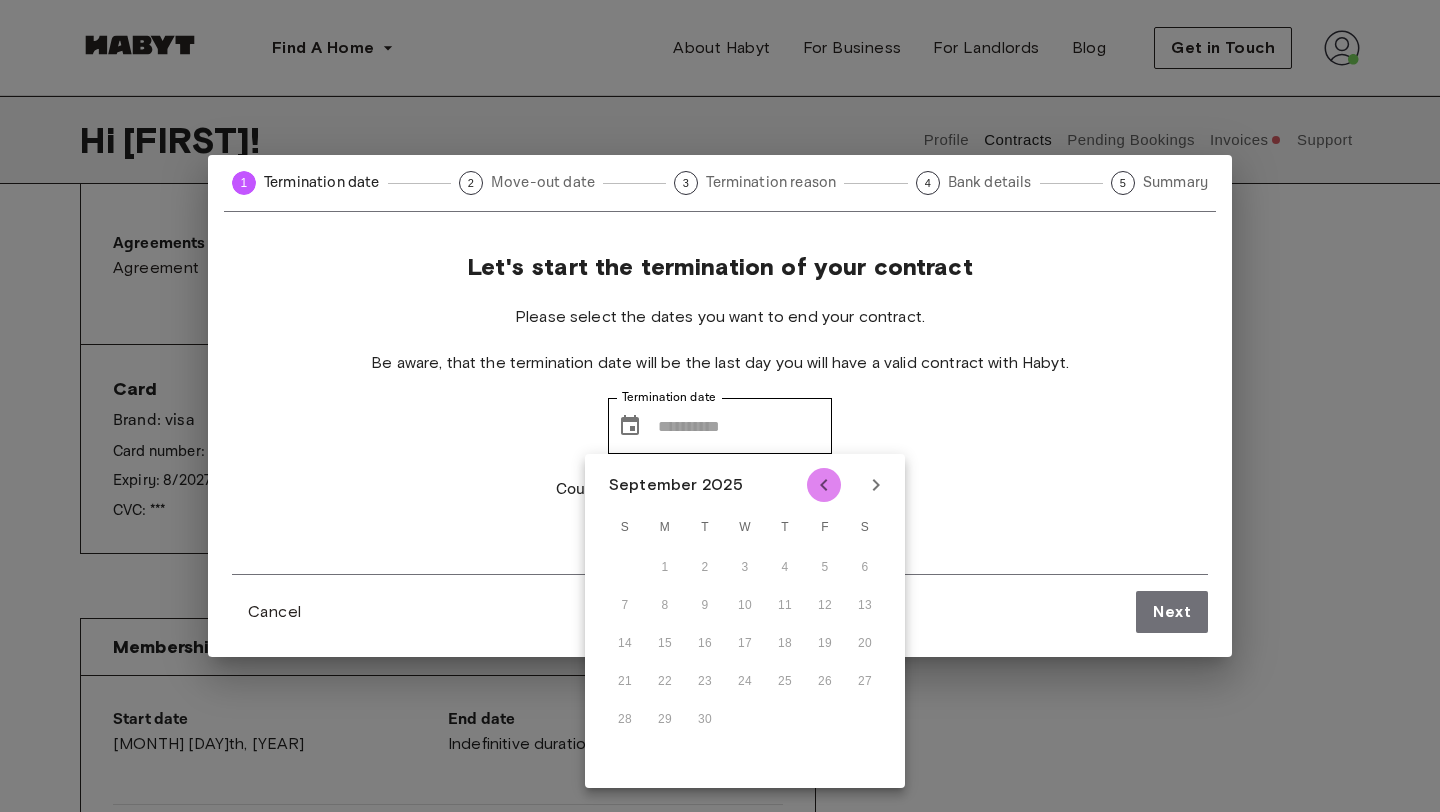 click 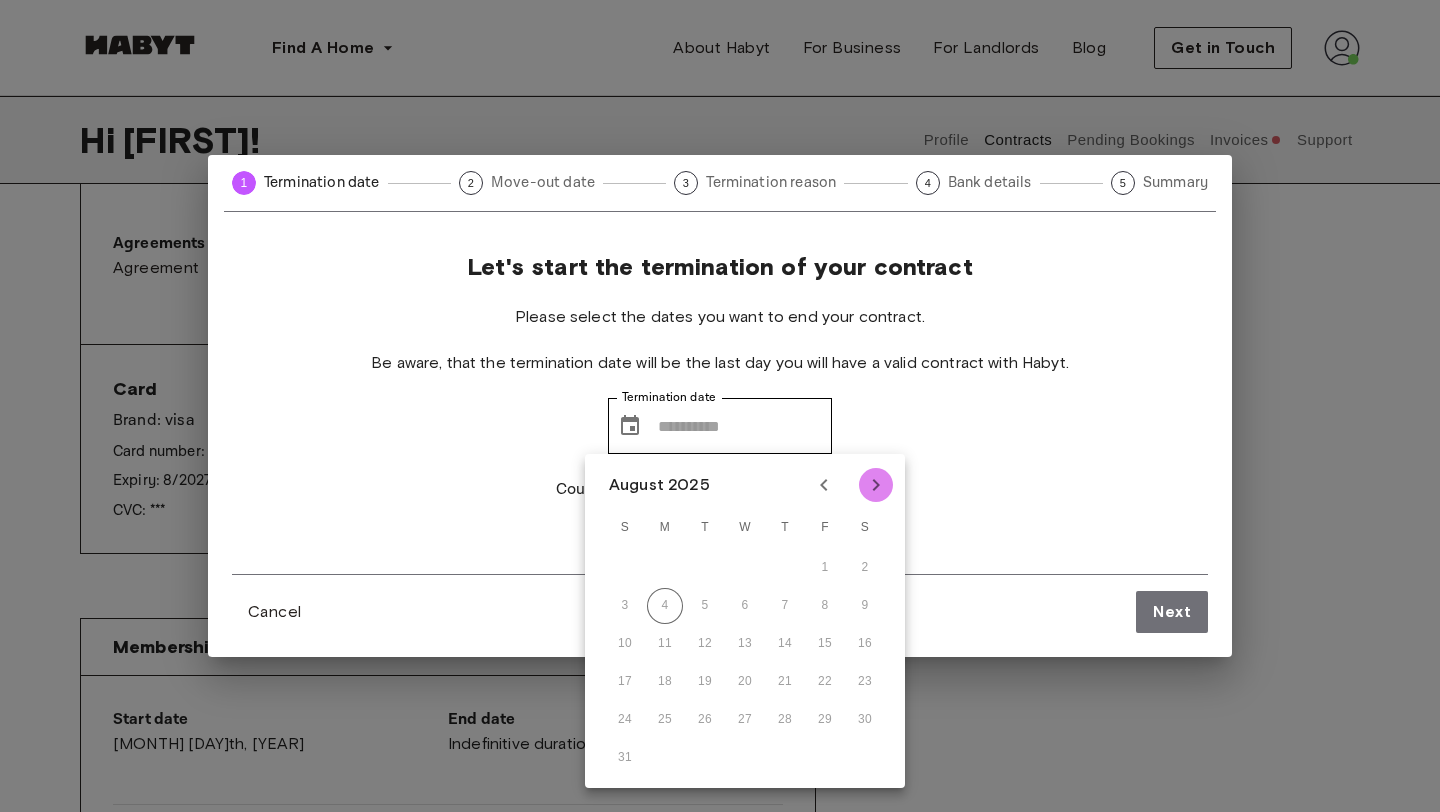 click 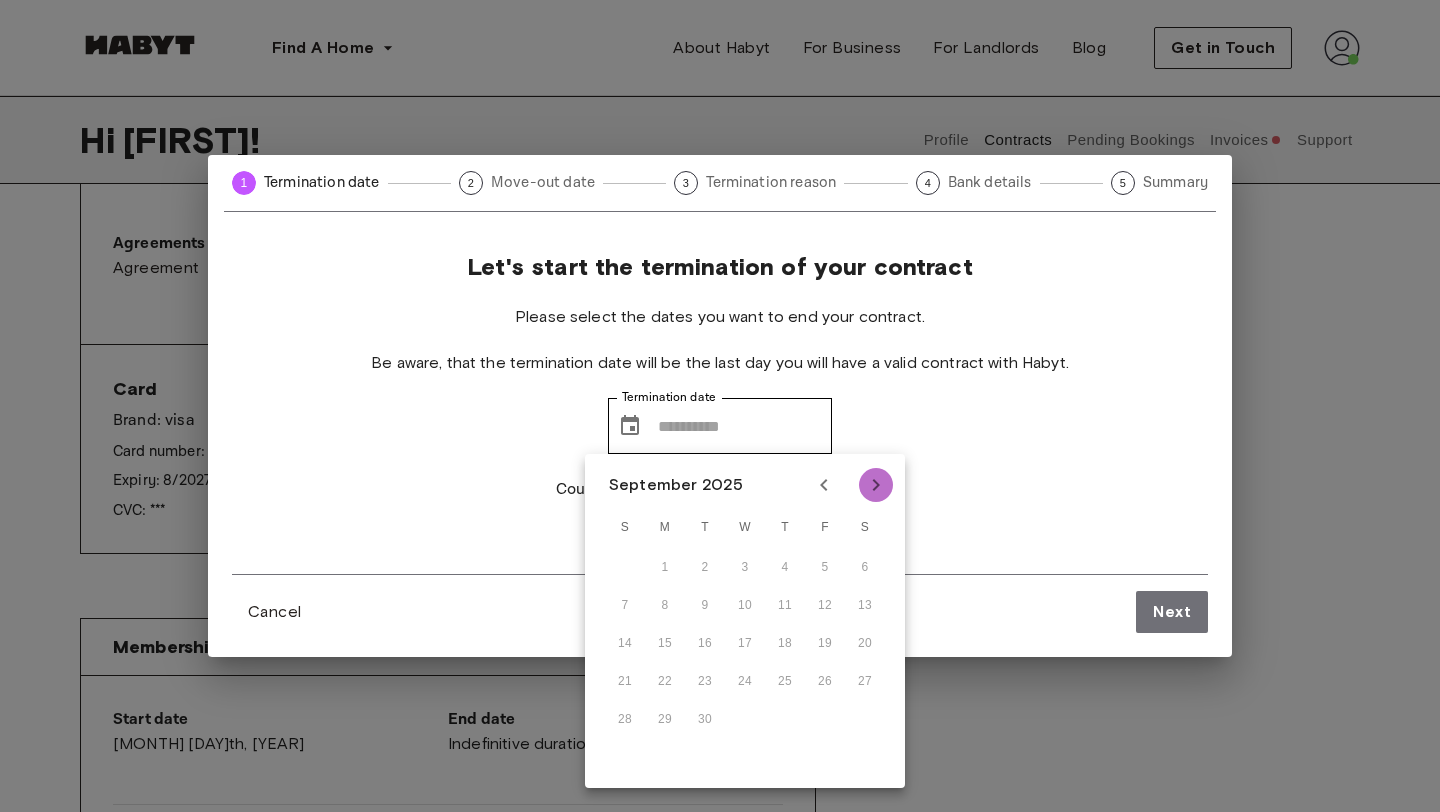 click 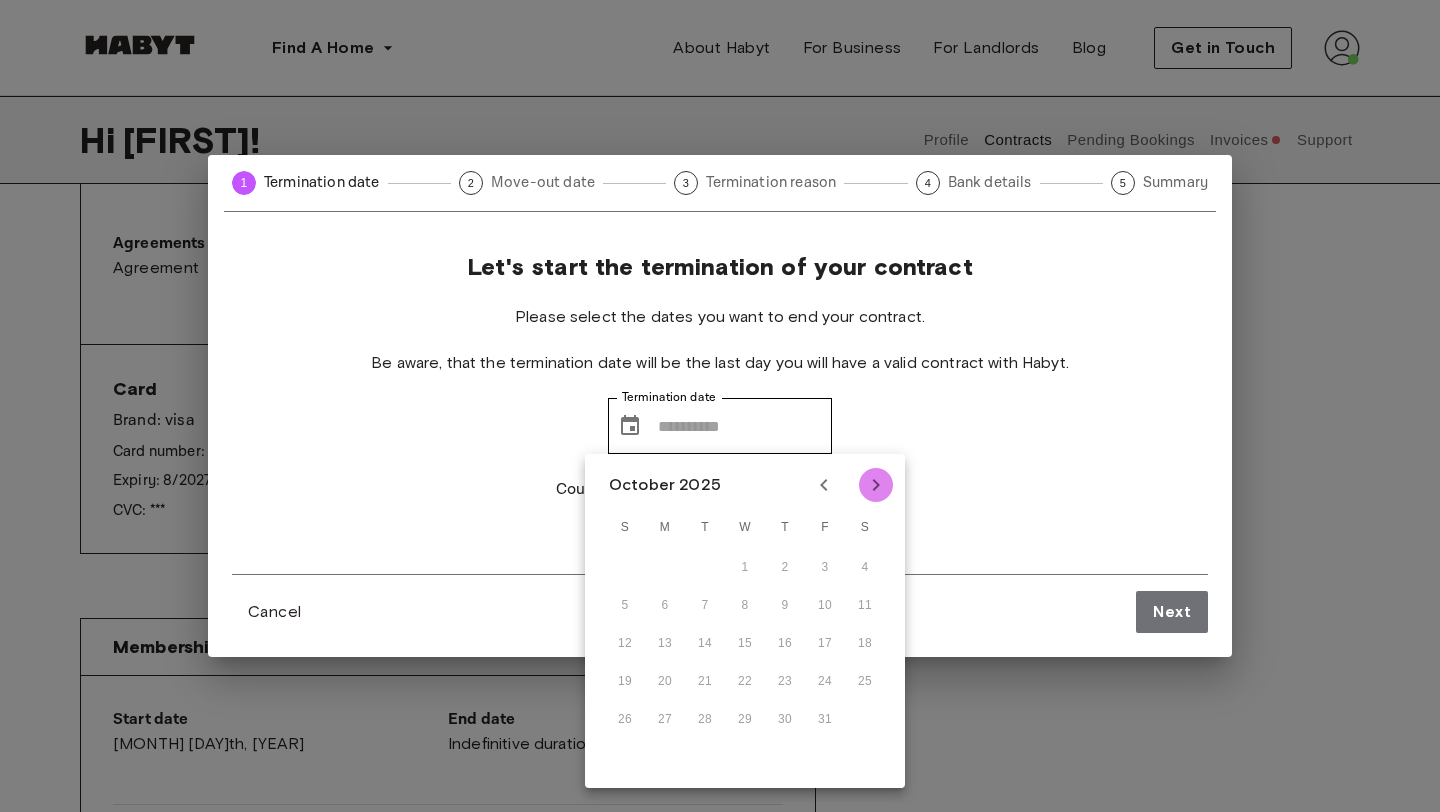click 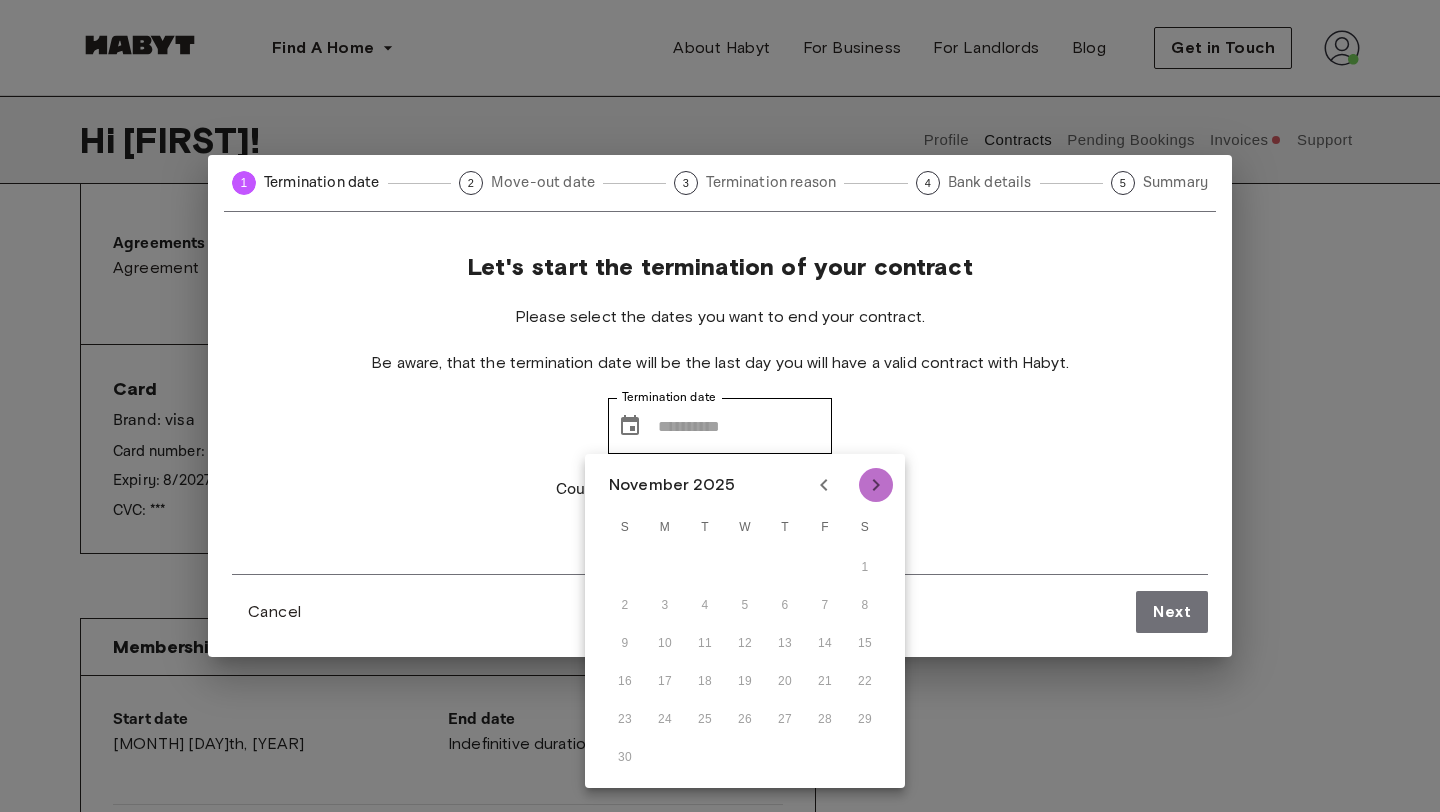 click 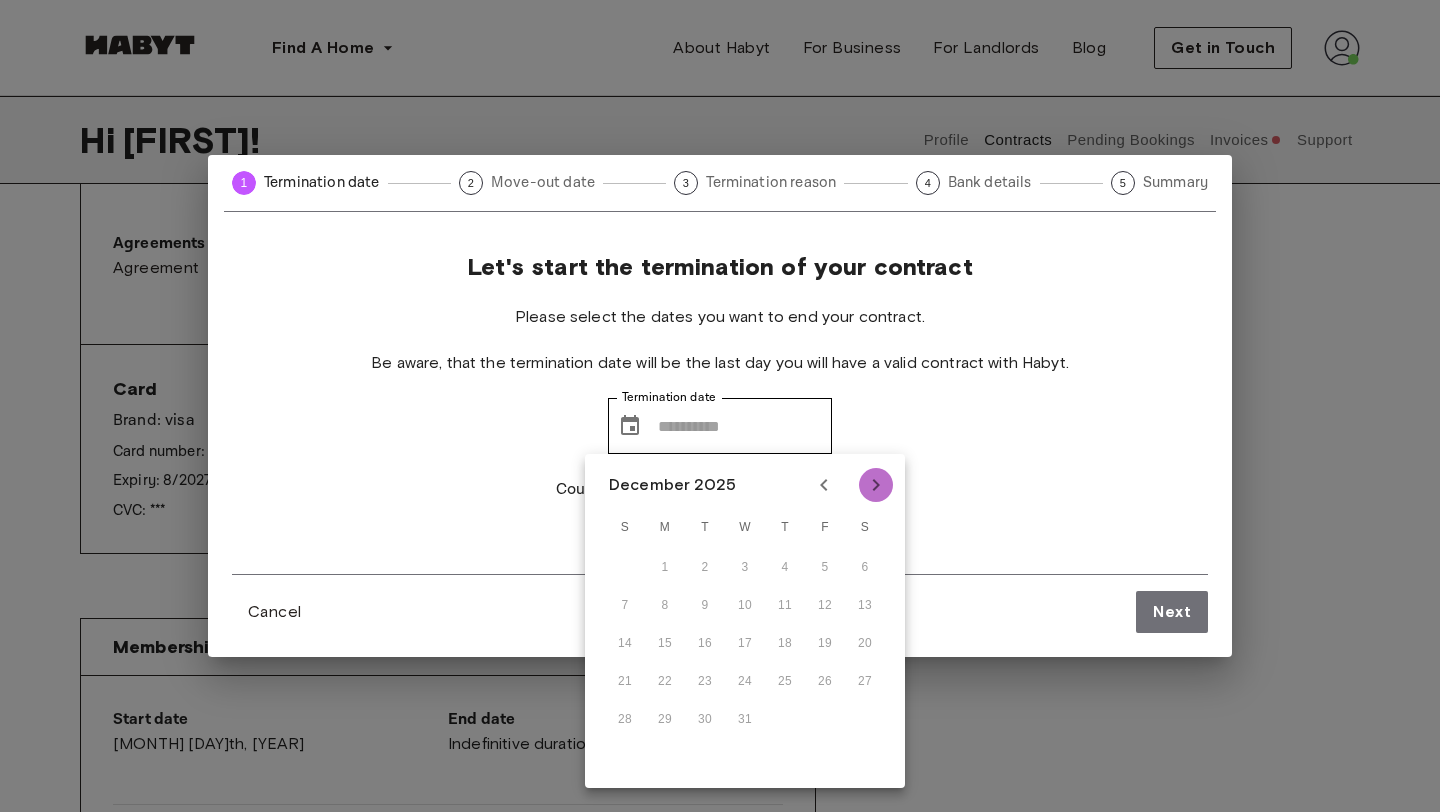 click 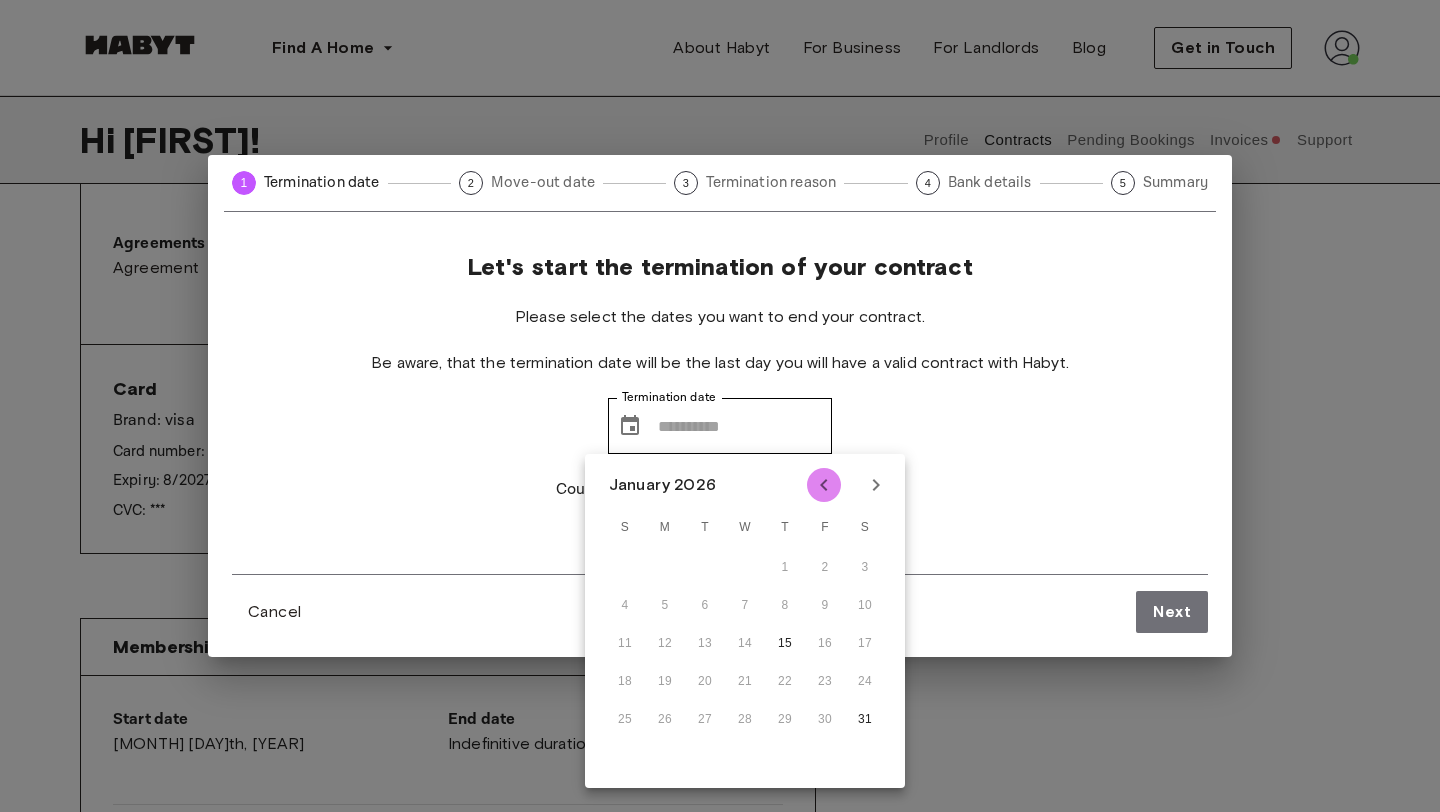 click 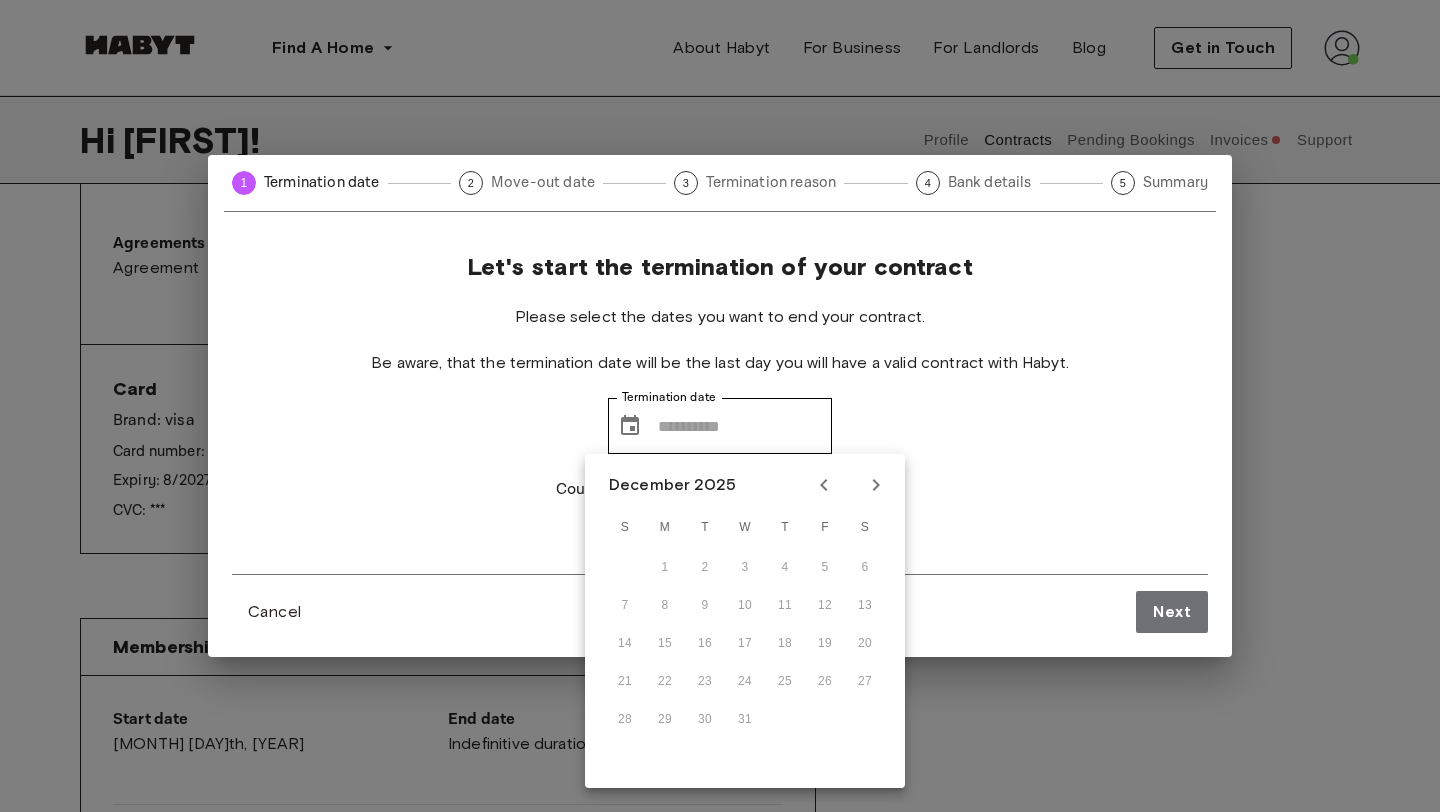 click on "28 29 30 31" at bounding box center [745, 720] 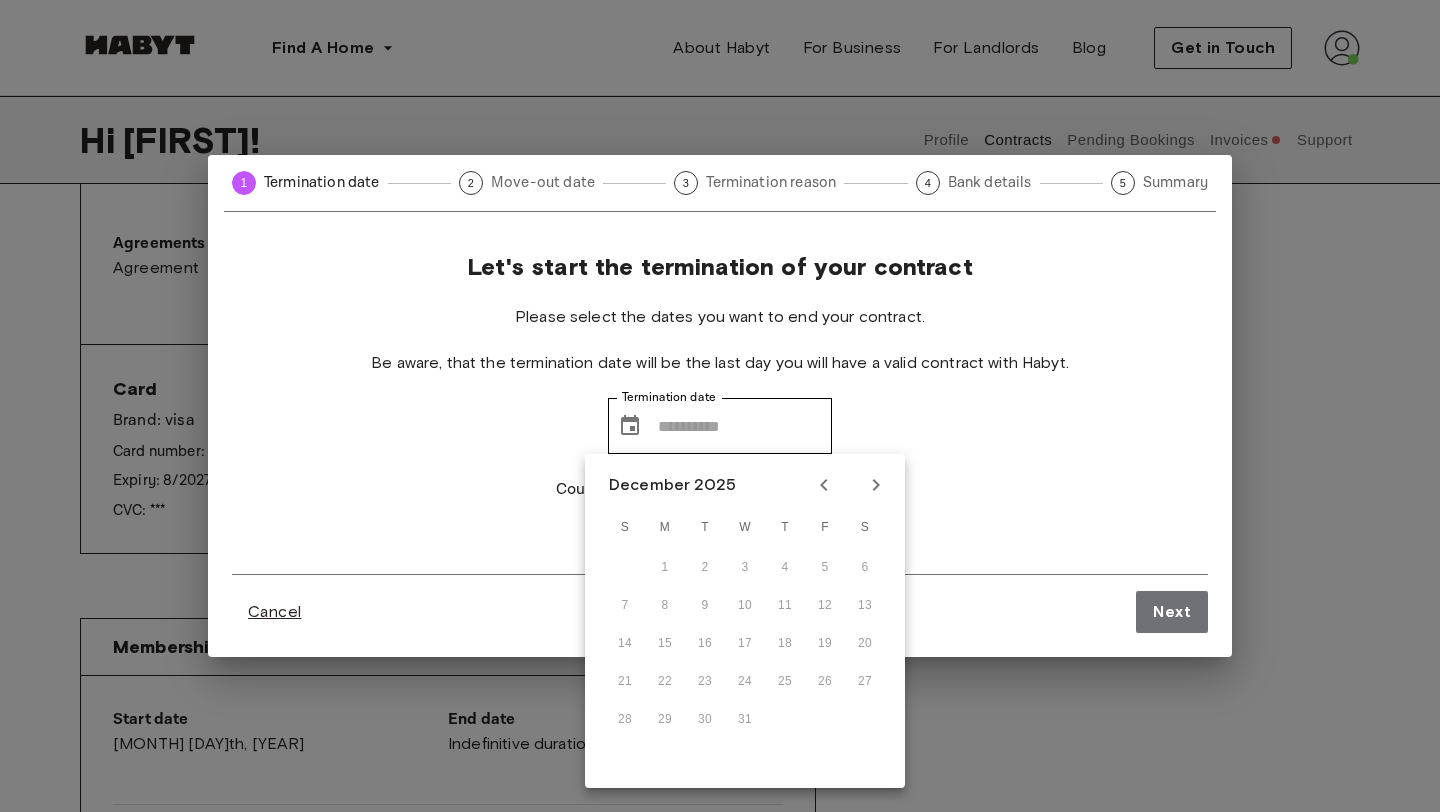 click on "Cancel" at bounding box center [274, 612] 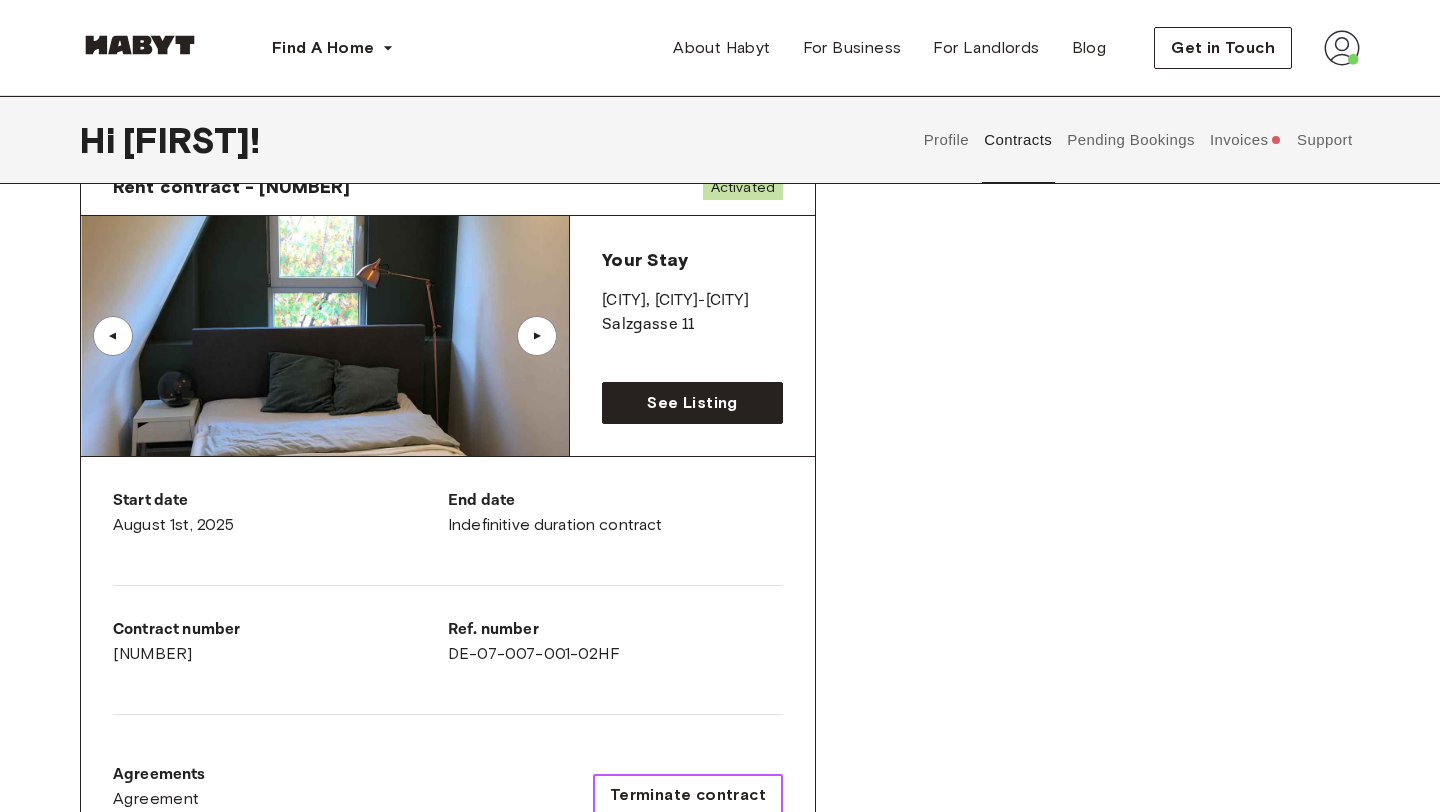 scroll, scrollTop: 85, scrollLeft: 0, axis: vertical 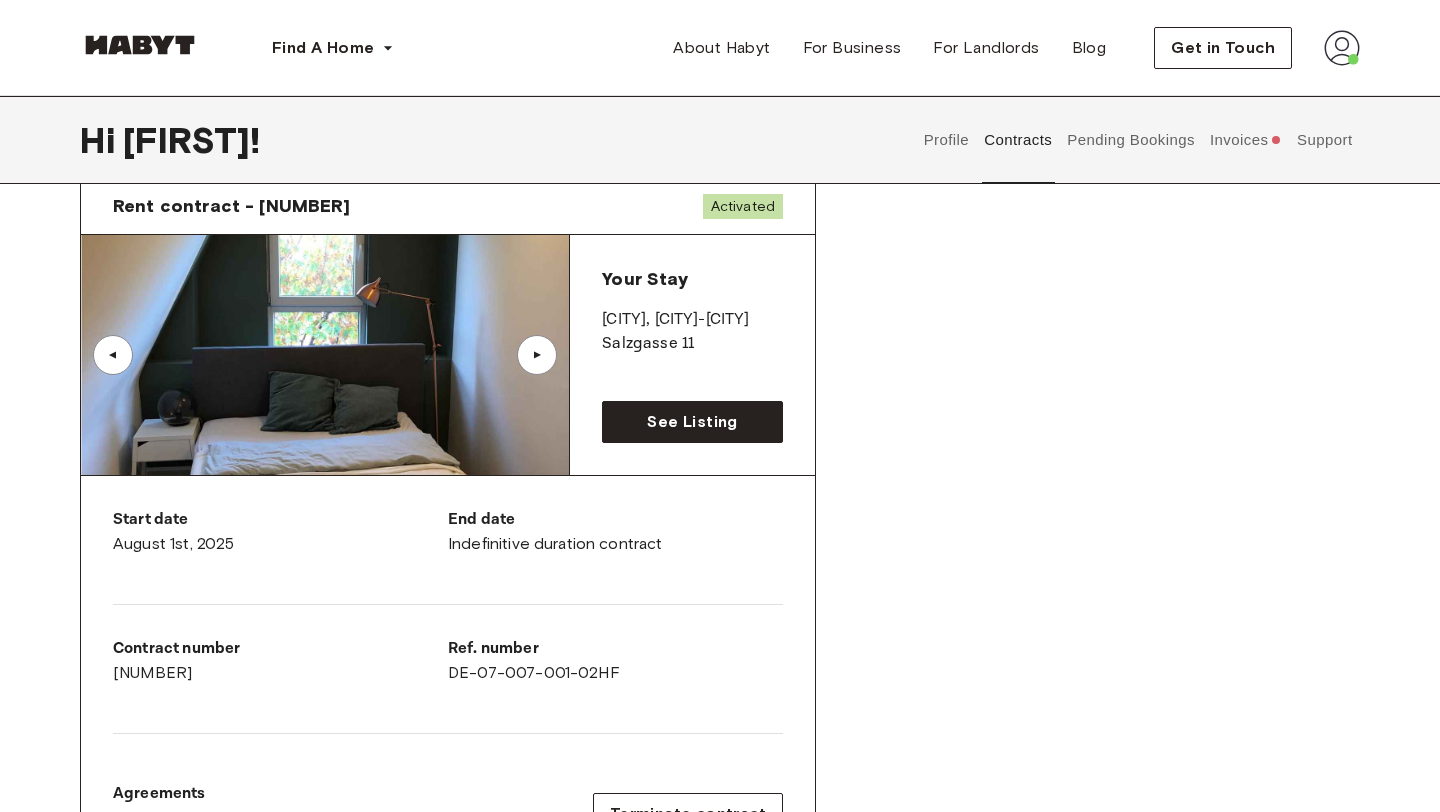 click on "▲" at bounding box center (537, 355) 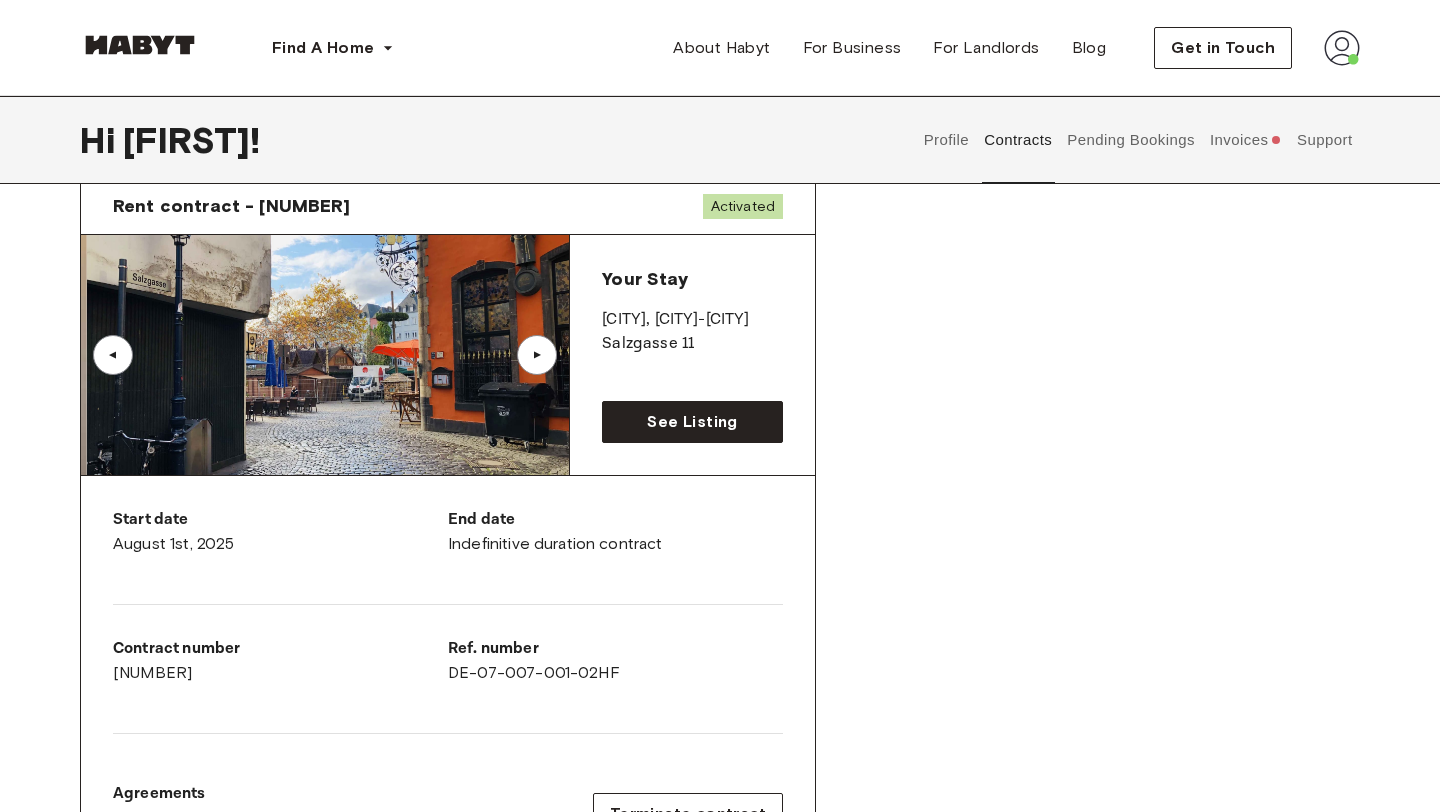 click on "▲" at bounding box center (537, 355) 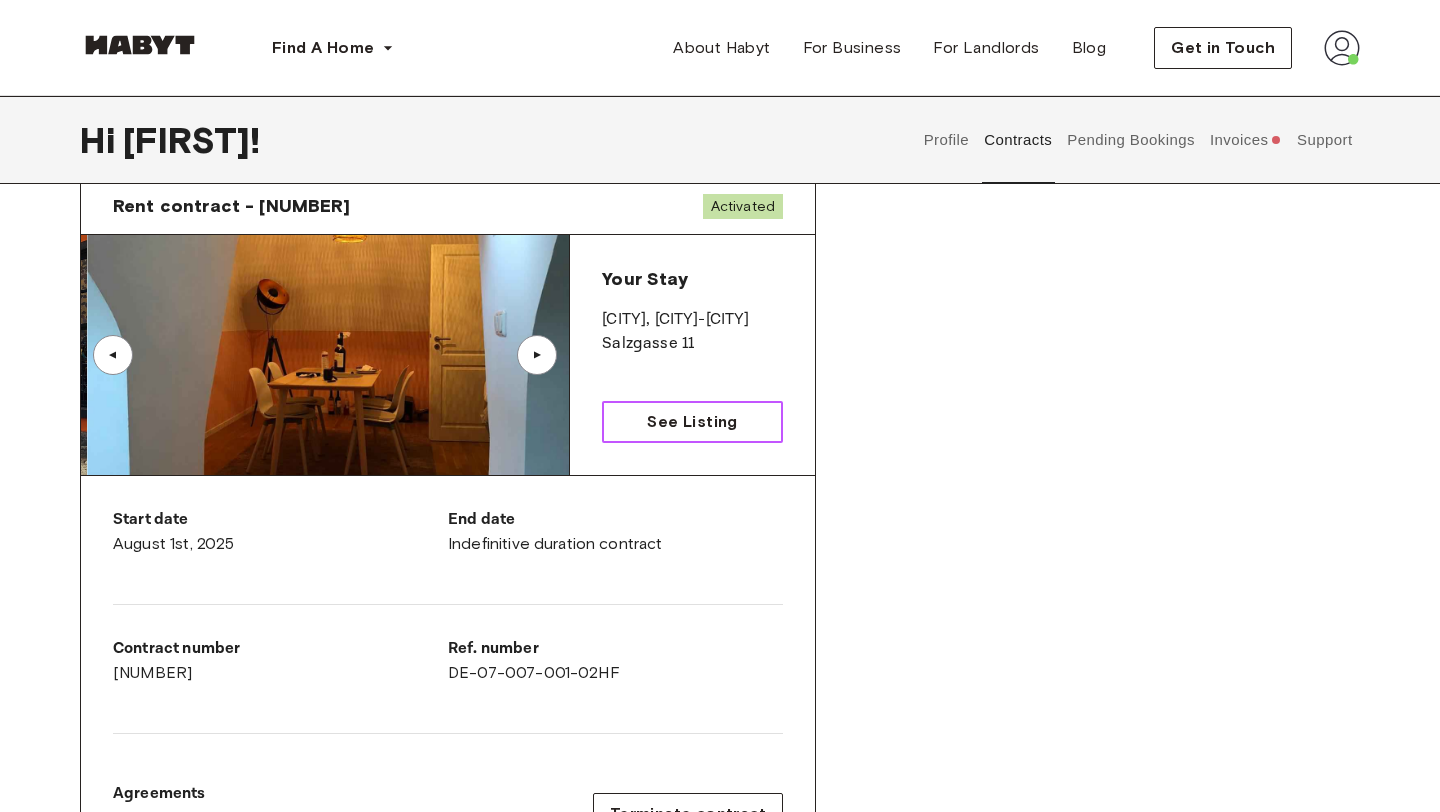 click on "See Listing" at bounding box center (692, 422) 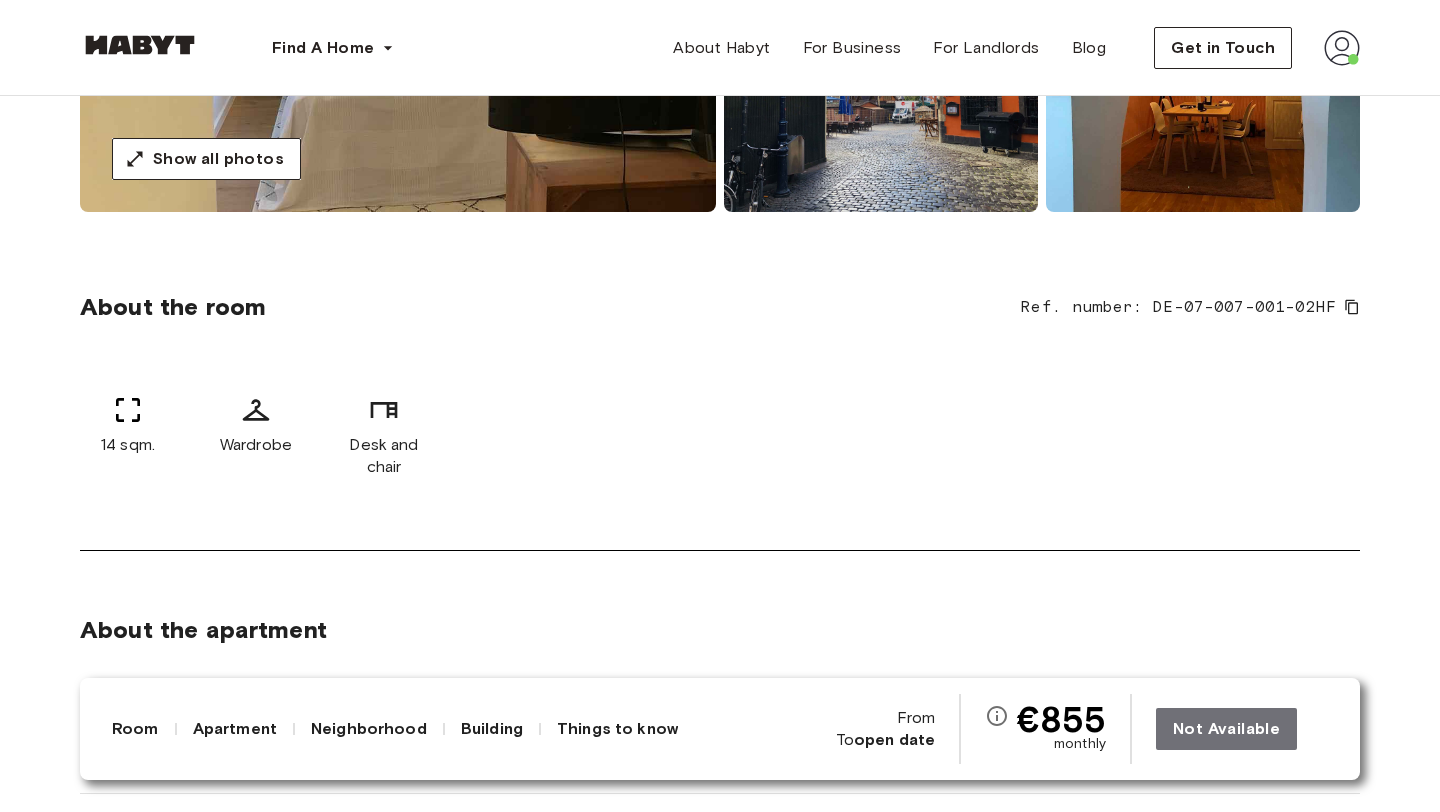 scroll, scrollTop: 554, scrollLeft: 0, axis: vertical 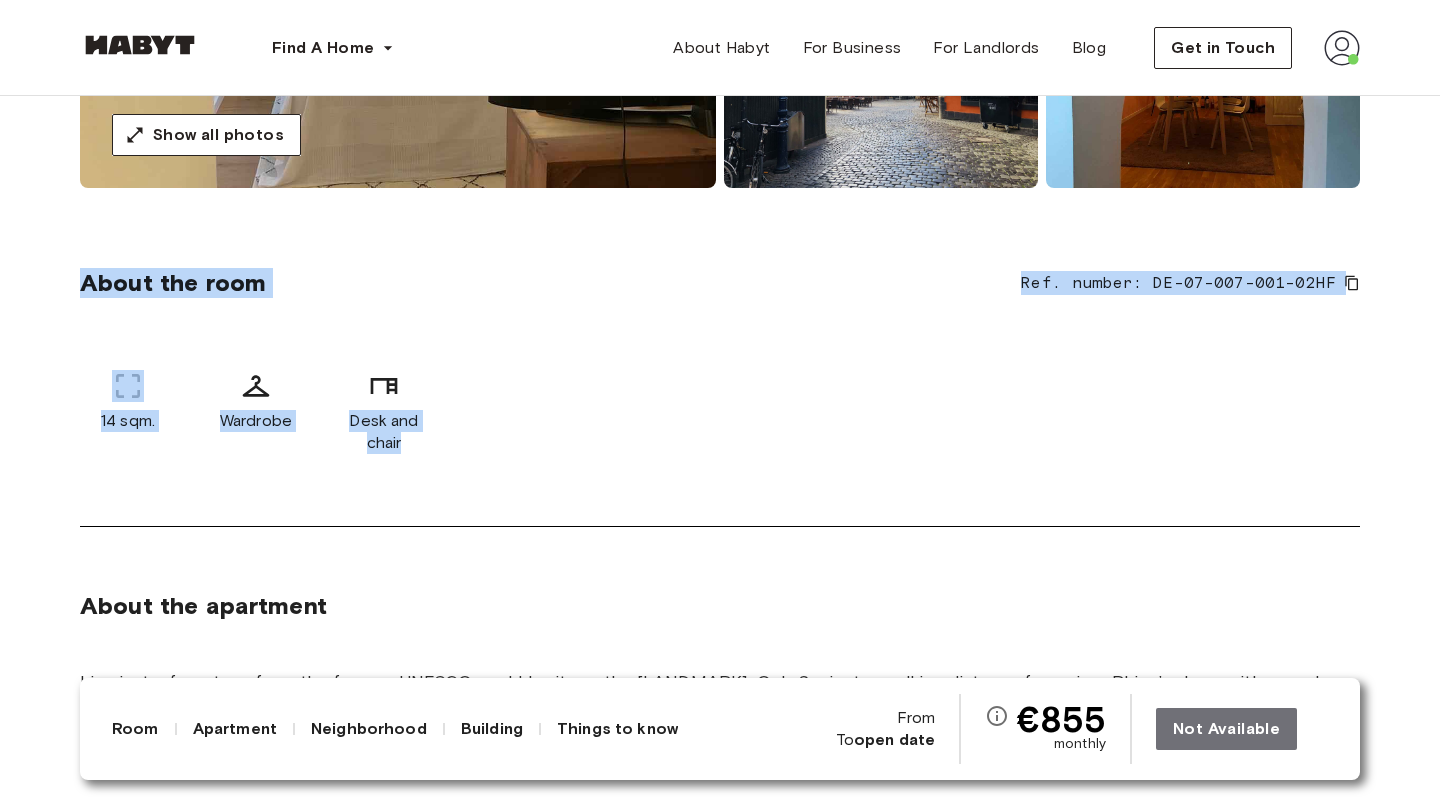 drag, startPoint x: 69, startPoint y: 263, endPoint x: 418, endPoint y: 463, distance: 402.24496 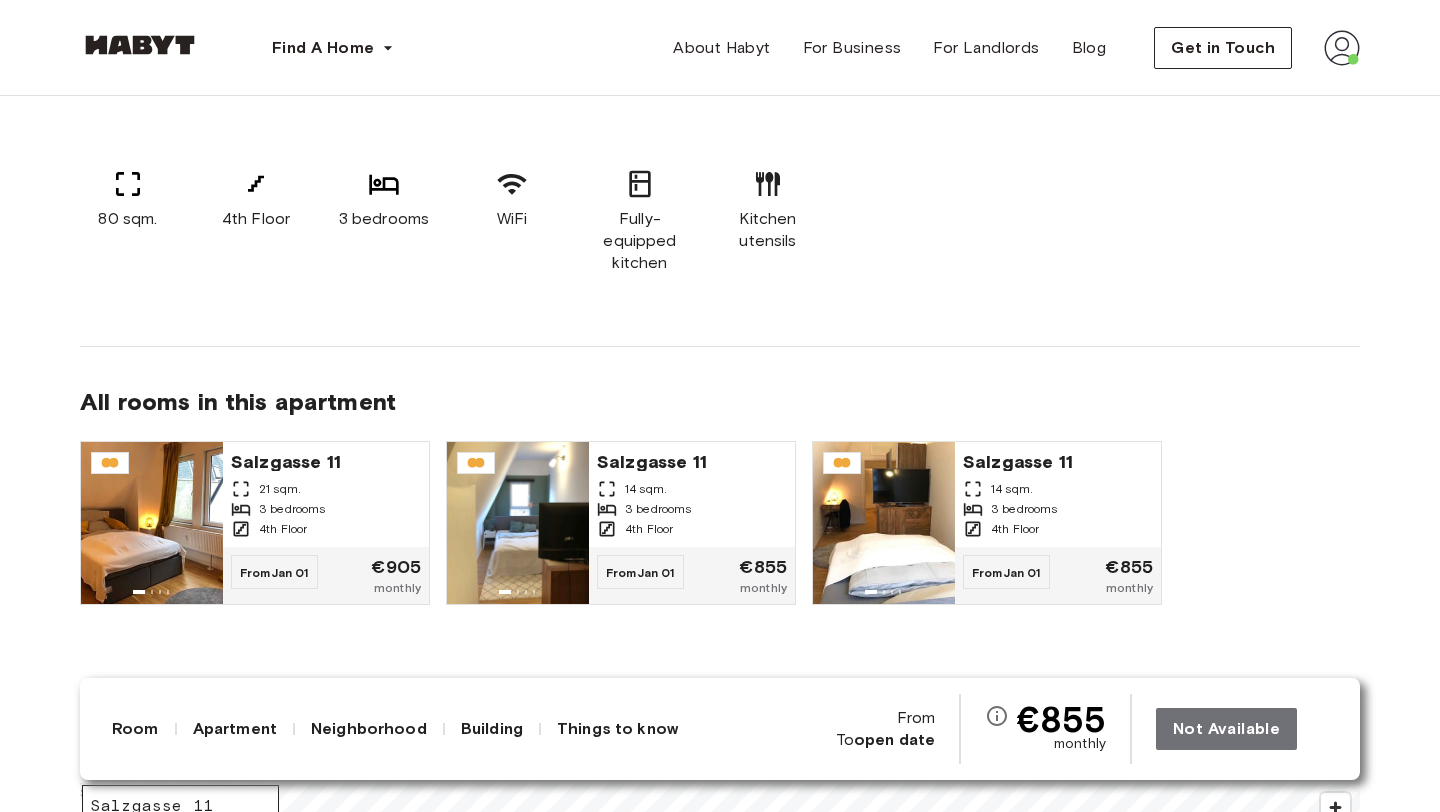 scroll, scrollTop: 1226, scrollLeft: 0, axis: vertical 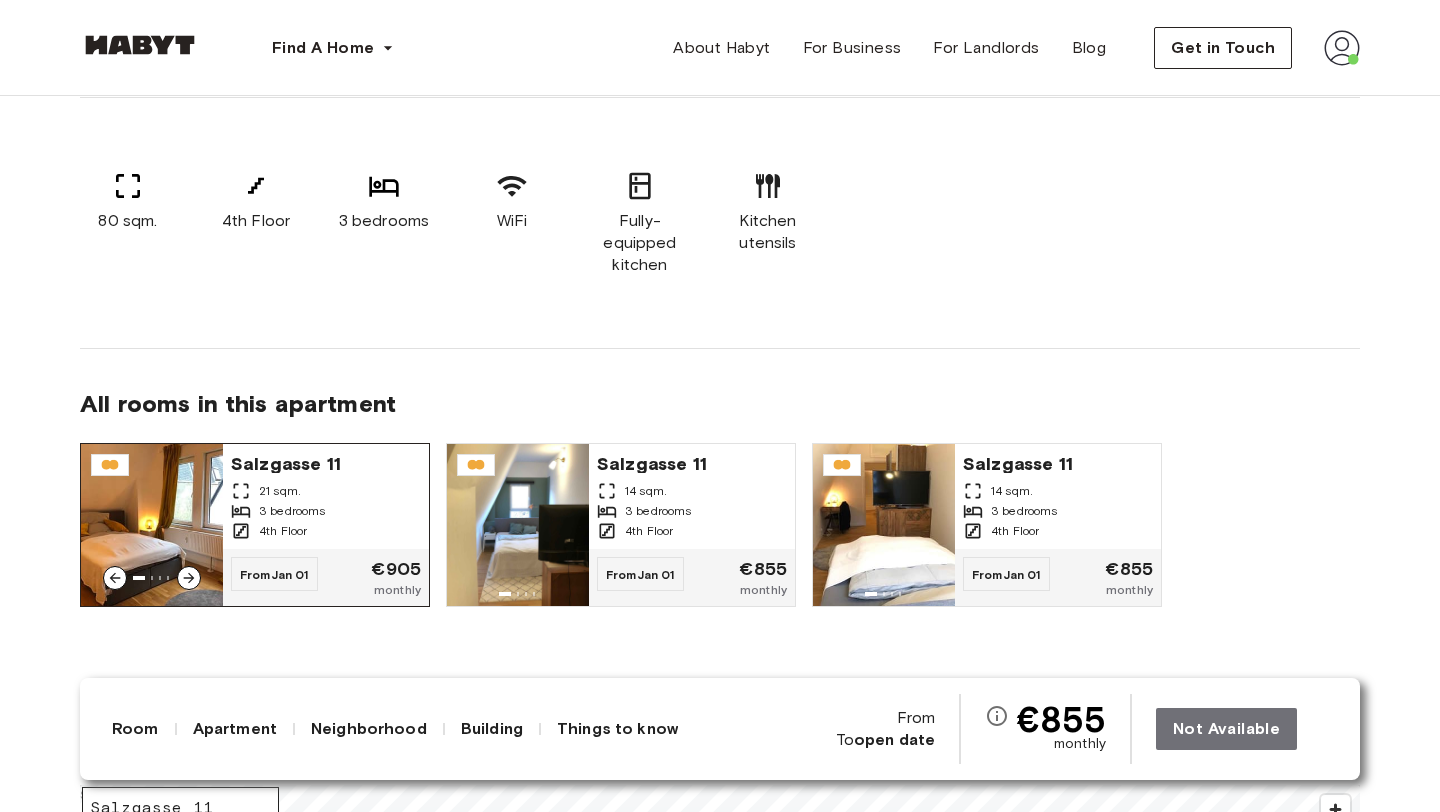click at bounding box center [152, 525] 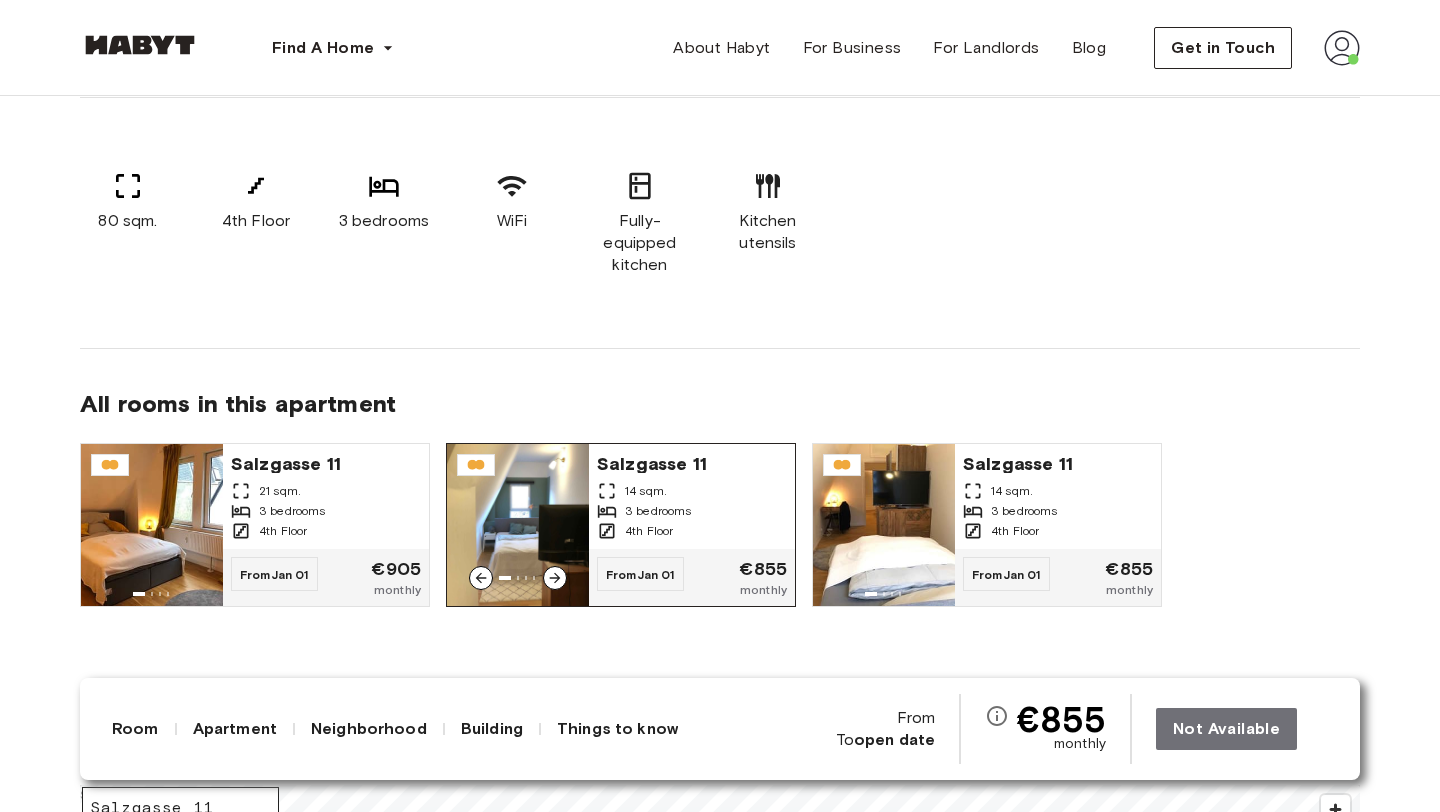 click 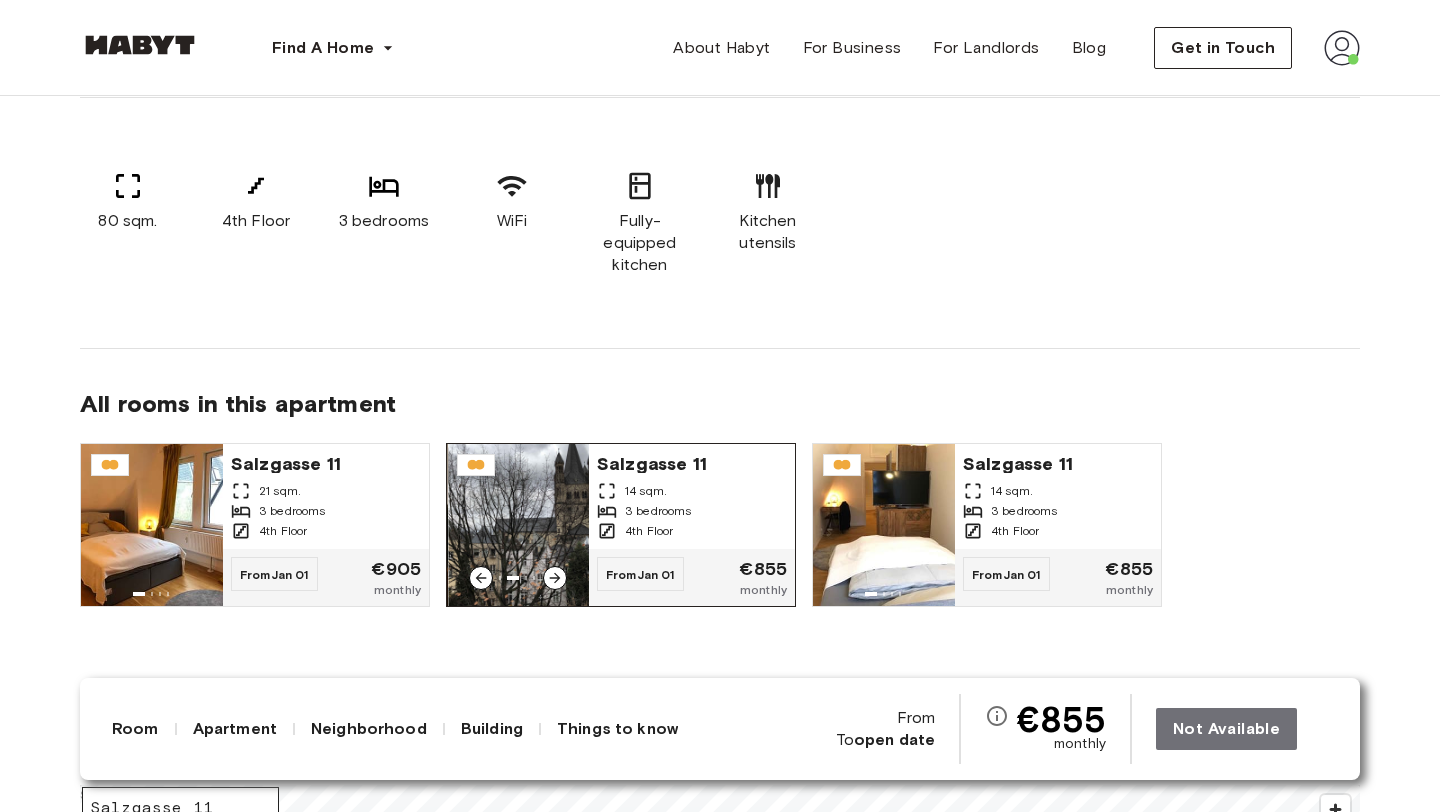 click 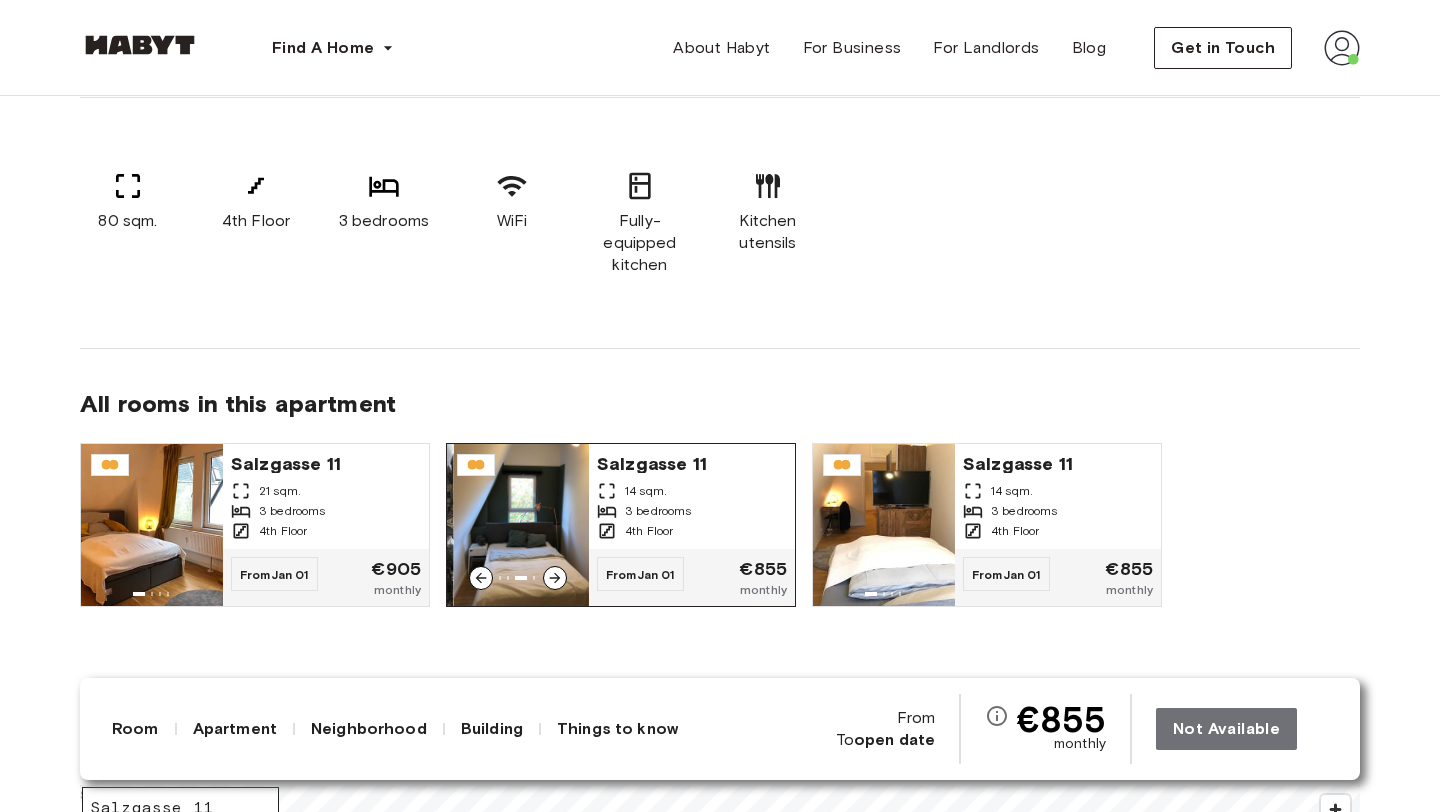 click 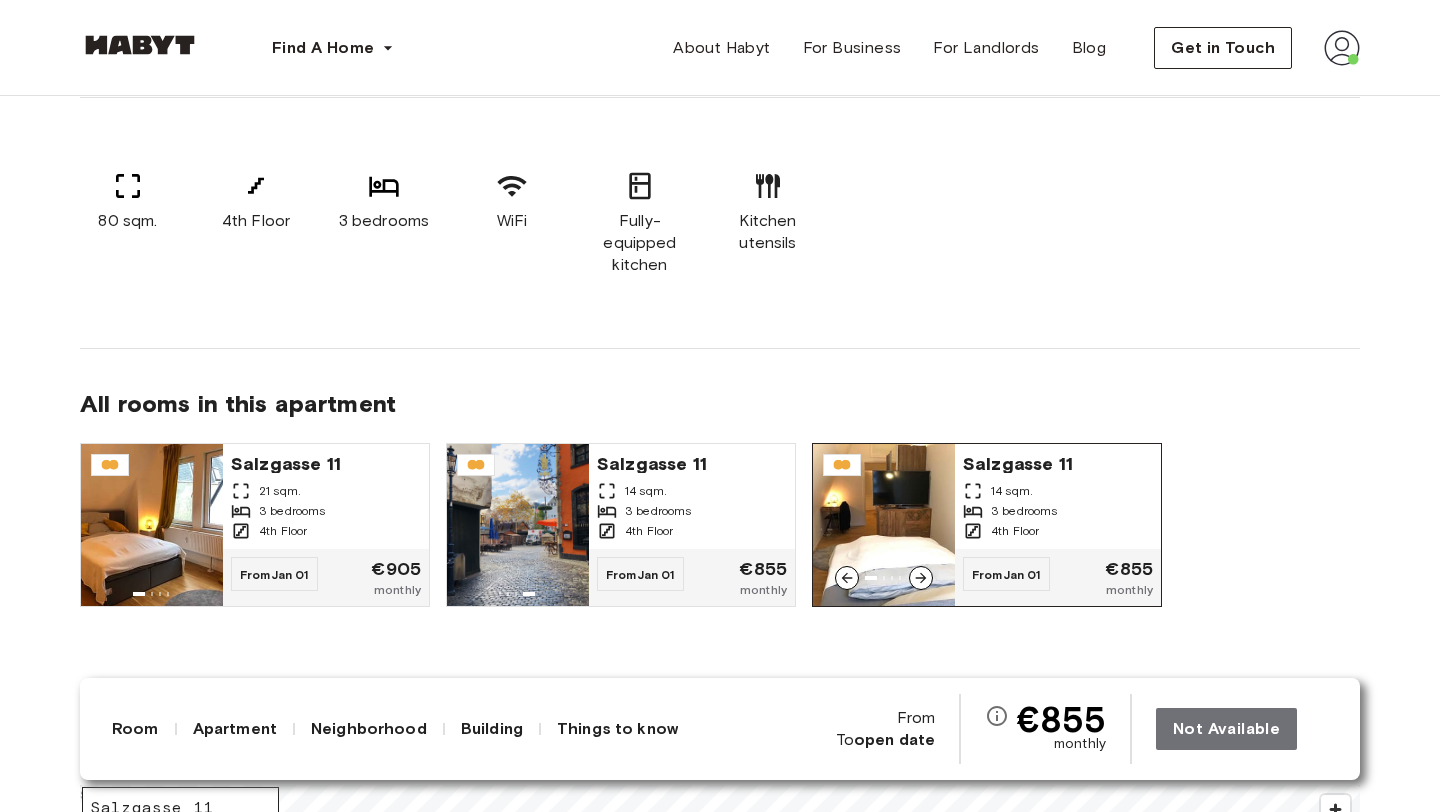 click 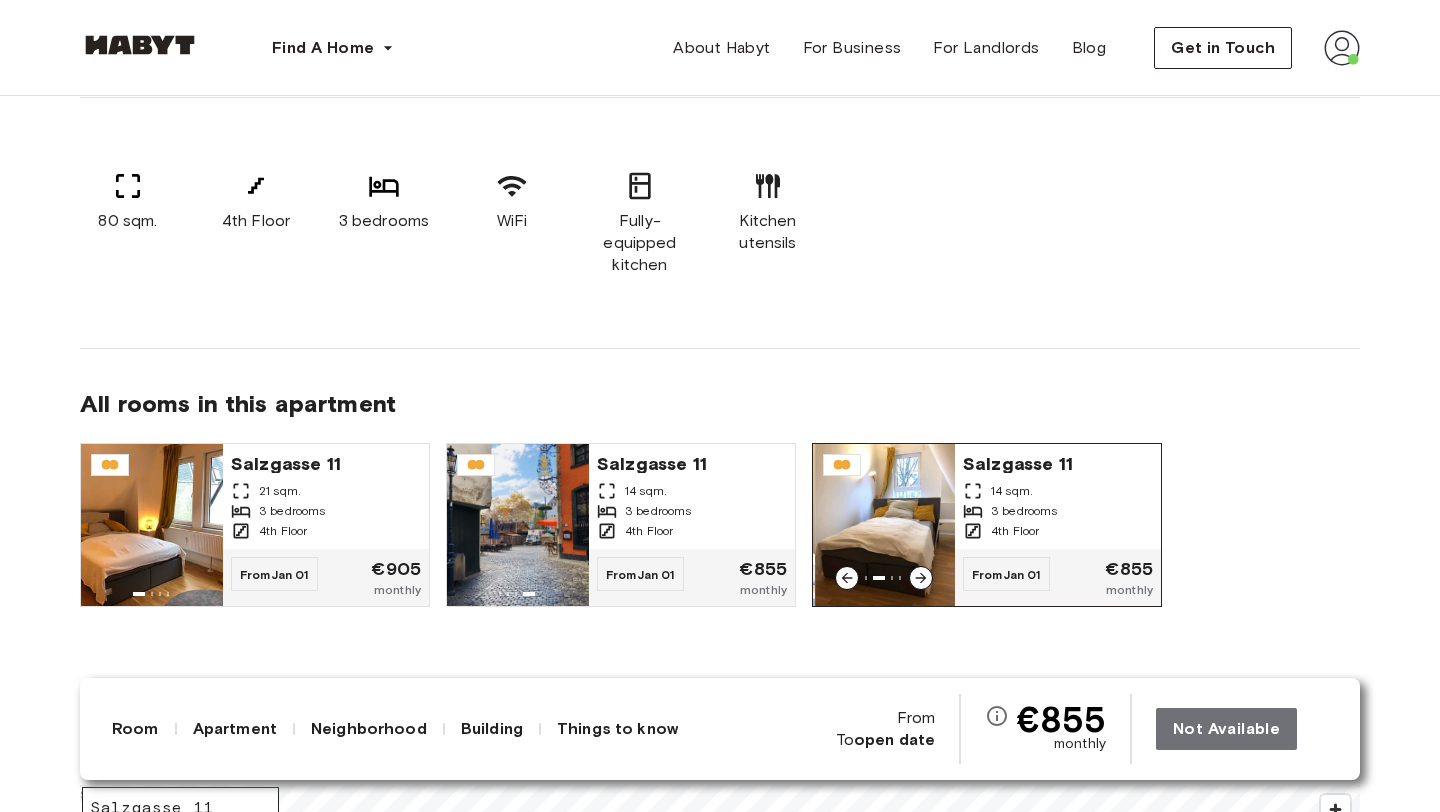 click 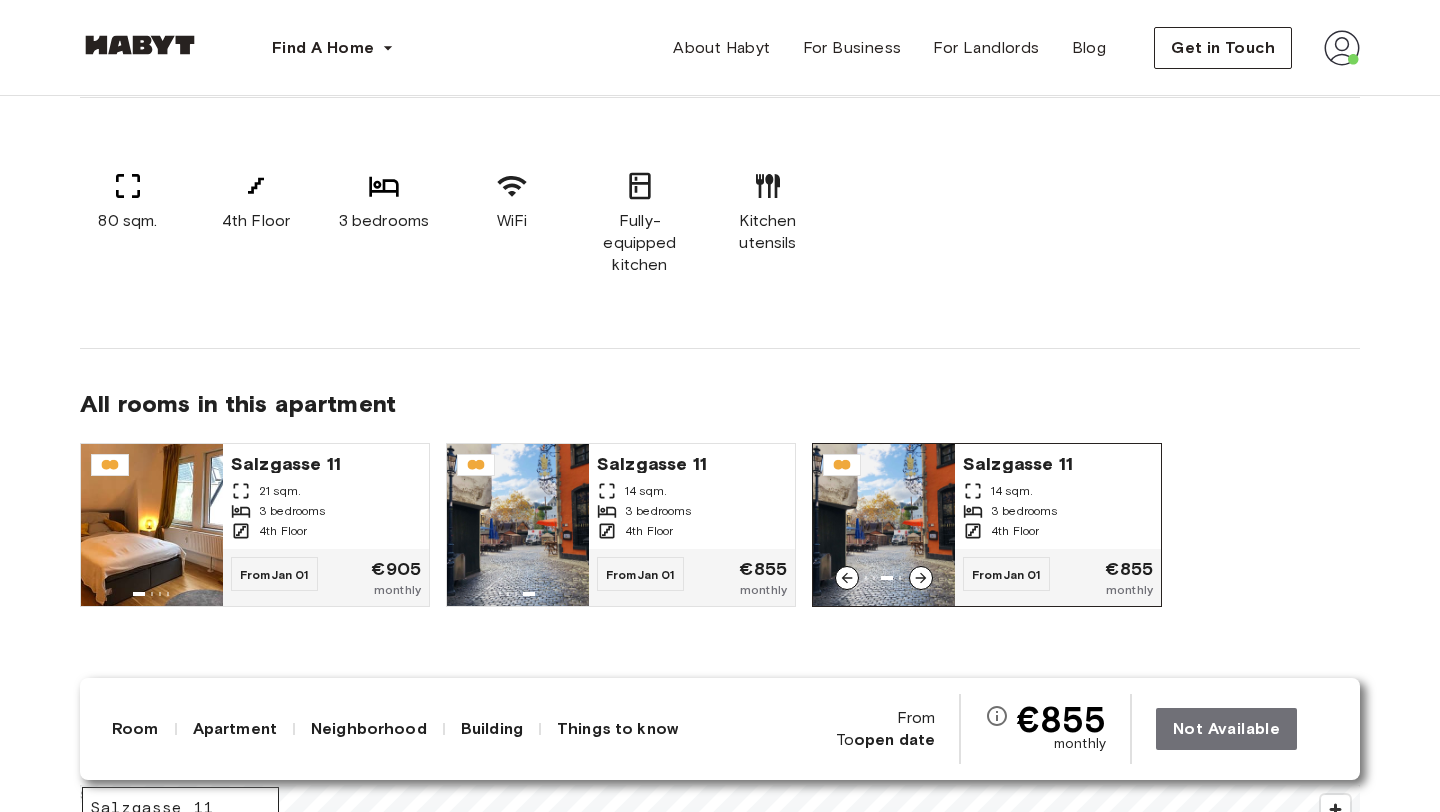 click 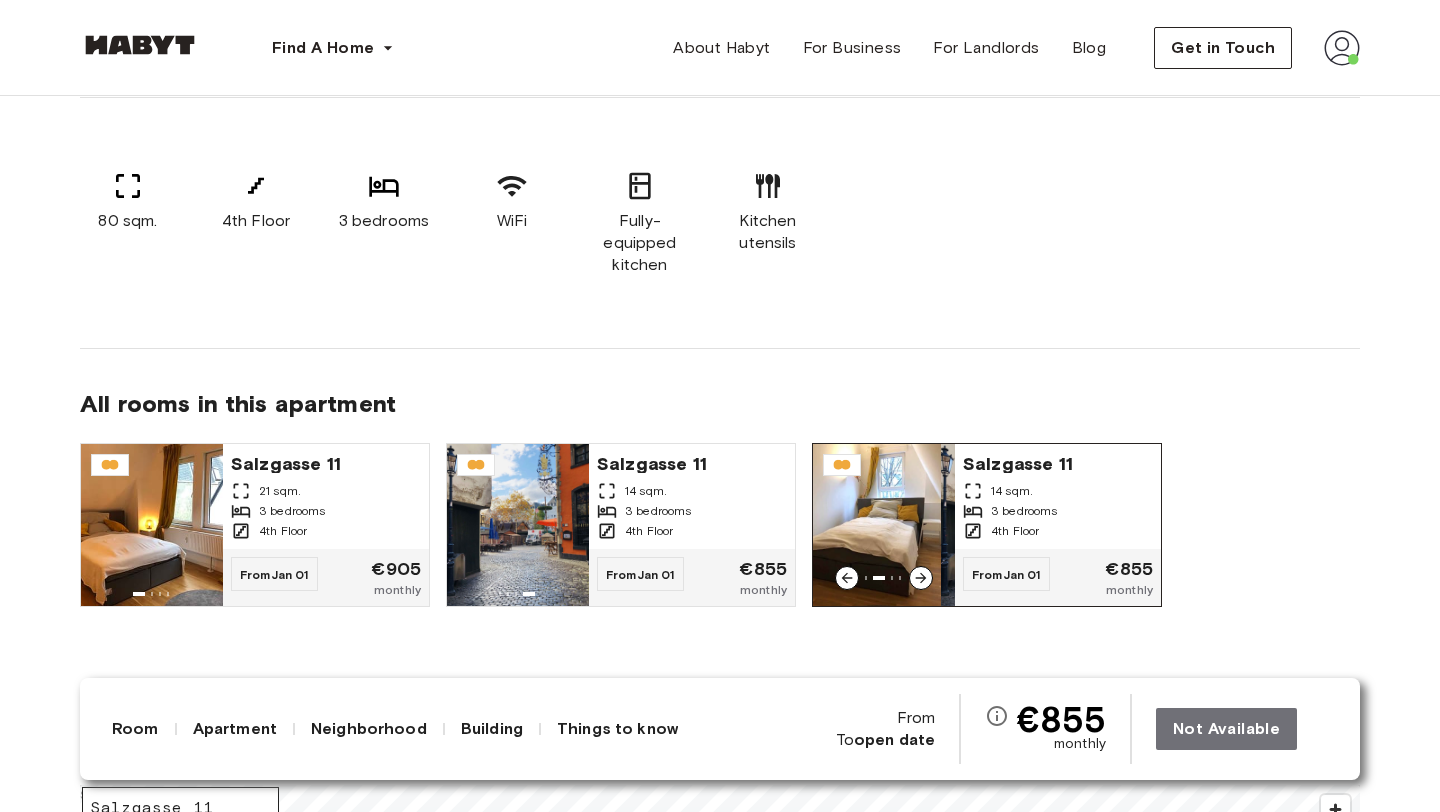 click 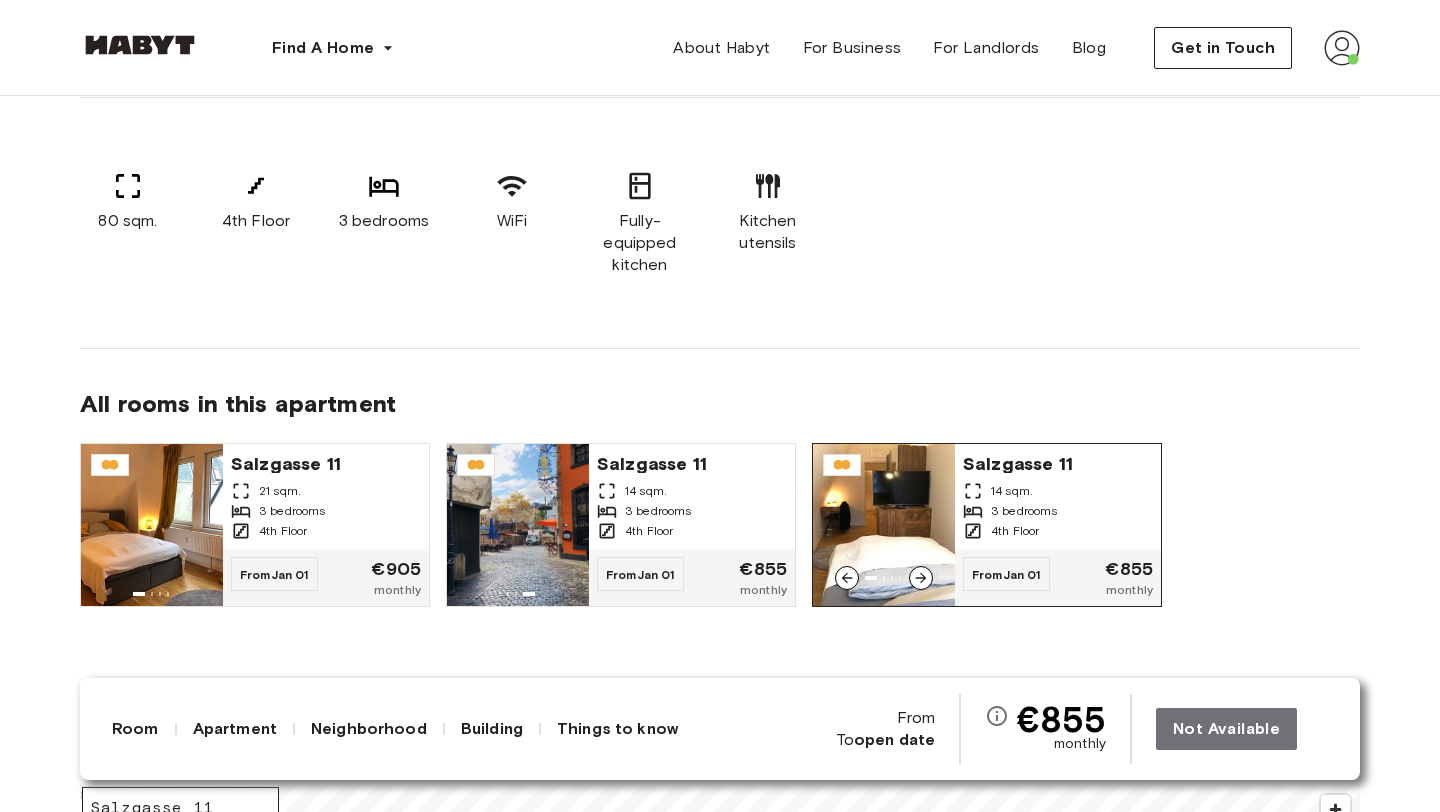click 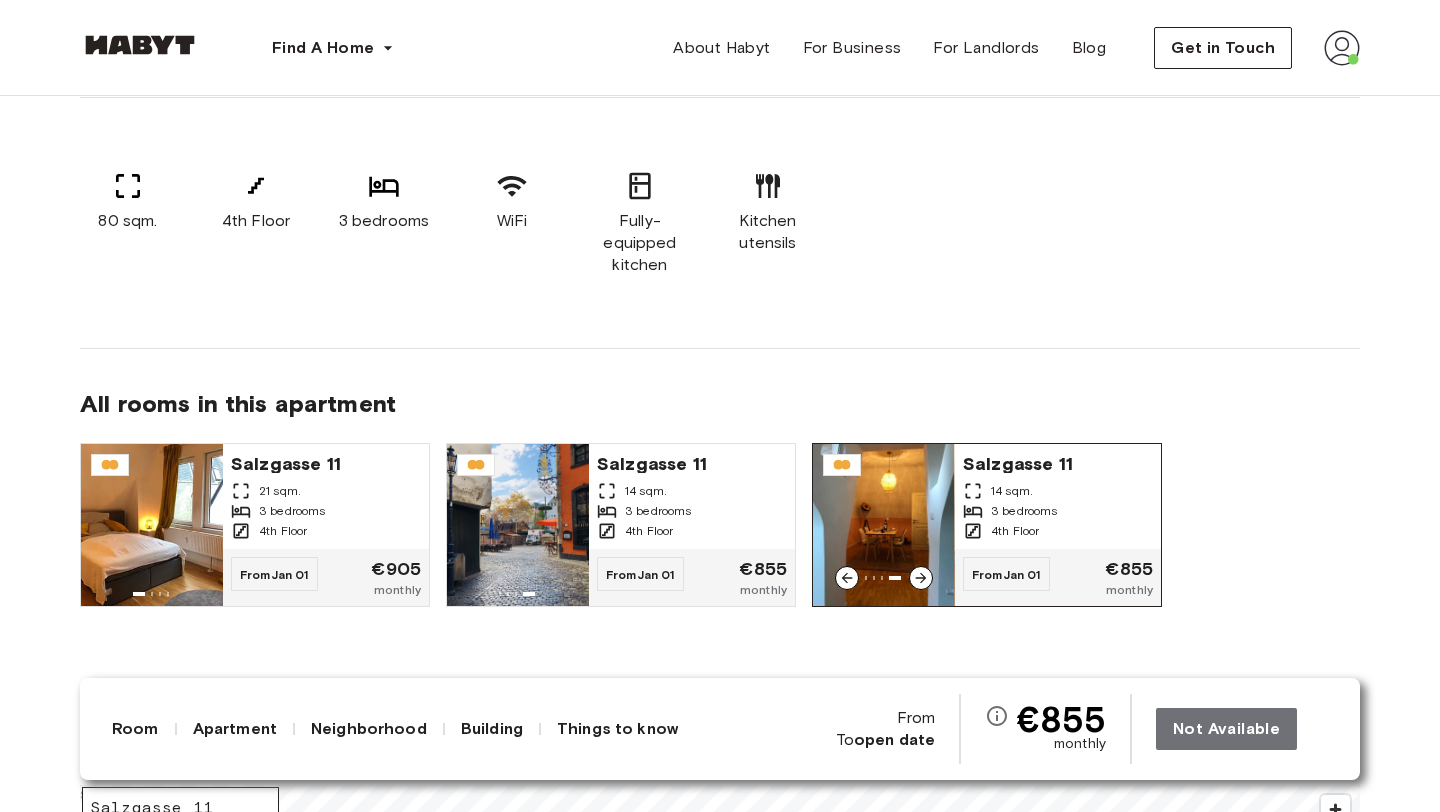 click 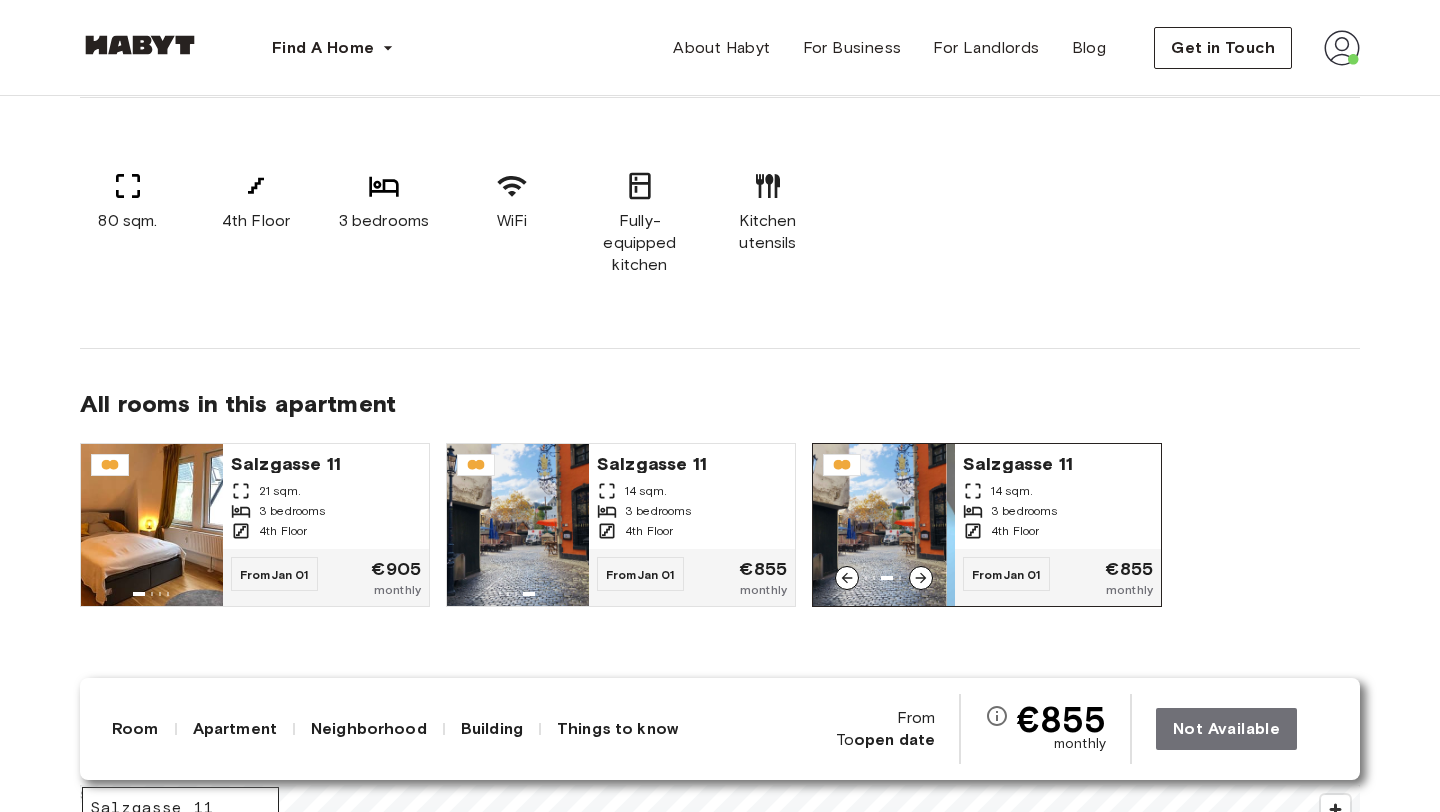 click 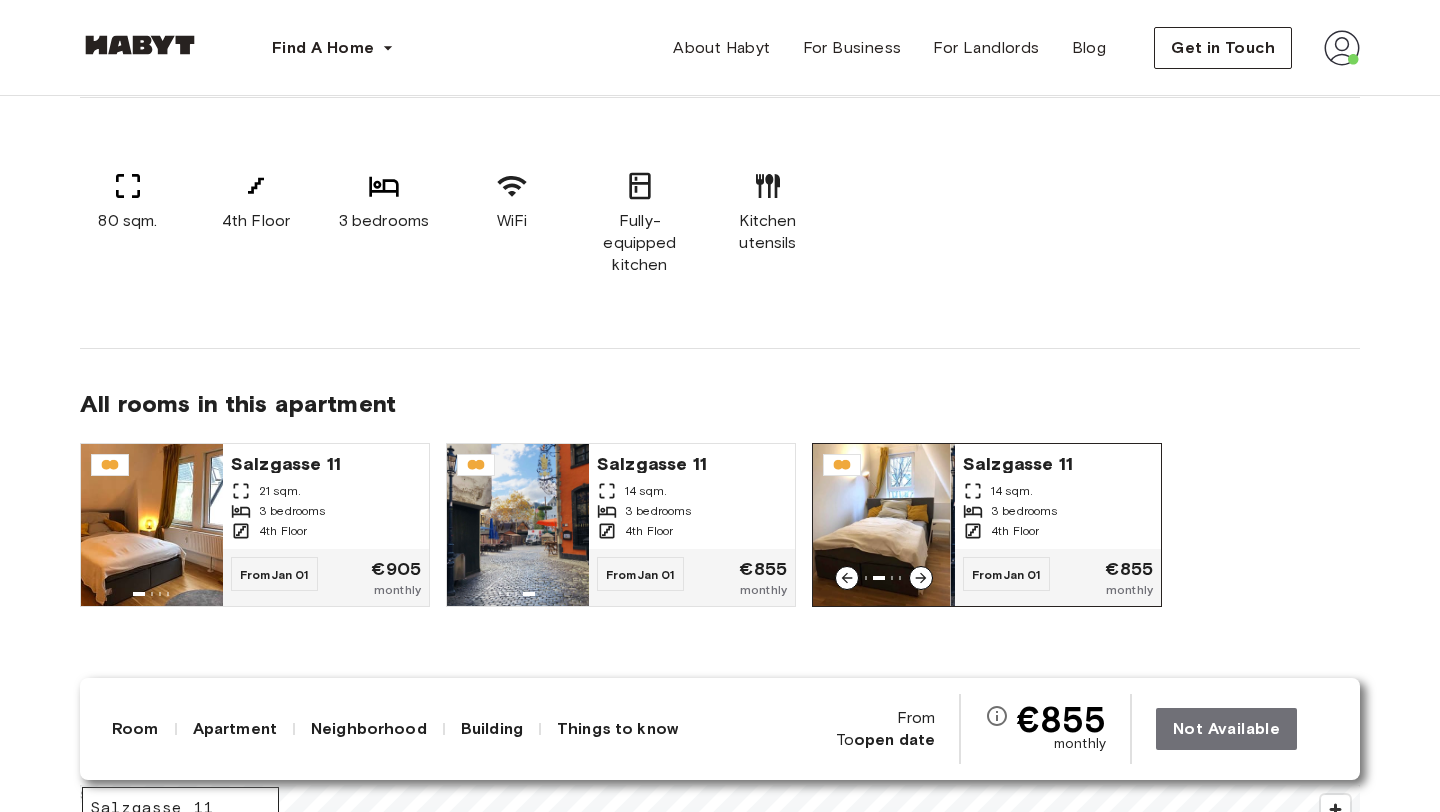 click 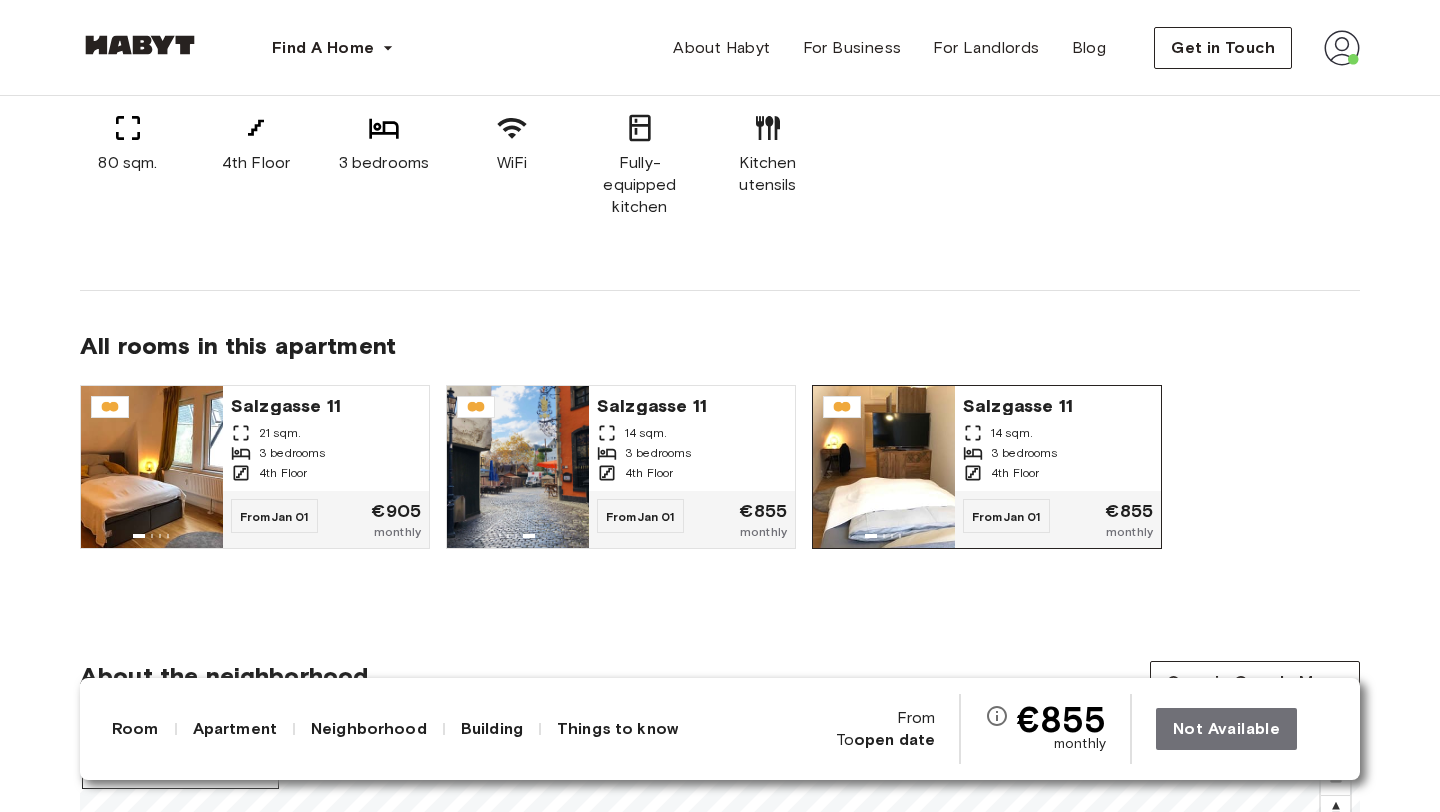scroll, scrollTop: 1310, scrollLeft: 0, axis: vertical 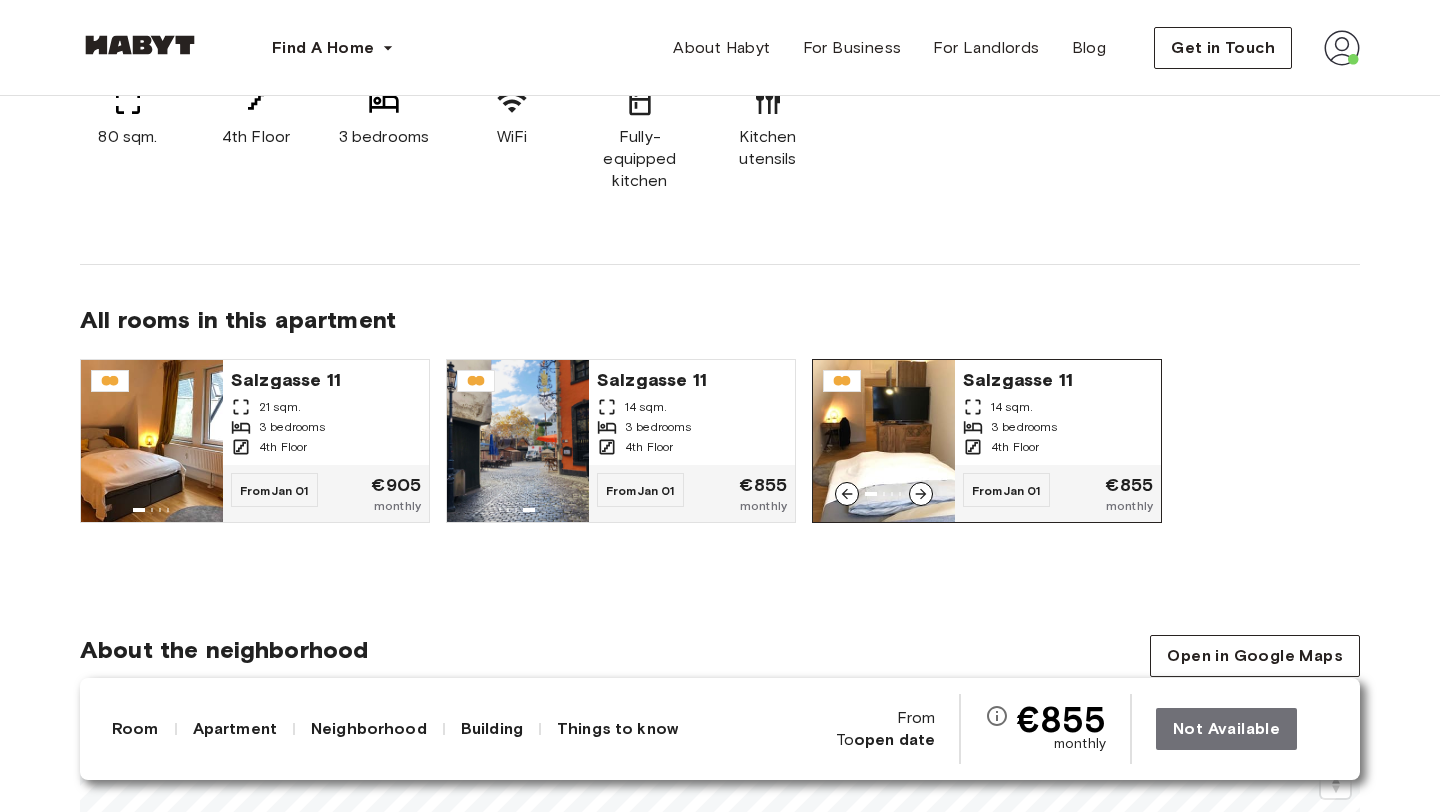 click 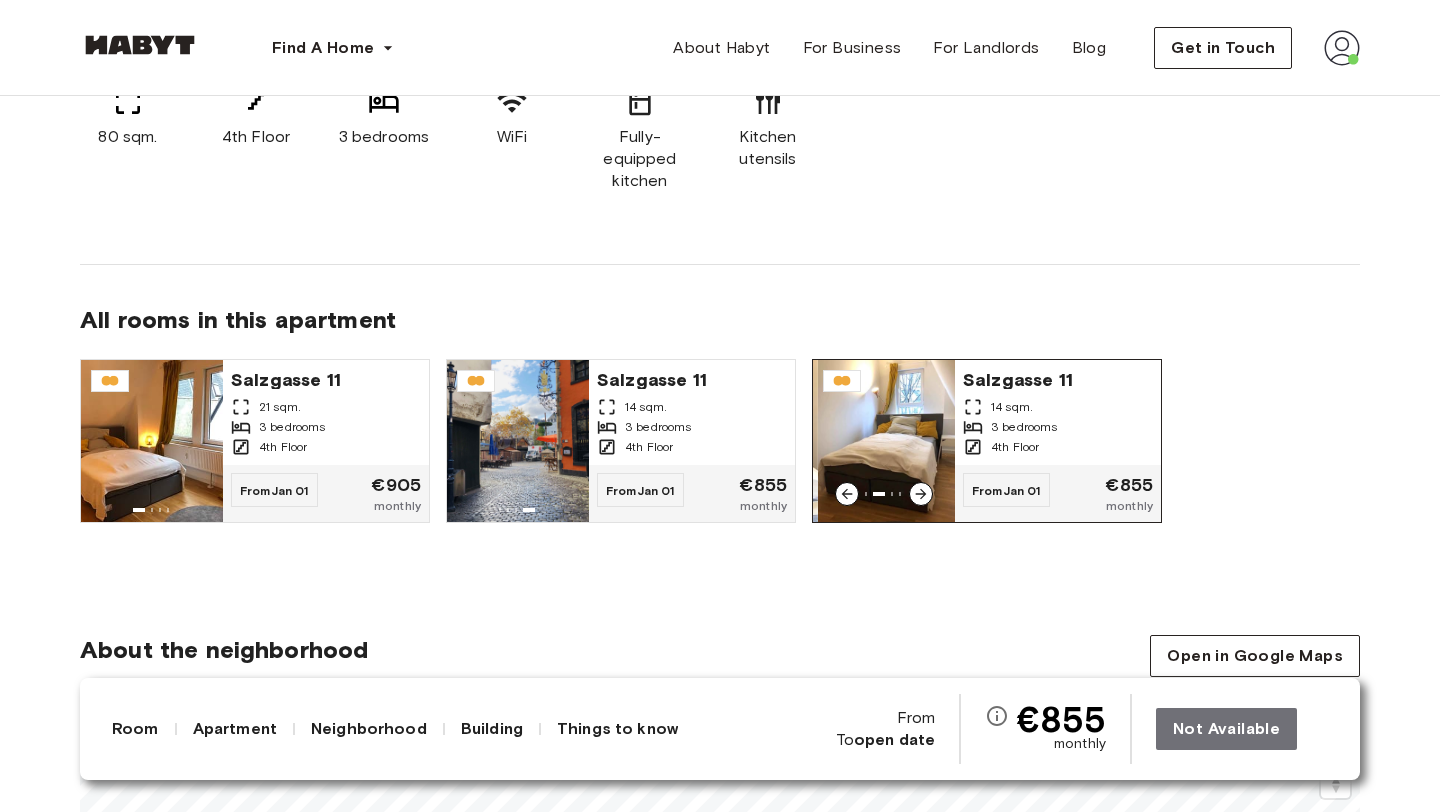 click 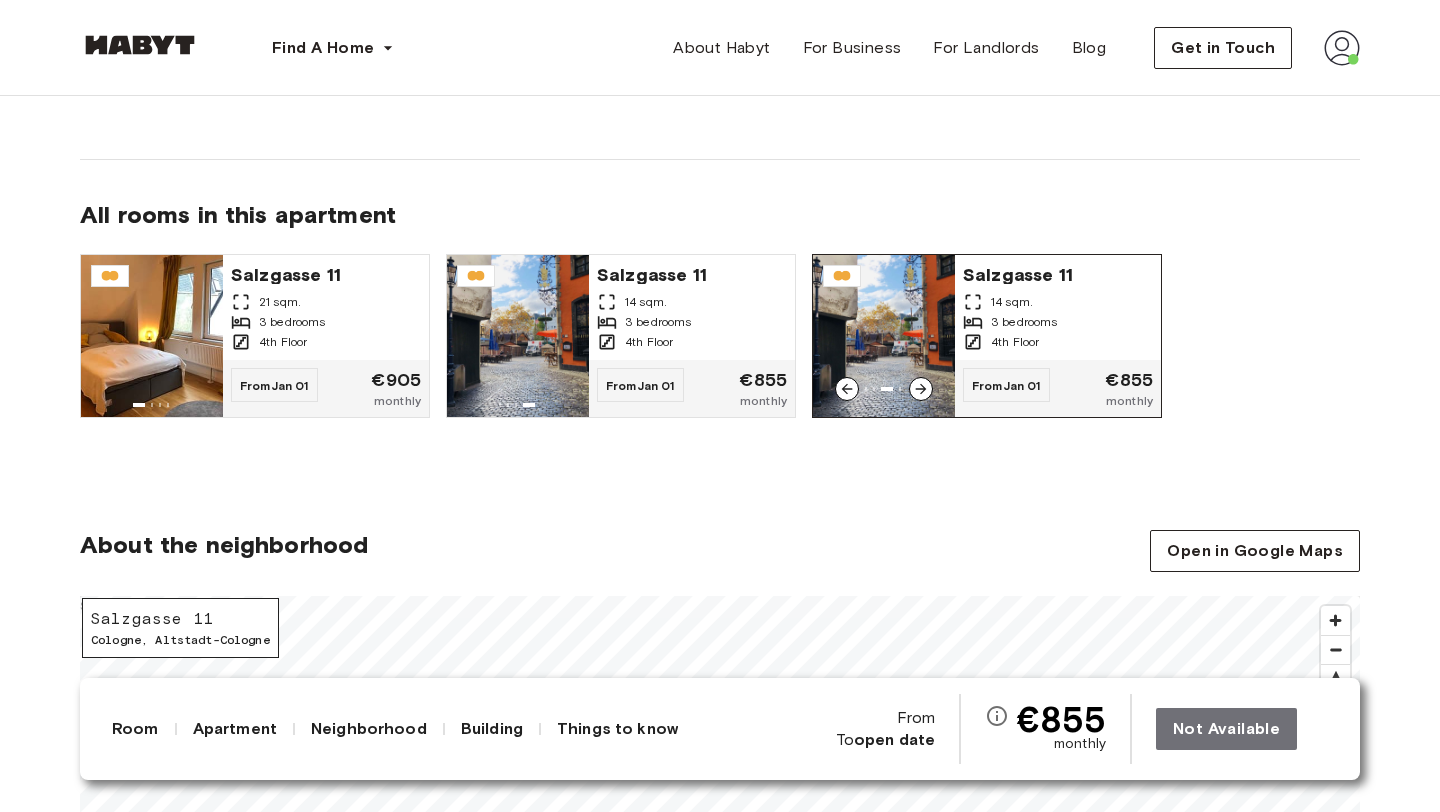 scroll, scrollTop: 1414, scrollLeft: 0, axis: vertical 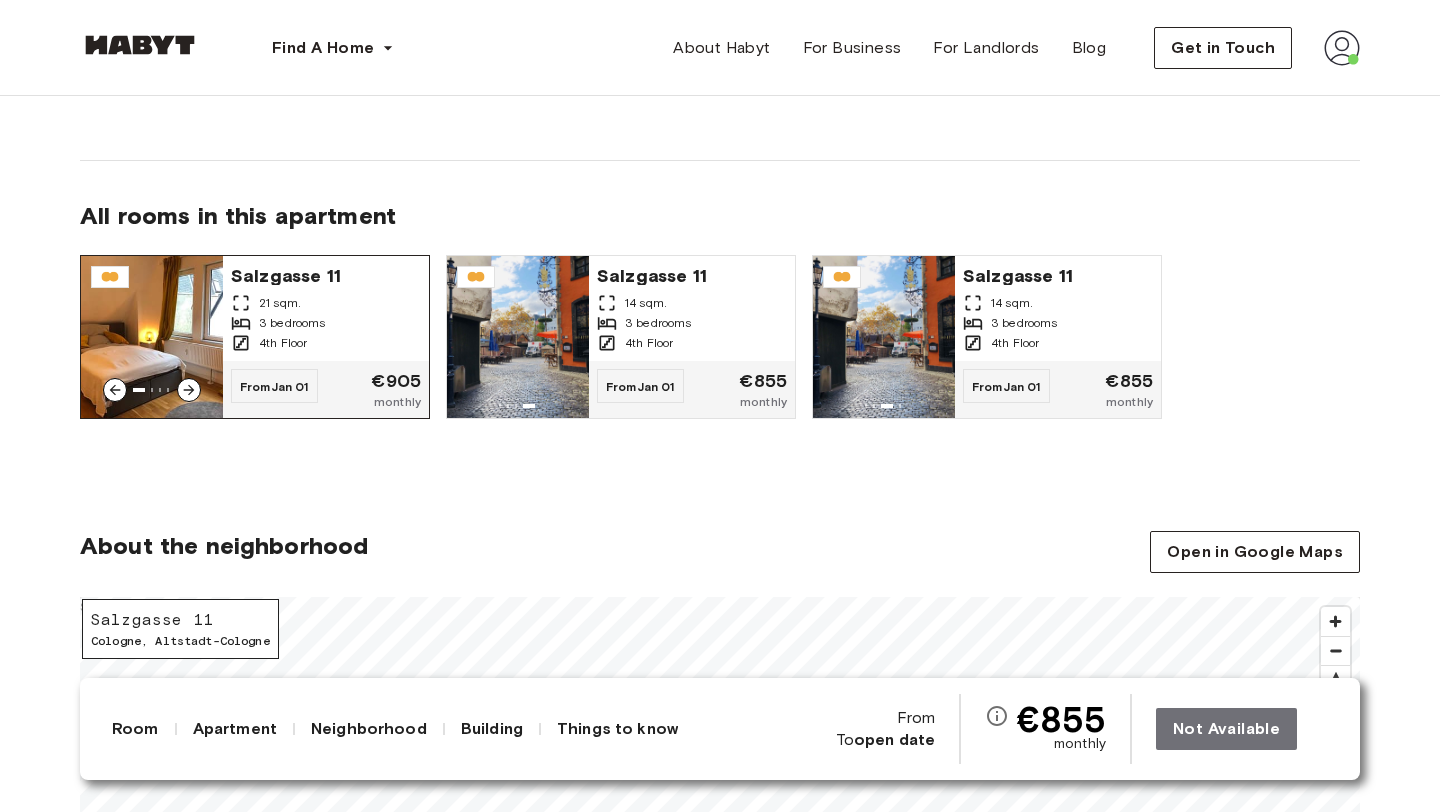 click at bounding box center [152, 337] 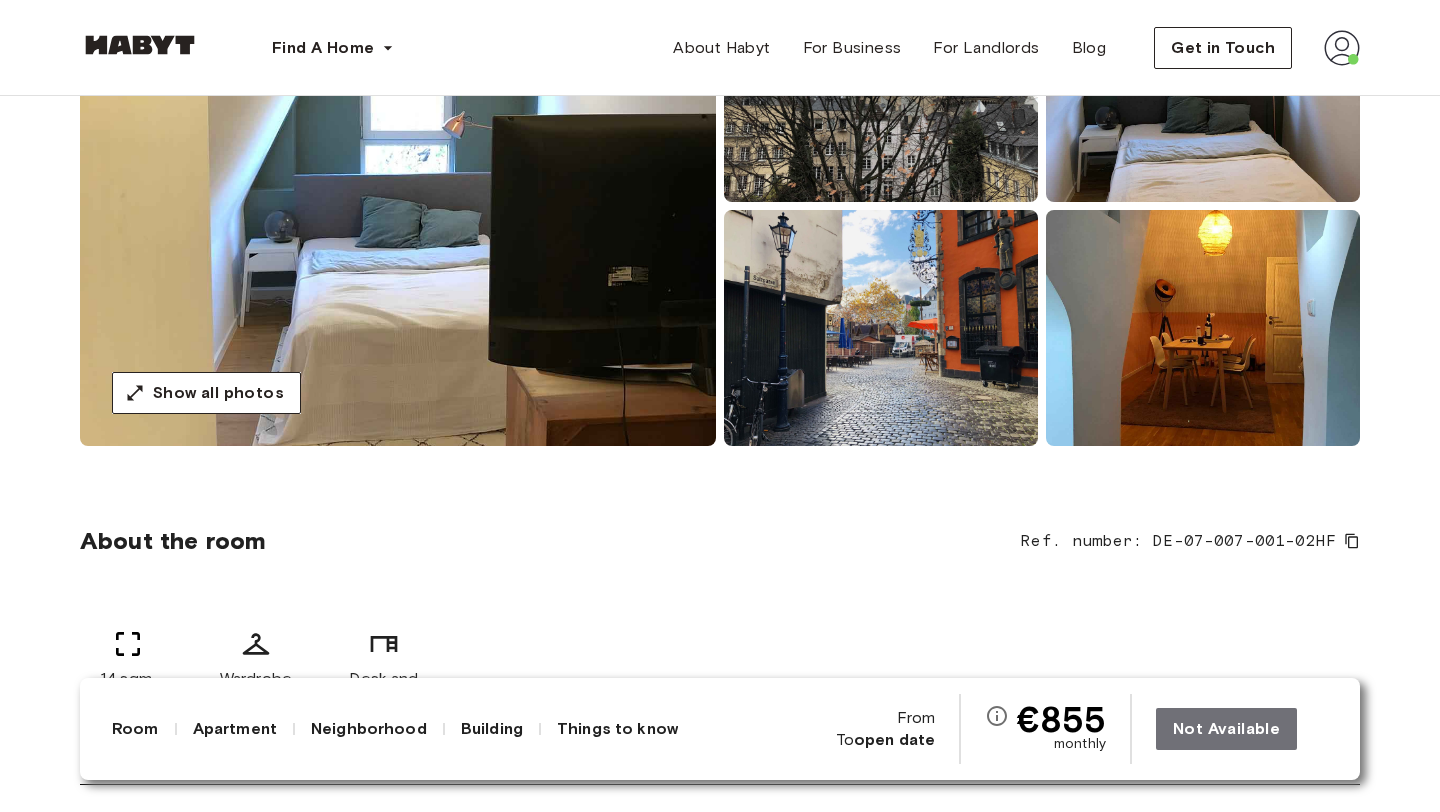 scroll, scrollTop: 298, scrollLeft: 0, axis: vertical 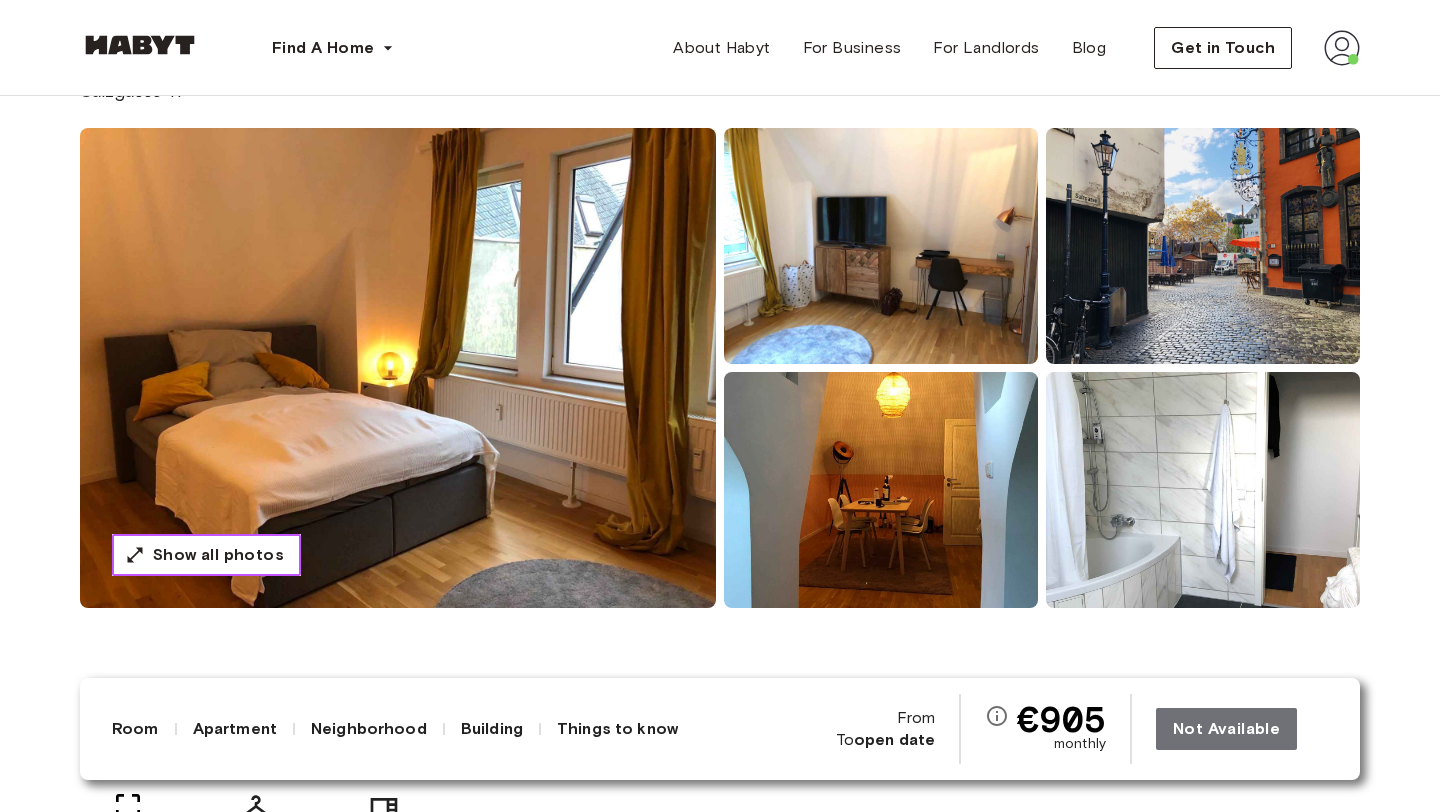 click on "Show all photos" at bounding box center (218, 555) 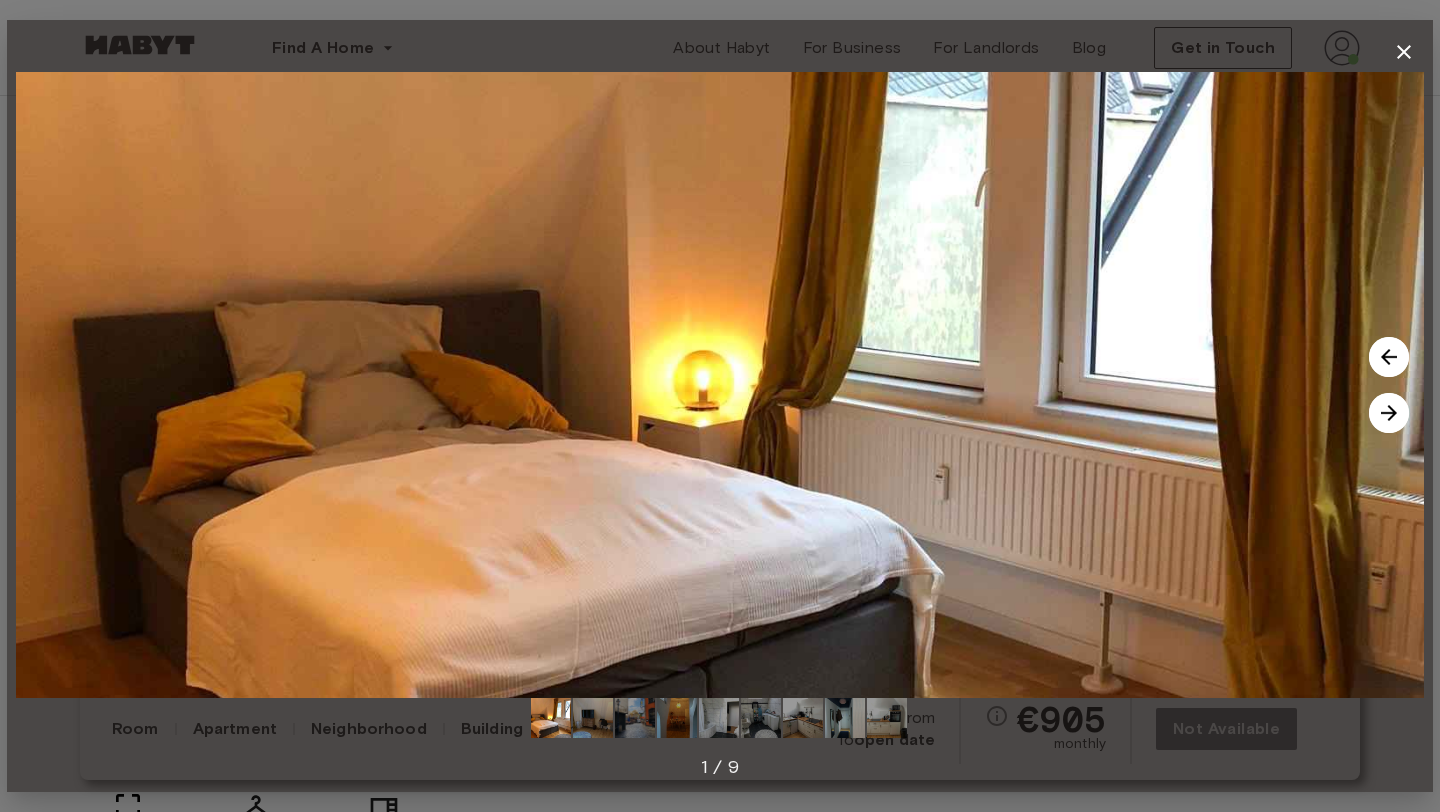 click at bounding box center (720, 385) 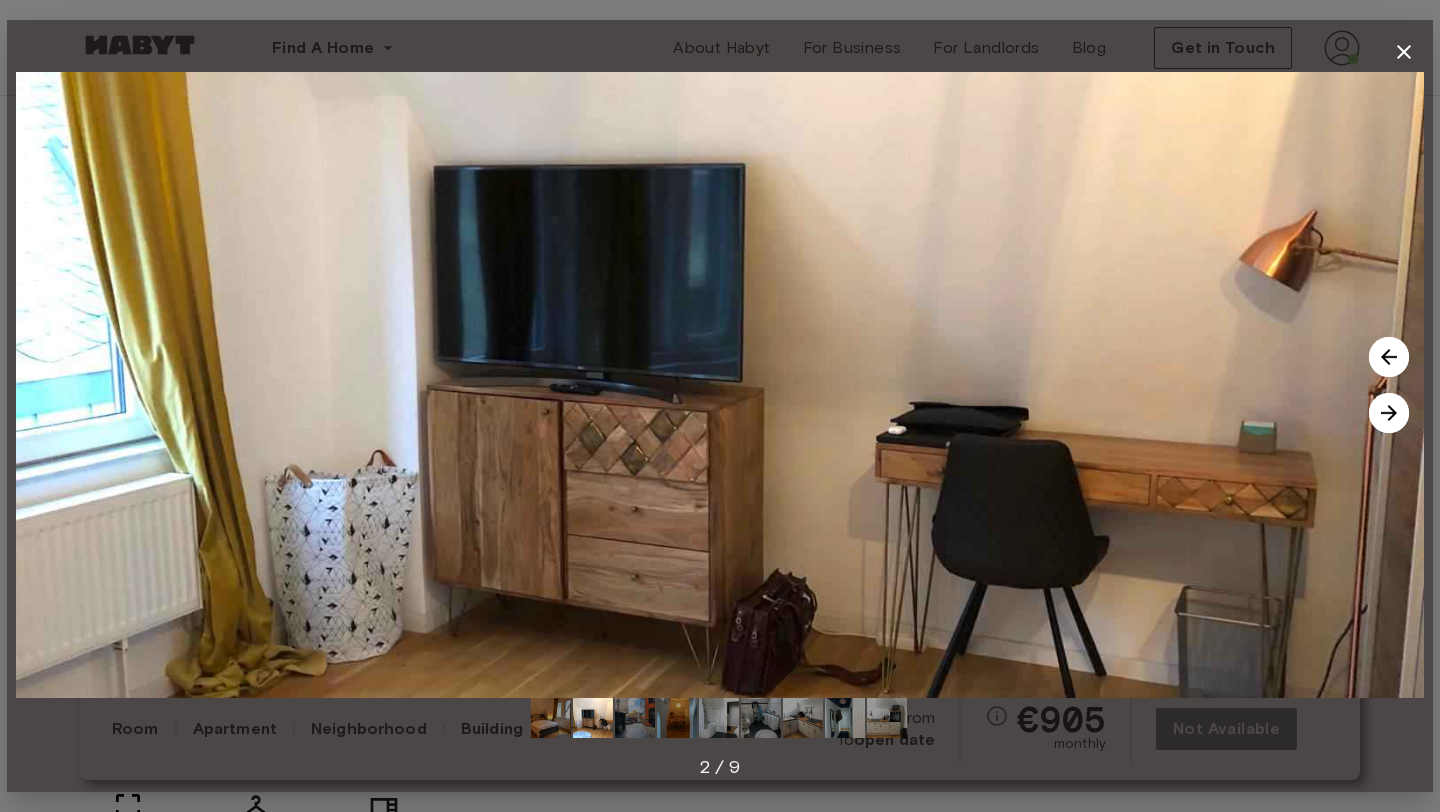 click at bounding box center (1389, 413) 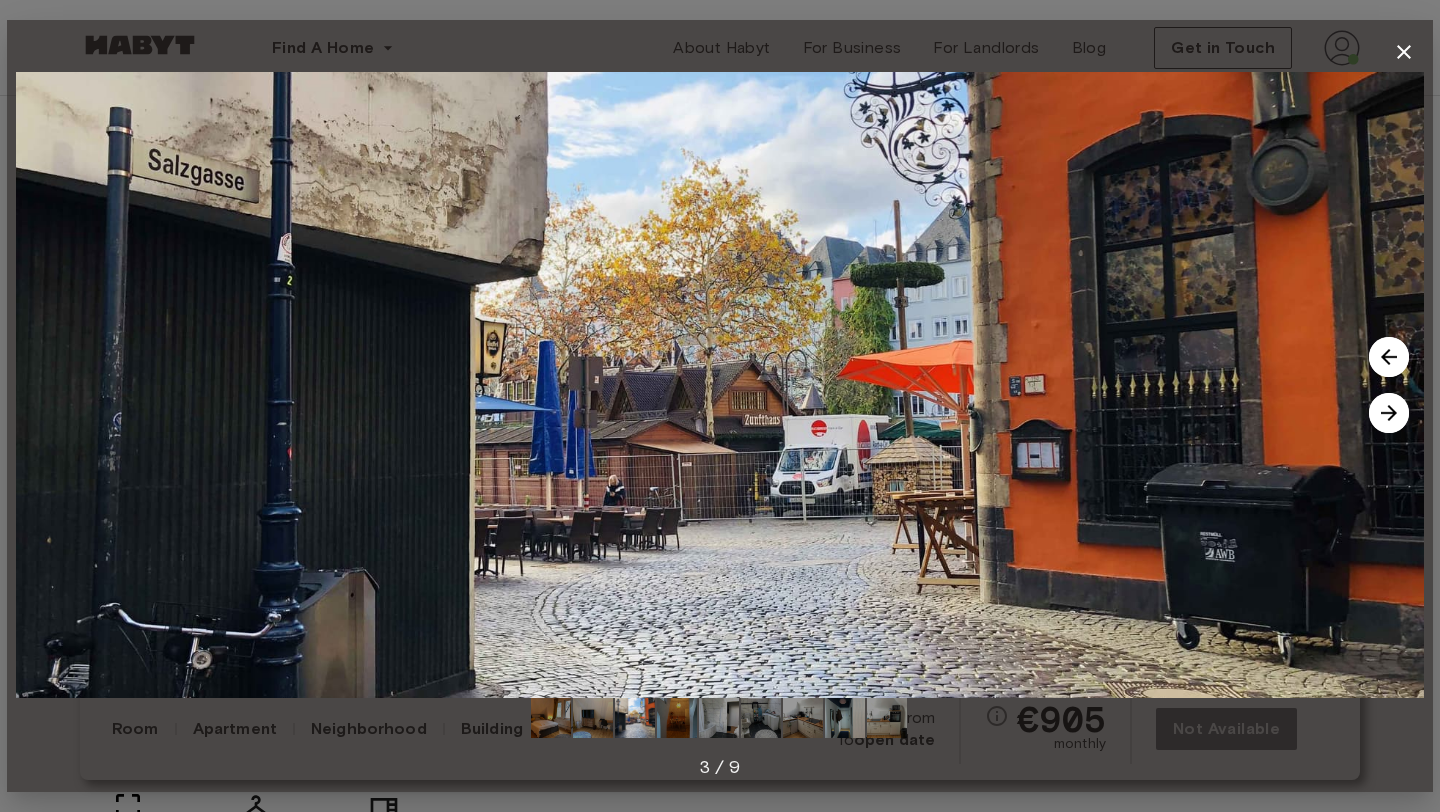 click at bounding box center [1389, 413] 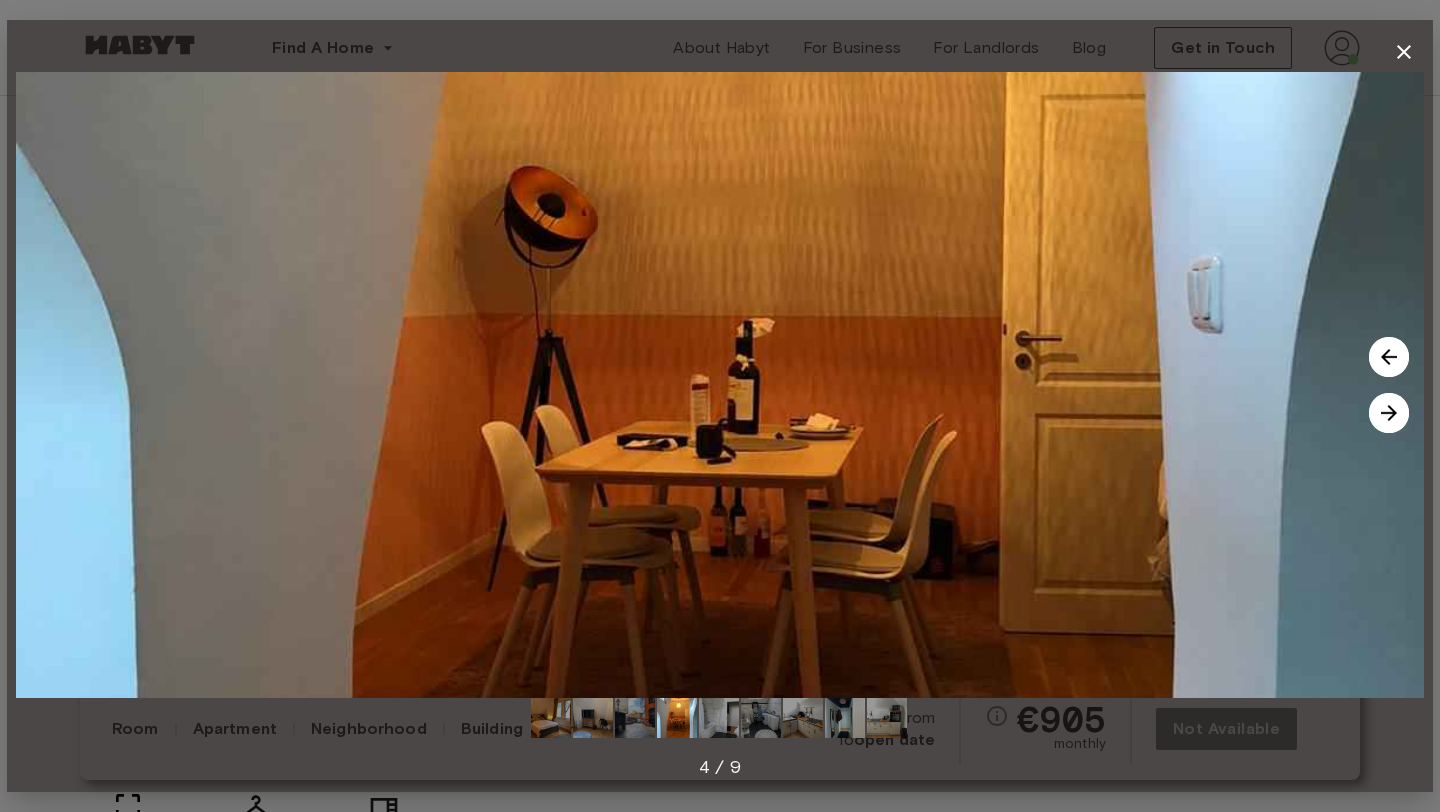 click at bounding box center [1389, 413] 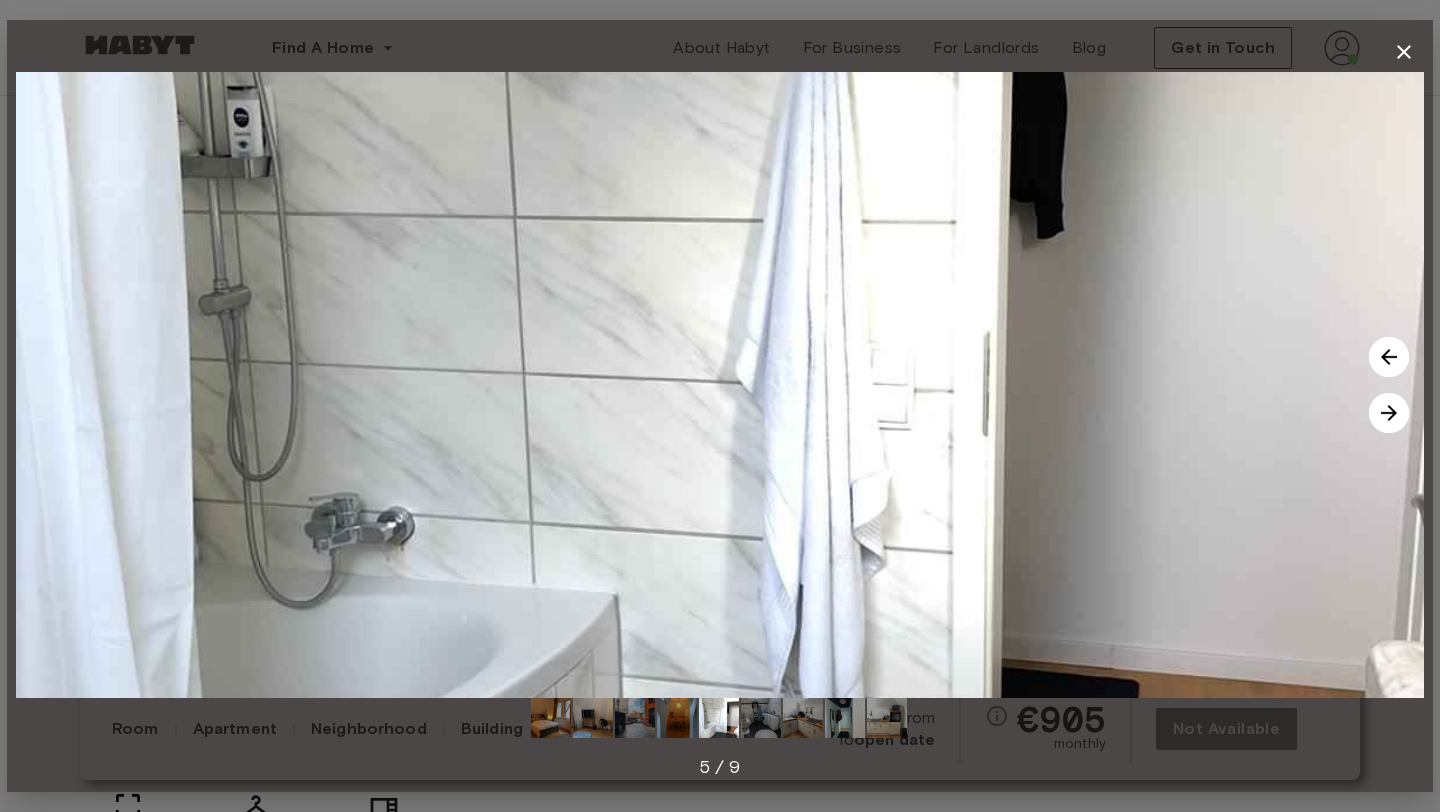 click at bounding box center [1389, 413] 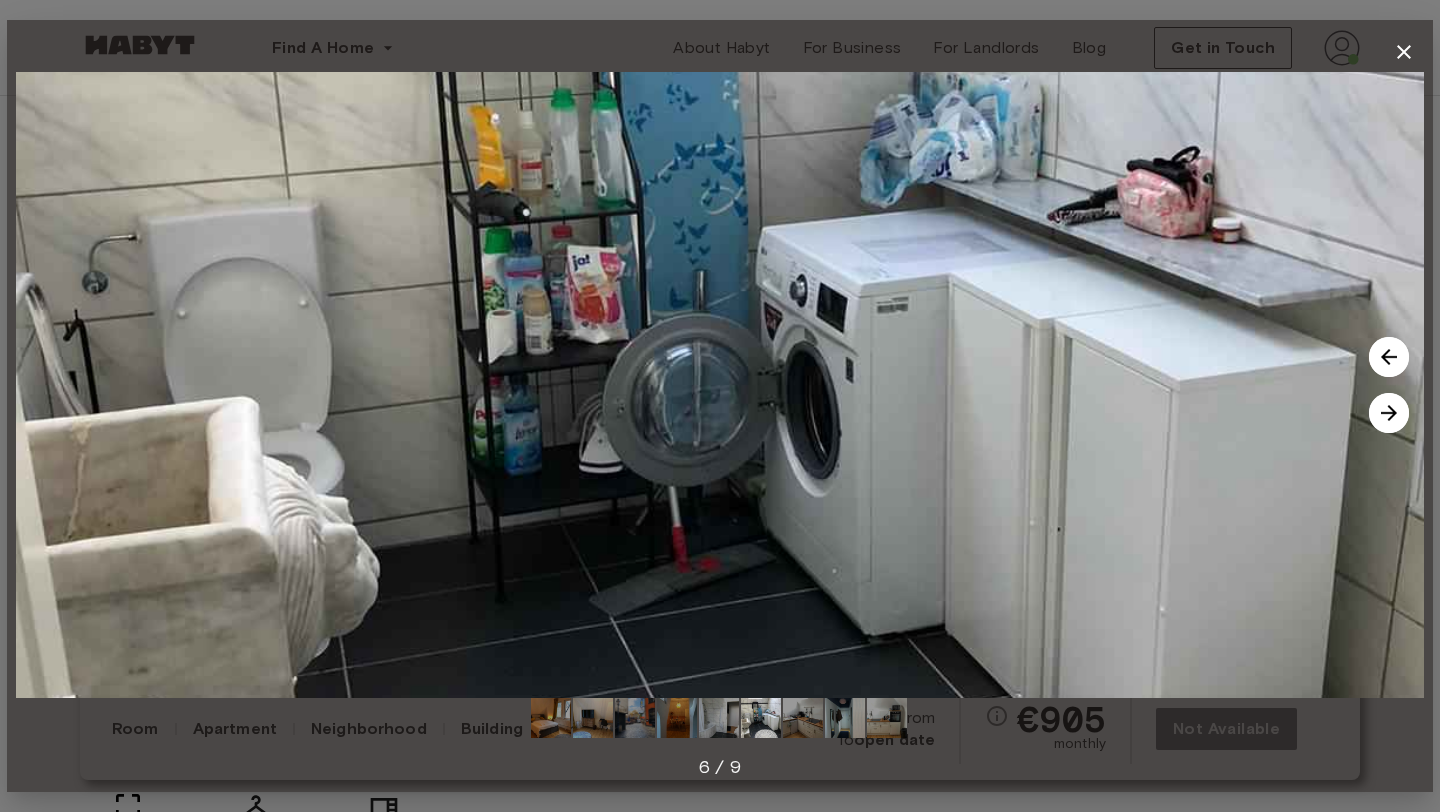 click at bounding box center (1389, 413) 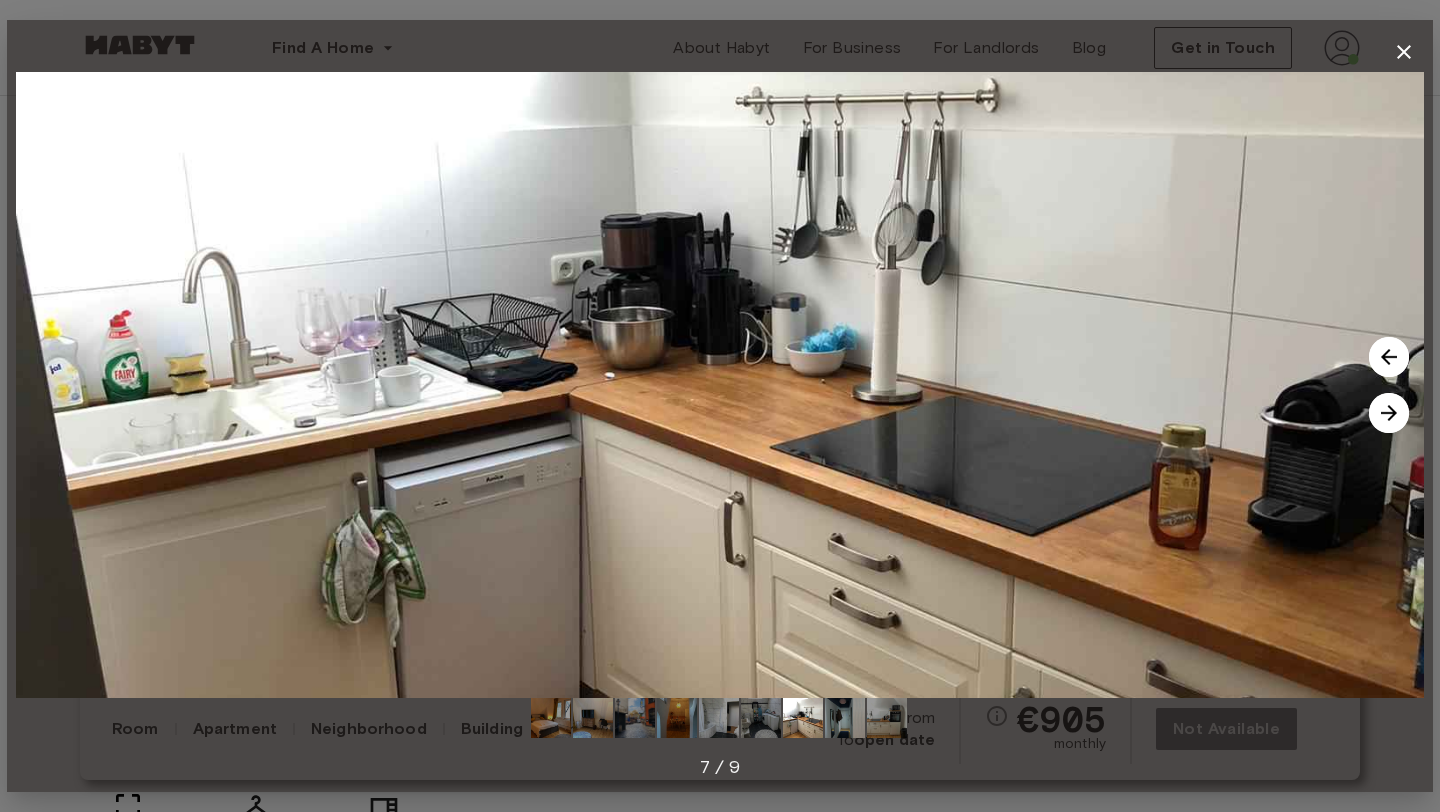 click 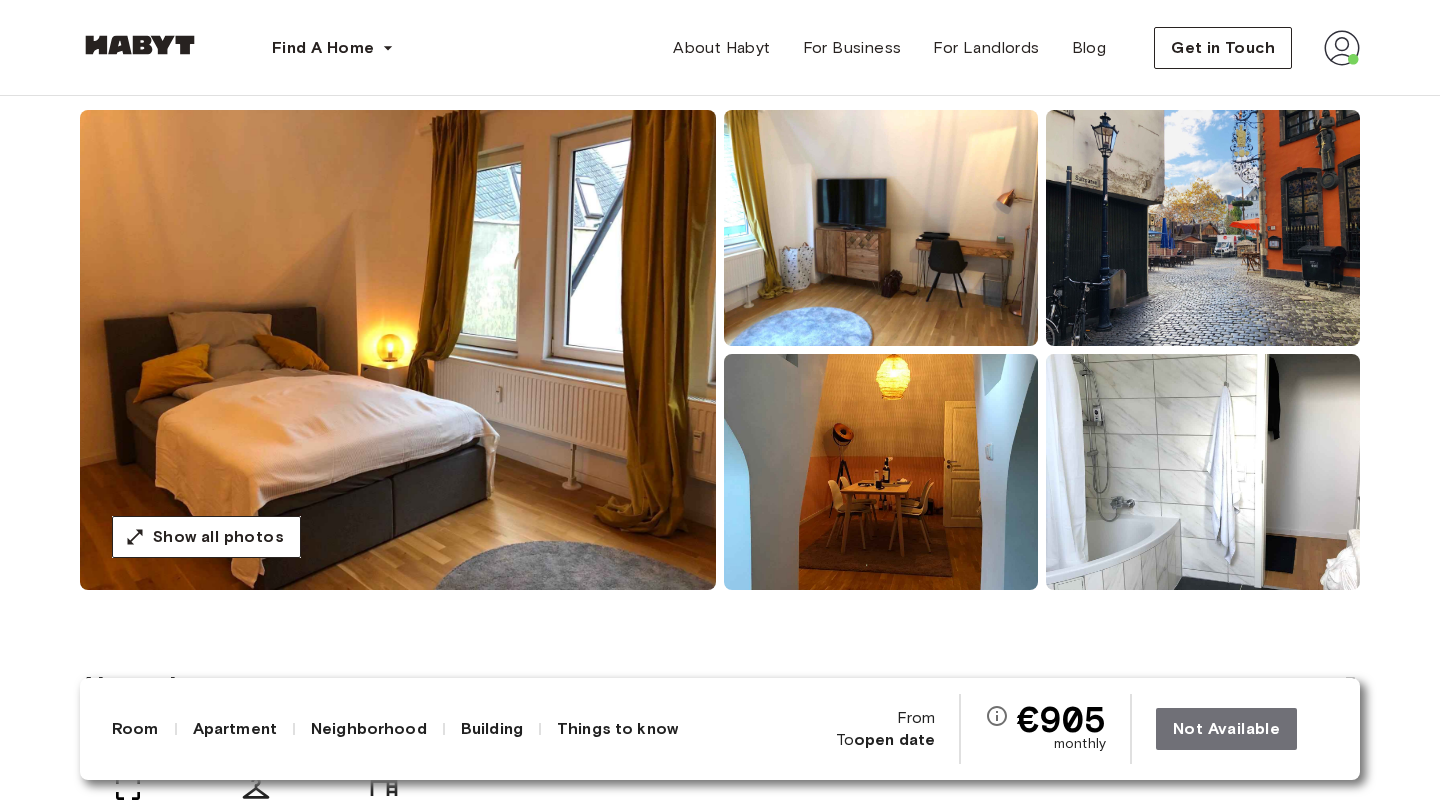 scroll, scrollTop: 152, scrollLeft: 0, axis: vertical 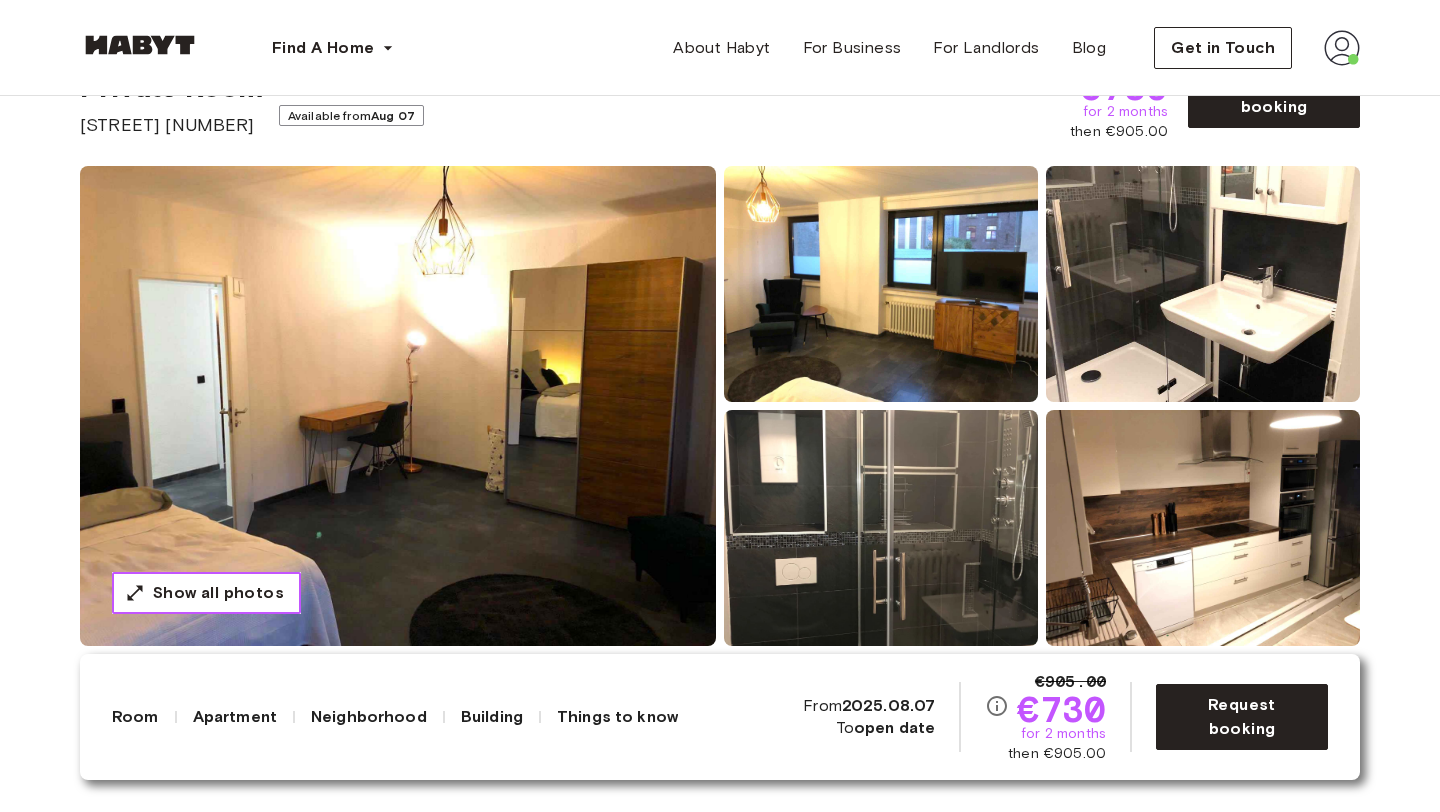 click on "Show all photos" at bounding box center (218, 593) 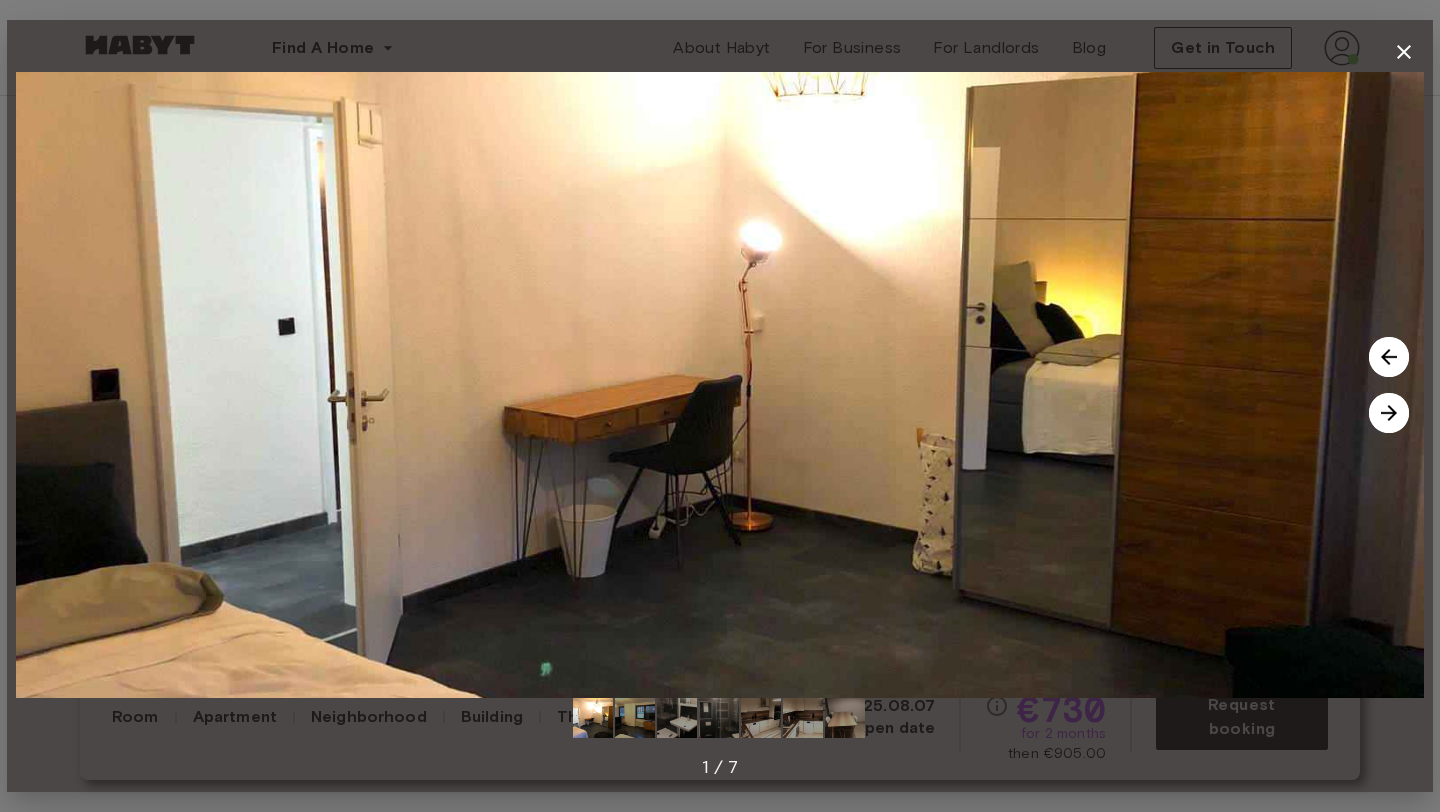 click at bounding box center (1389, 413) 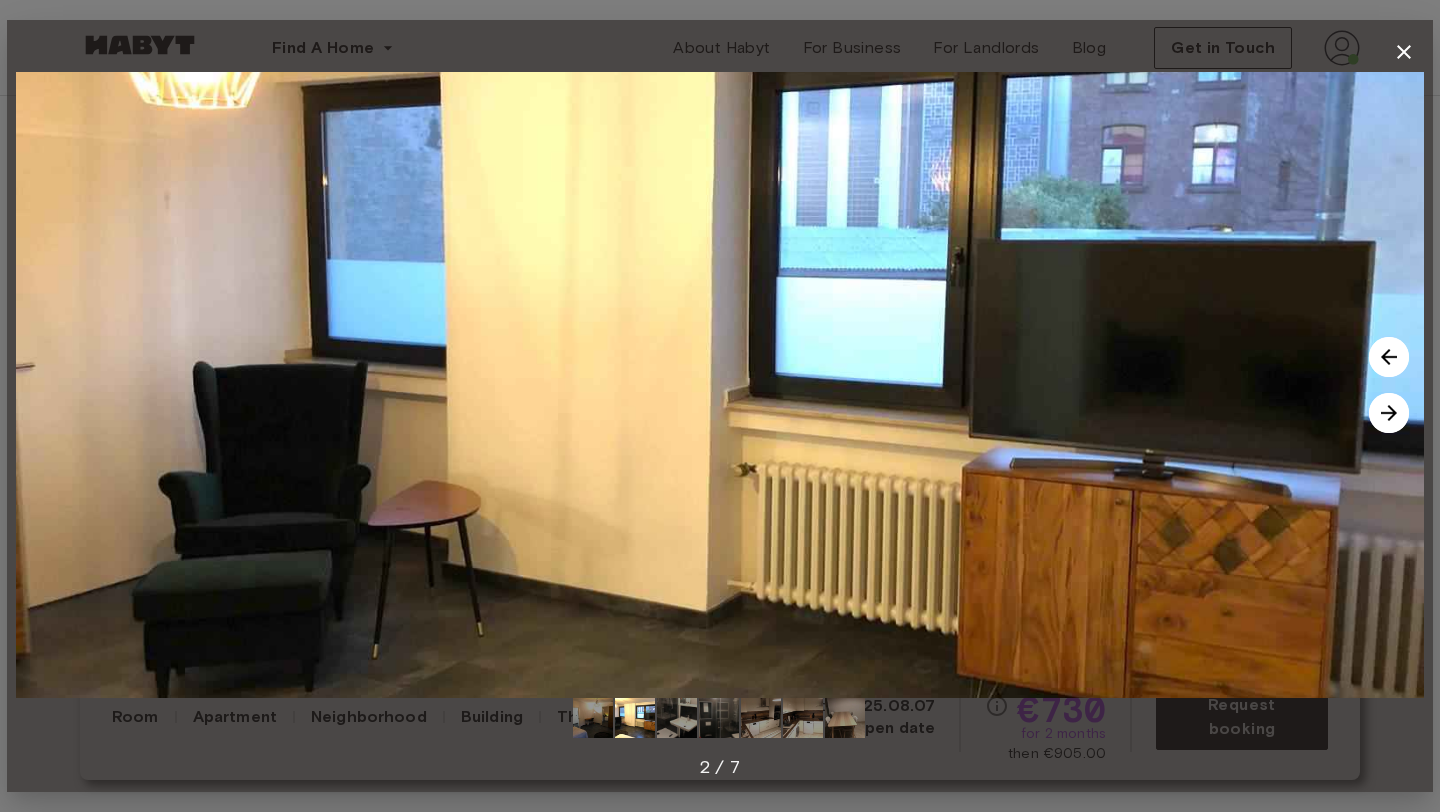 click at bounding box center (1389, 413) 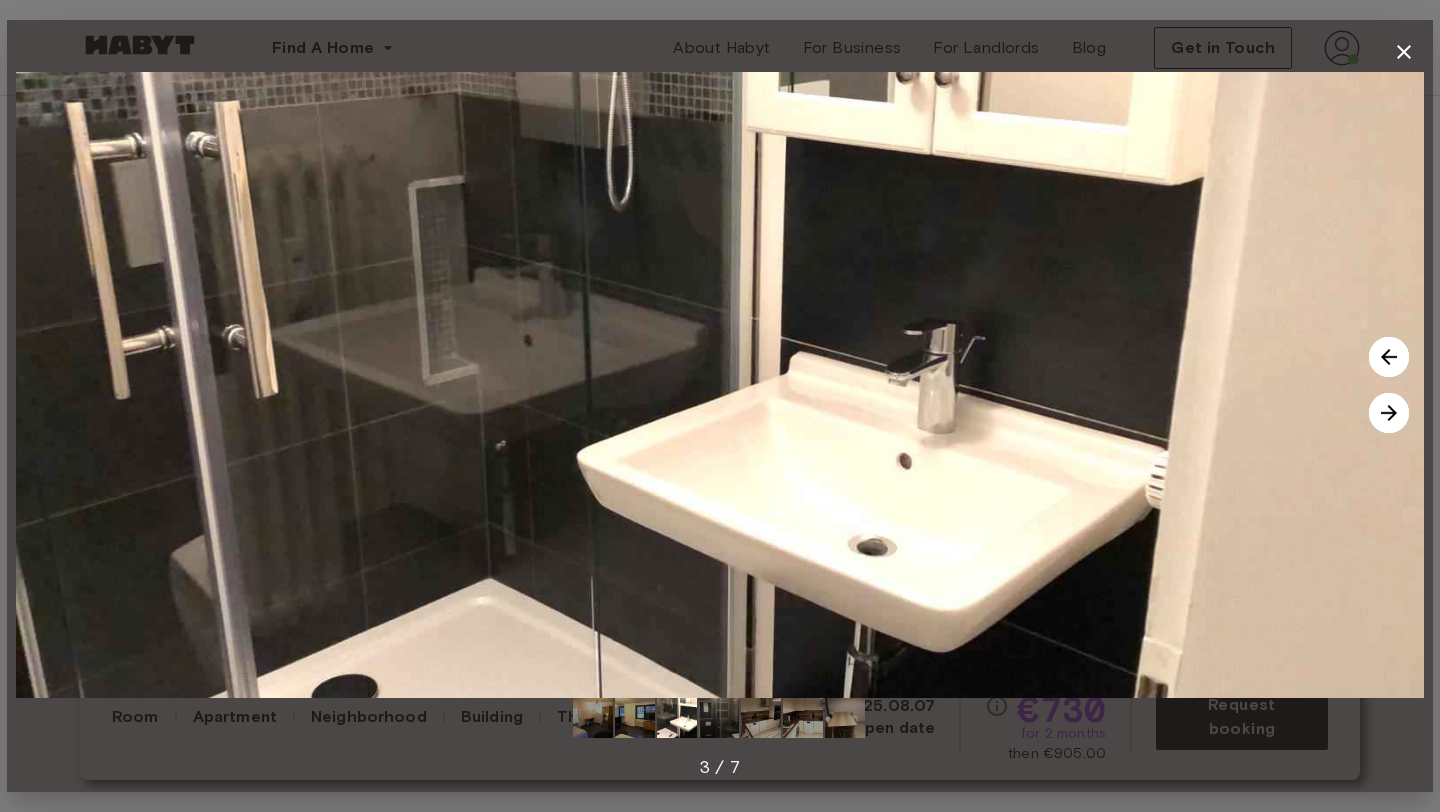 click at bounding box center (1389, 413) 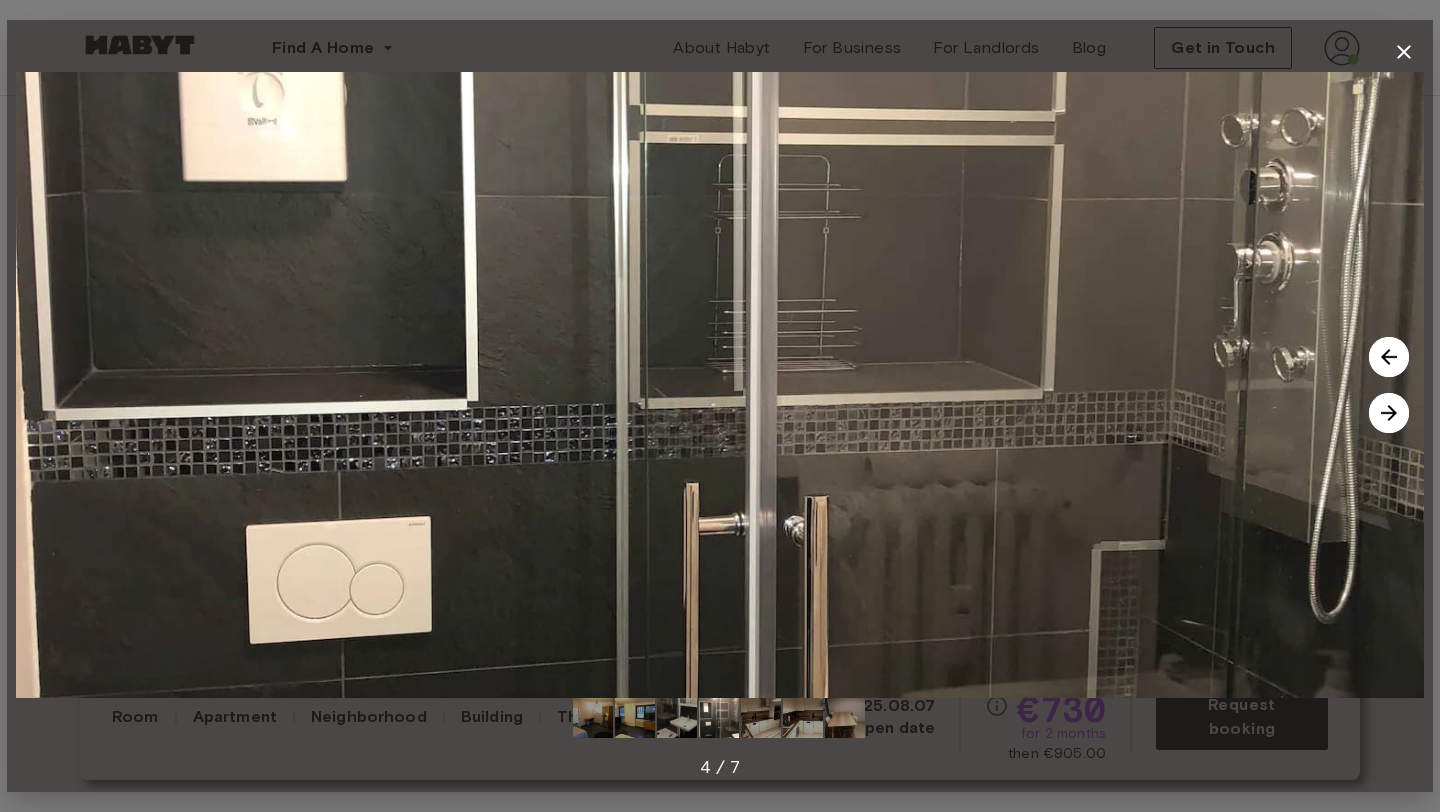 click at bounding box center (1389, 413) 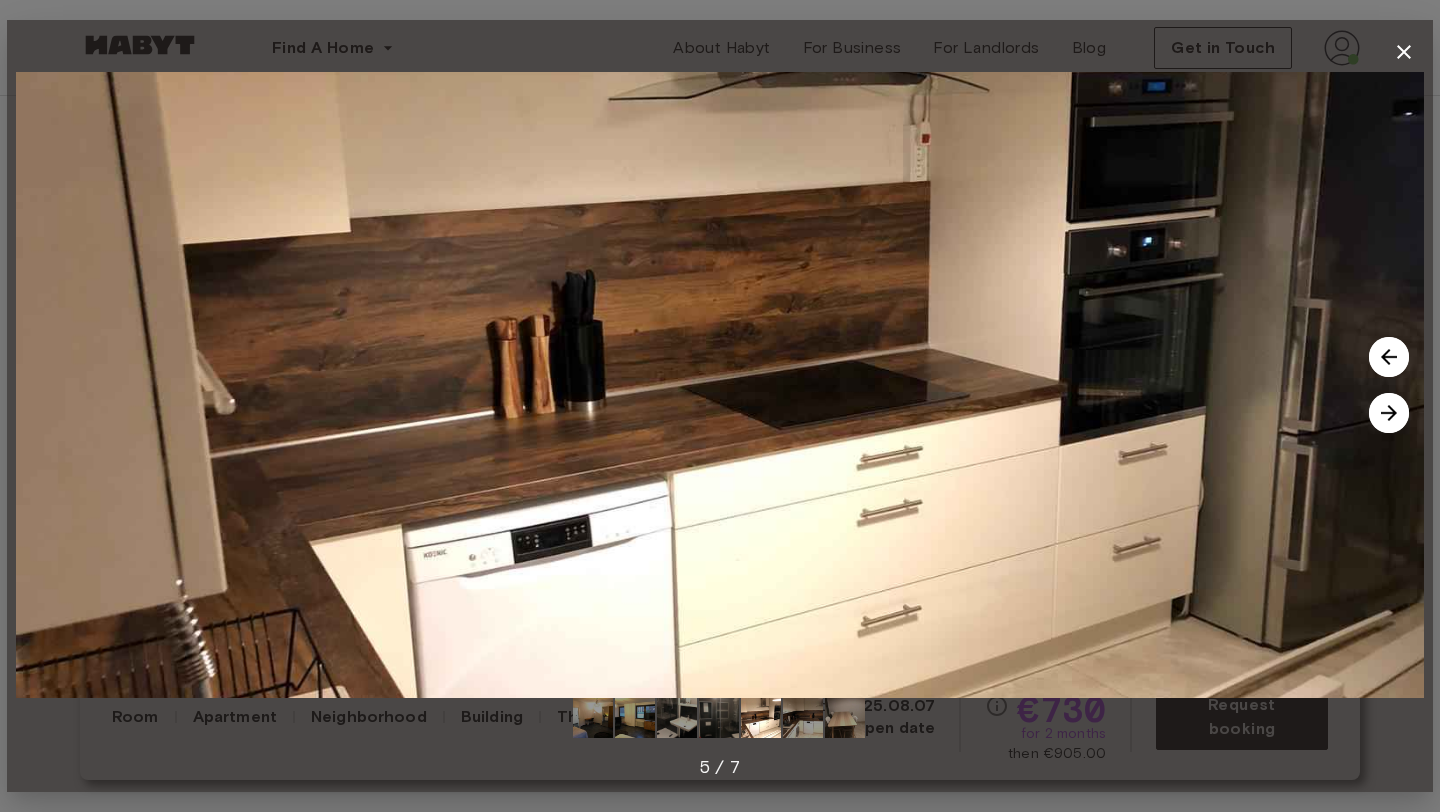 click at bounding box center [1389, 413] 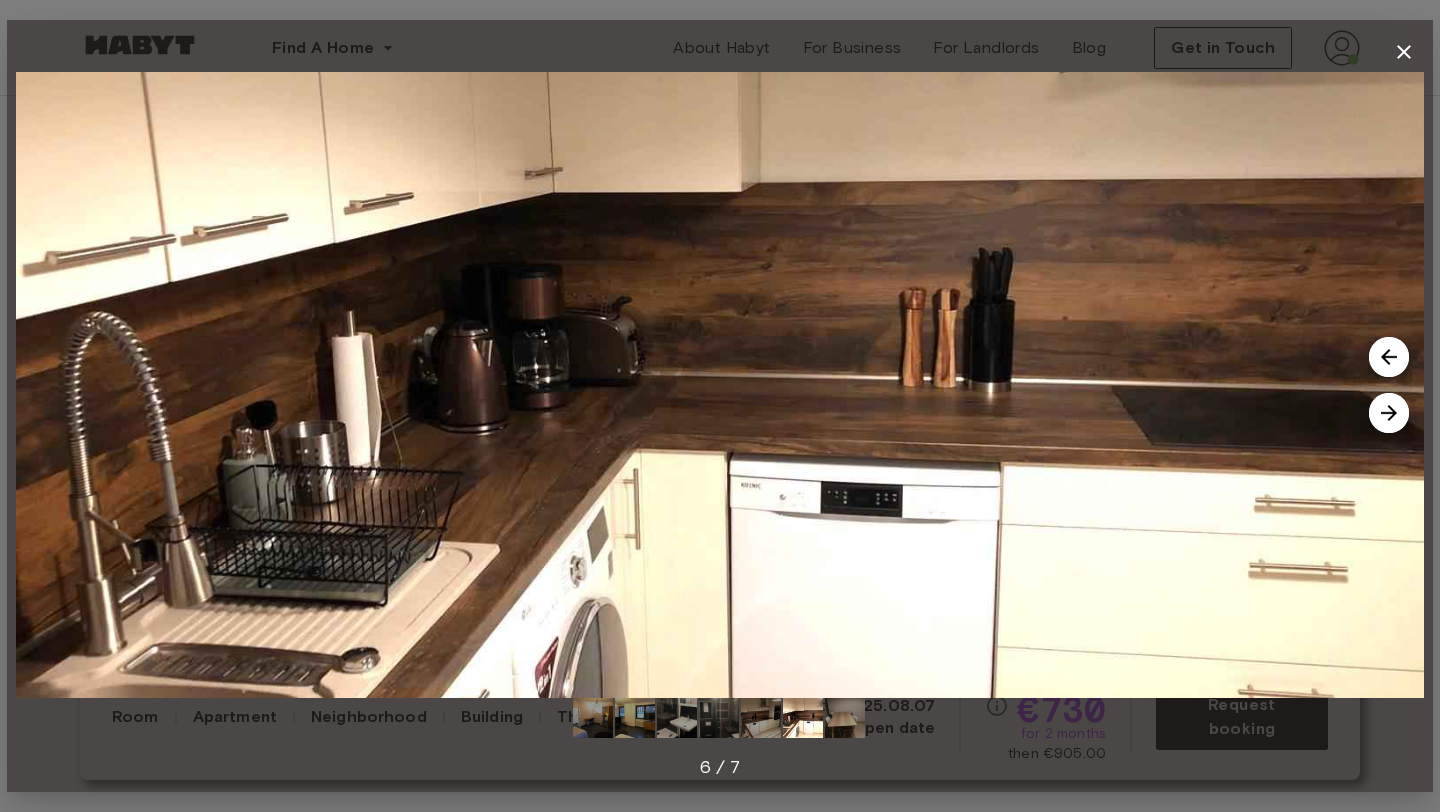 click at bounding box center [1389, 413] 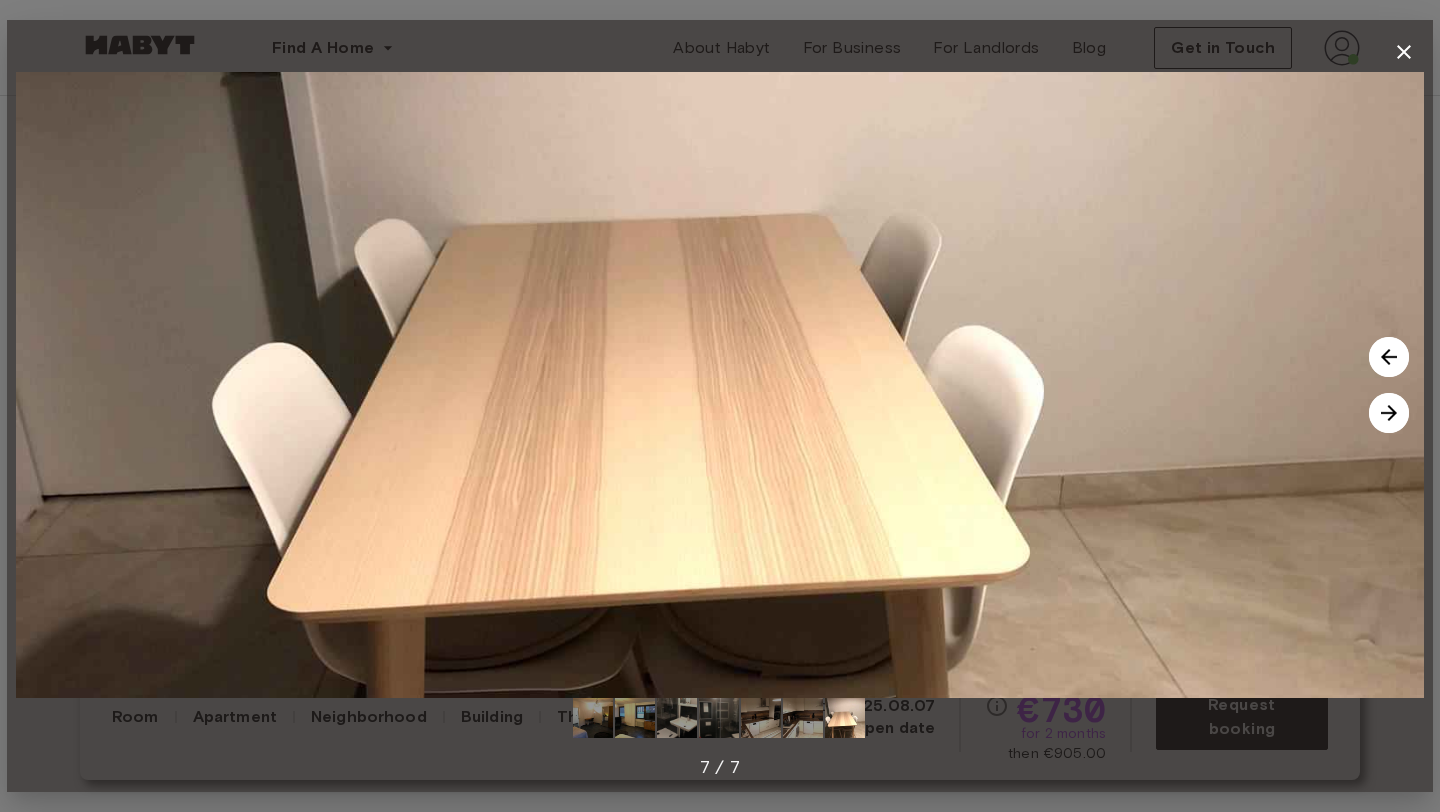 click at bounding box center (1389, 413) 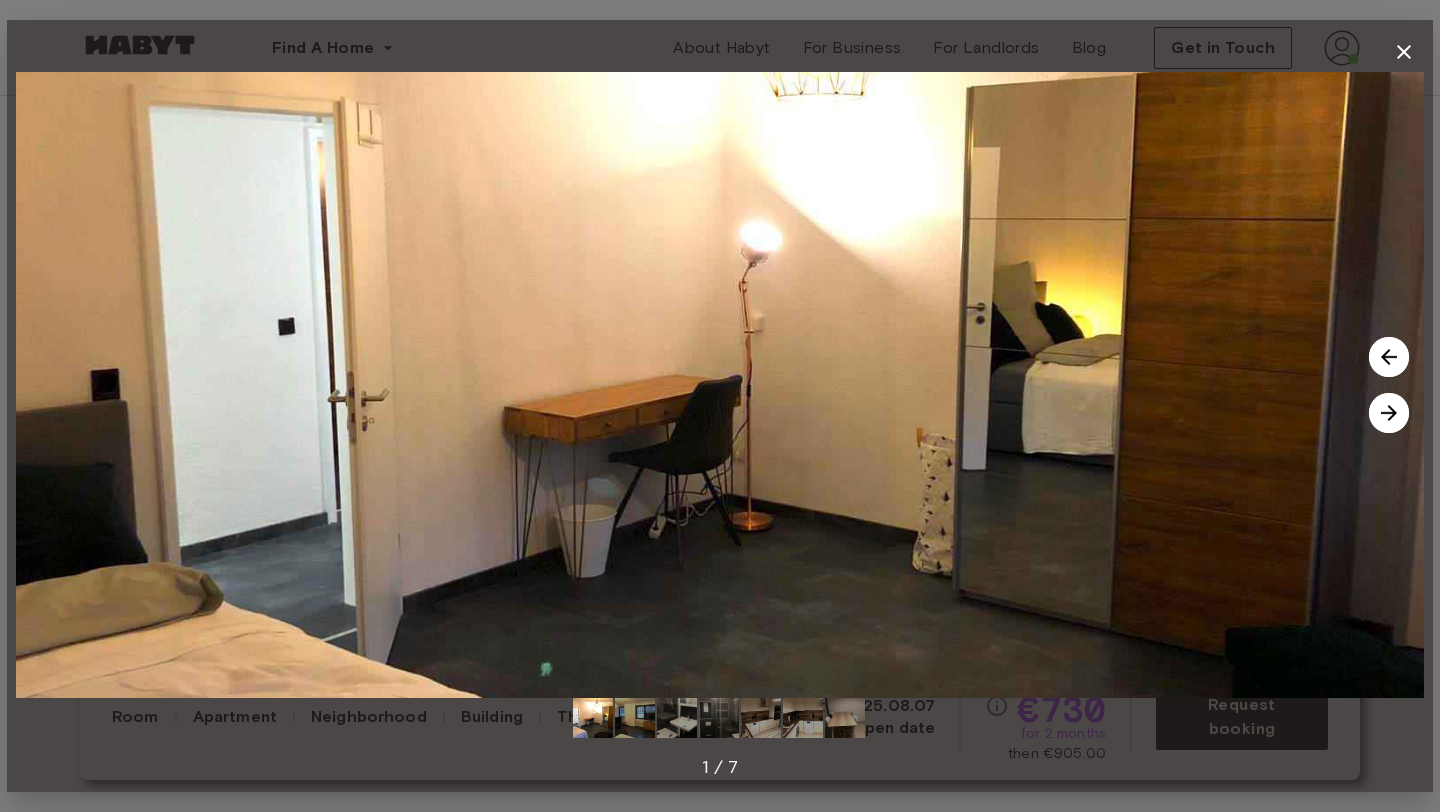 click at bounding box center [1389, 413] 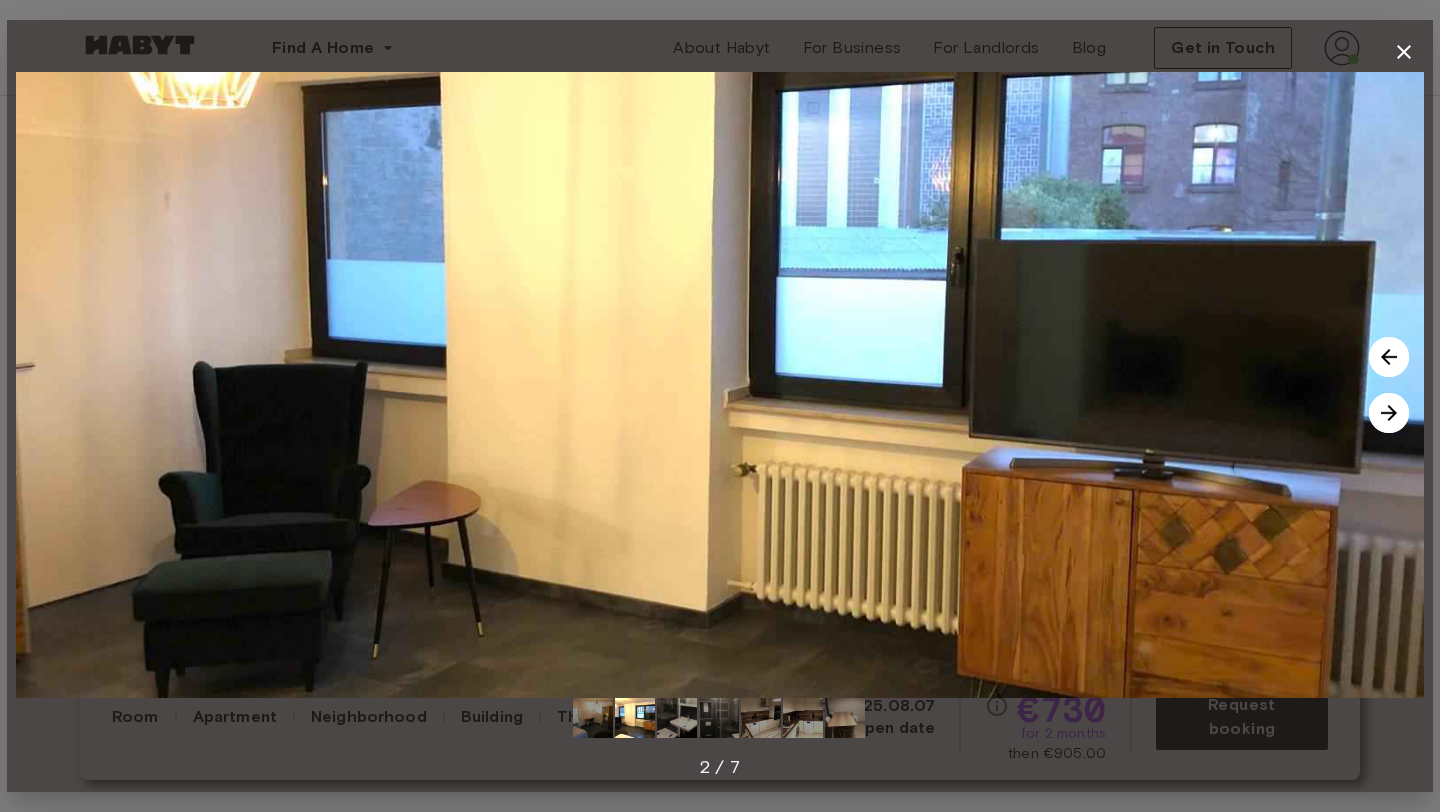 click at bounding box center (1389, 413) 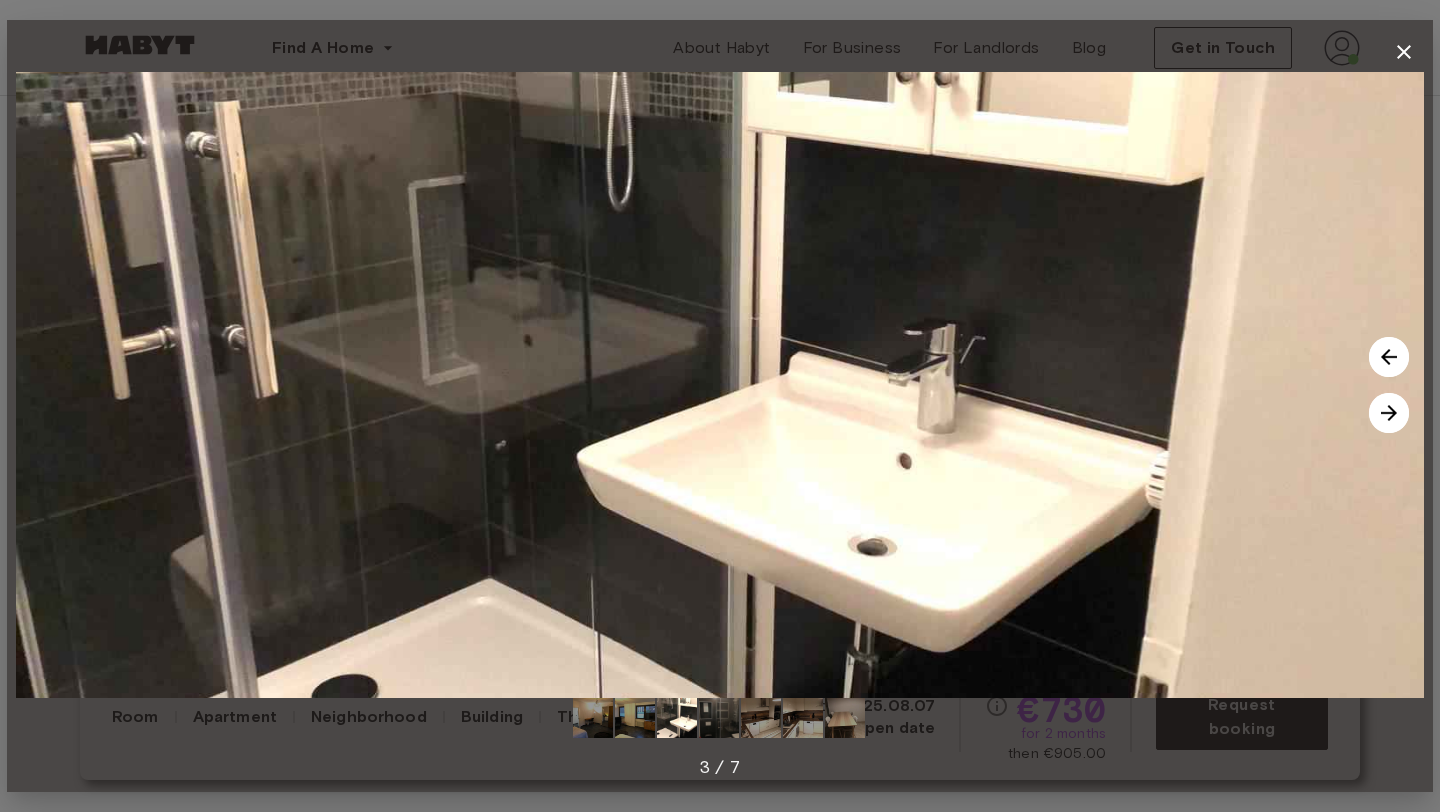 click at bounding box center (1389, 413) 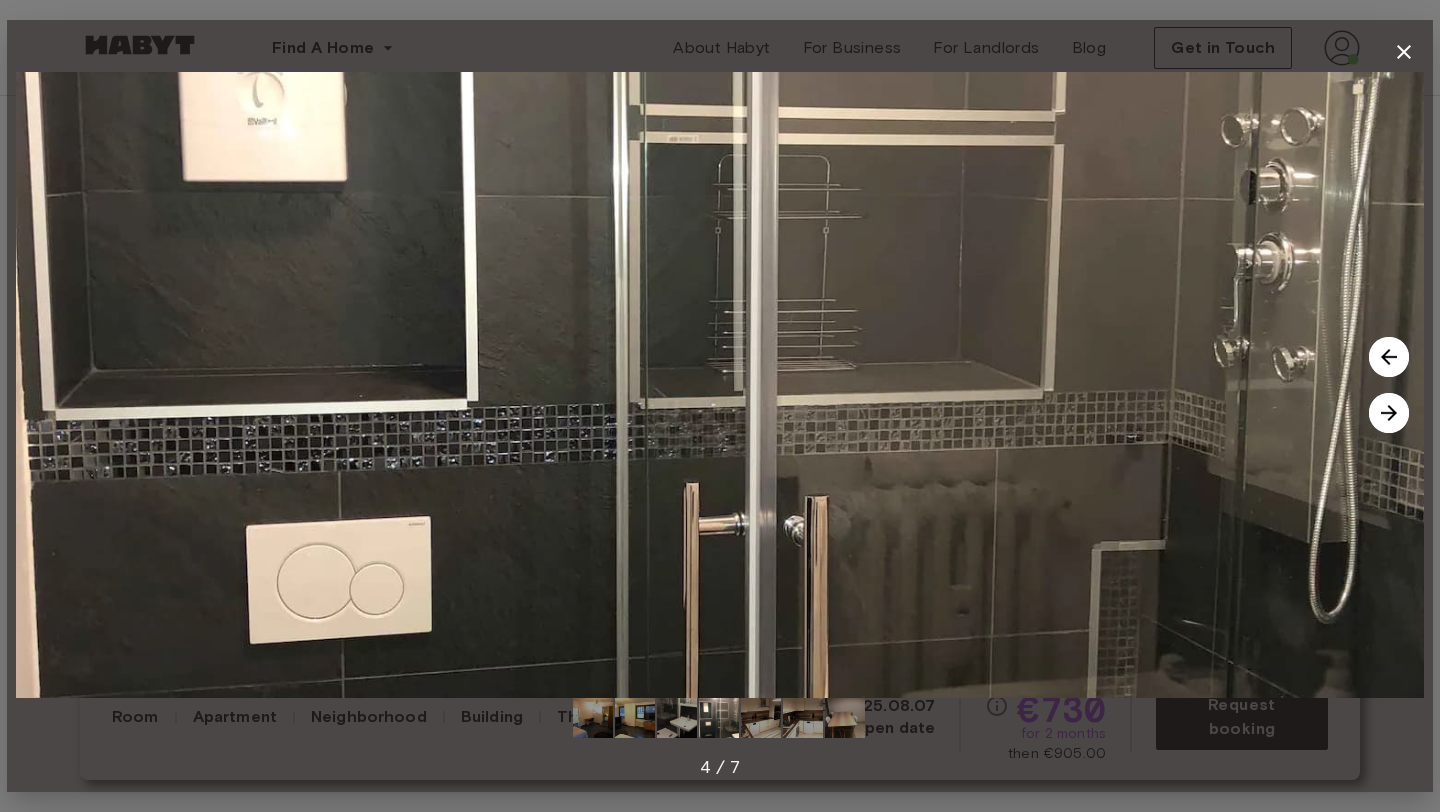 click at bounding box center [1389, 413] 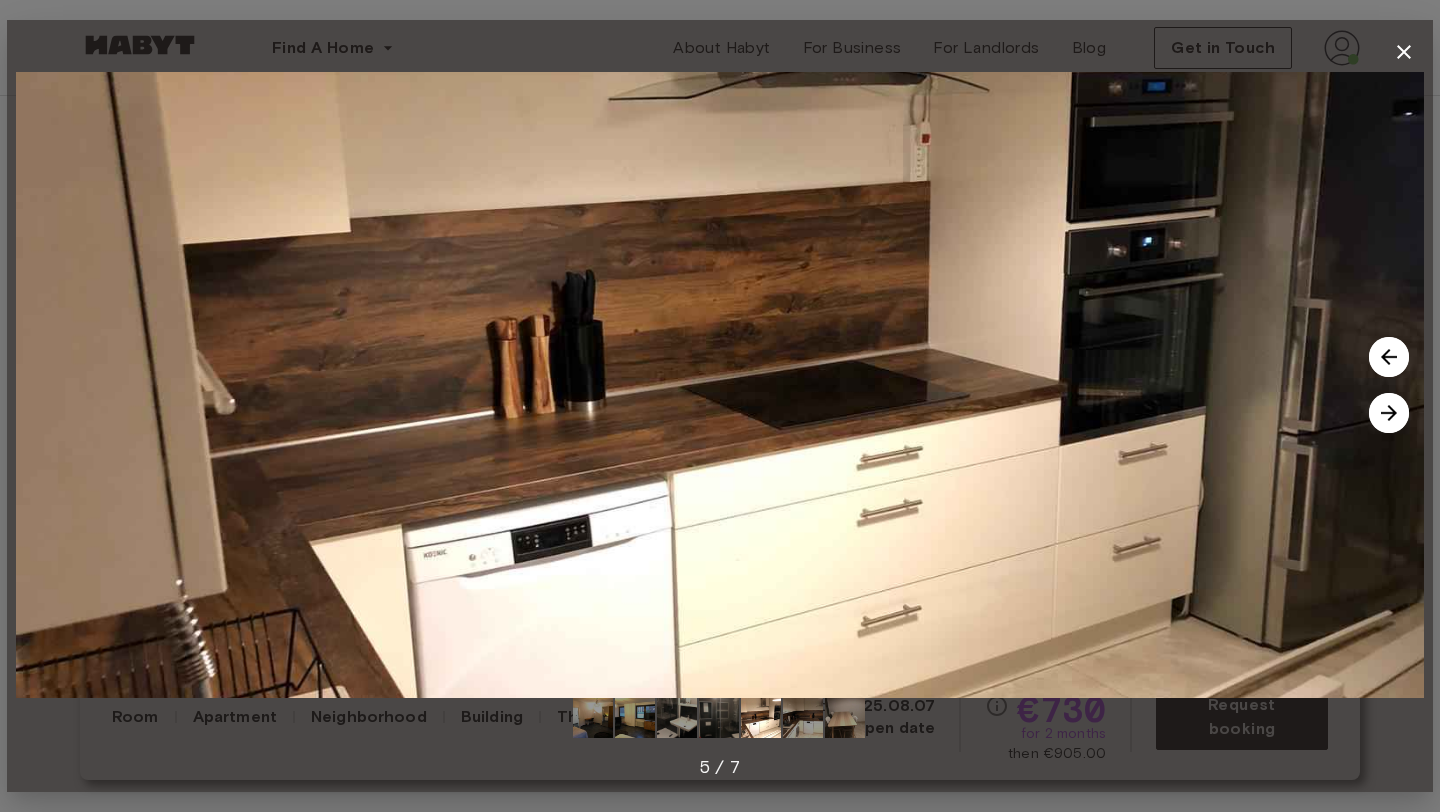 click at bounding box center (1389, 413) 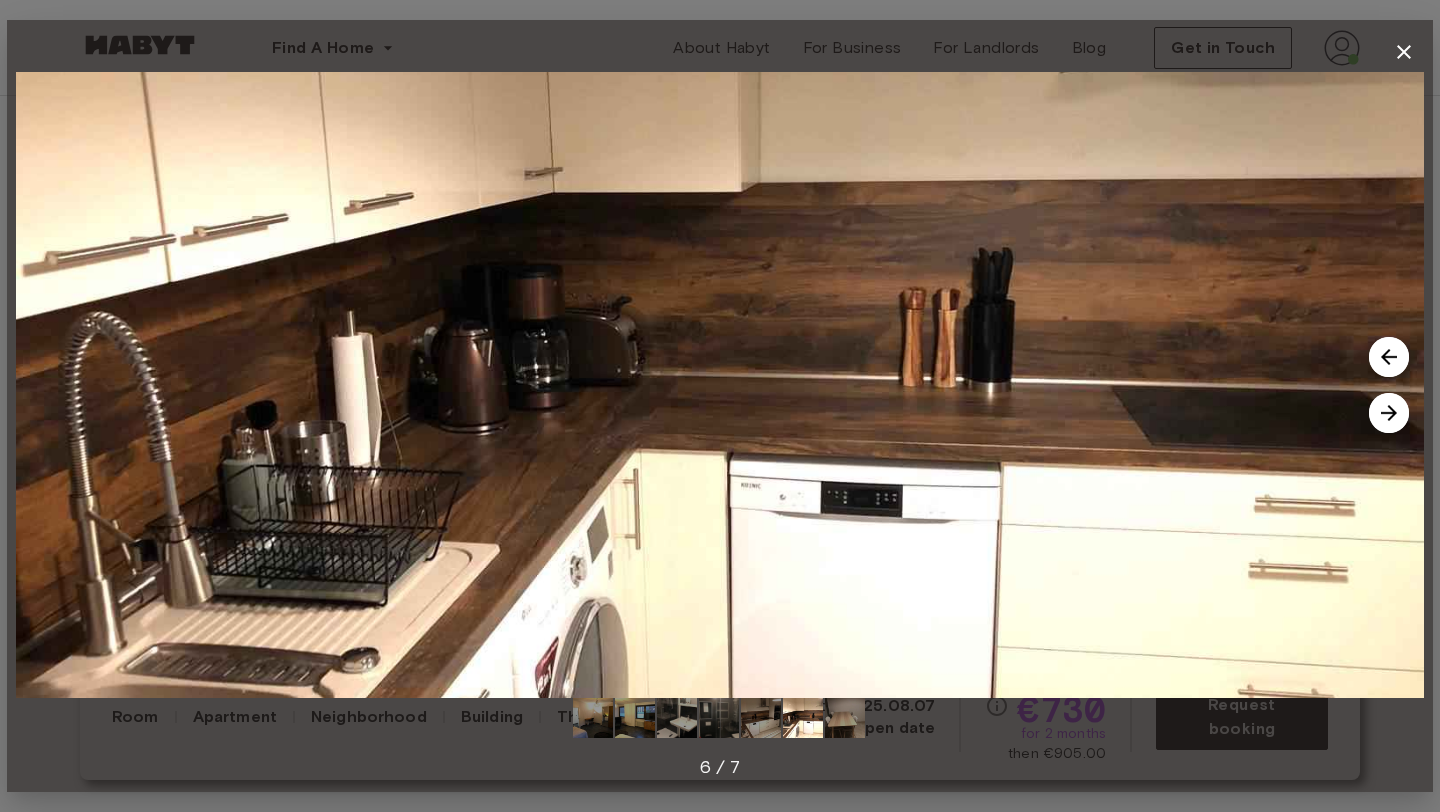 click at bounding box center [1389, 413] 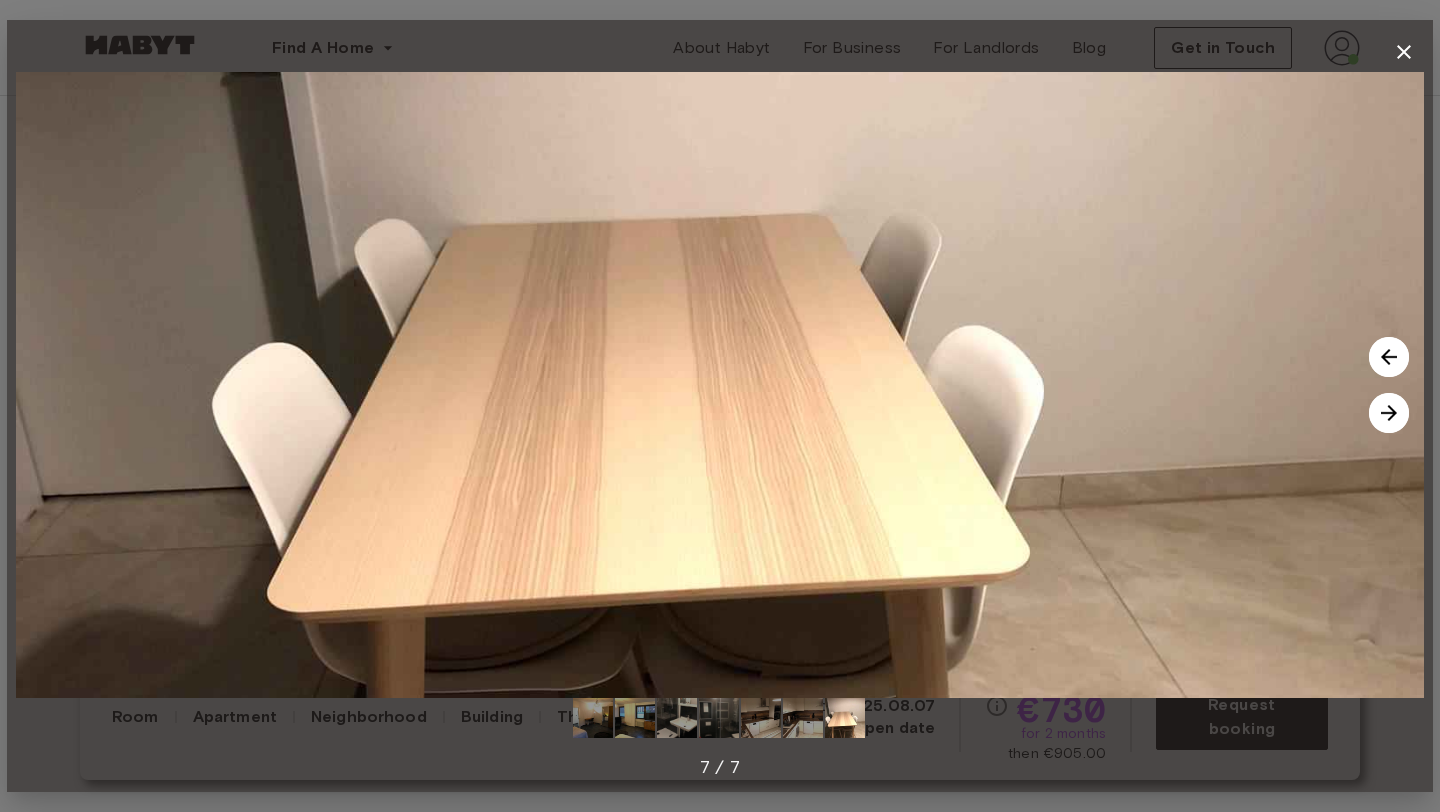 click at bounding box center (1389, 413) 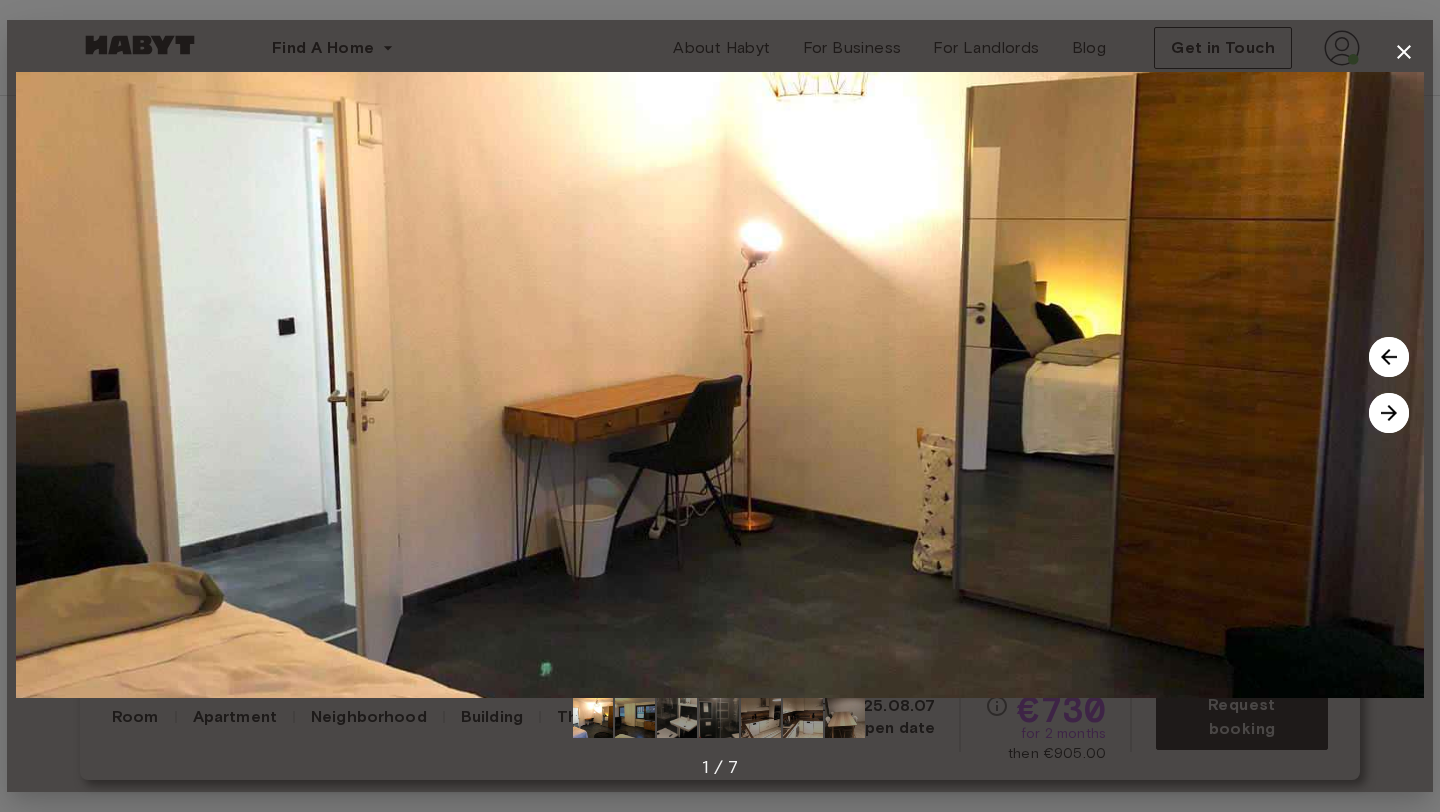 click at bounding box center (1389, 413) 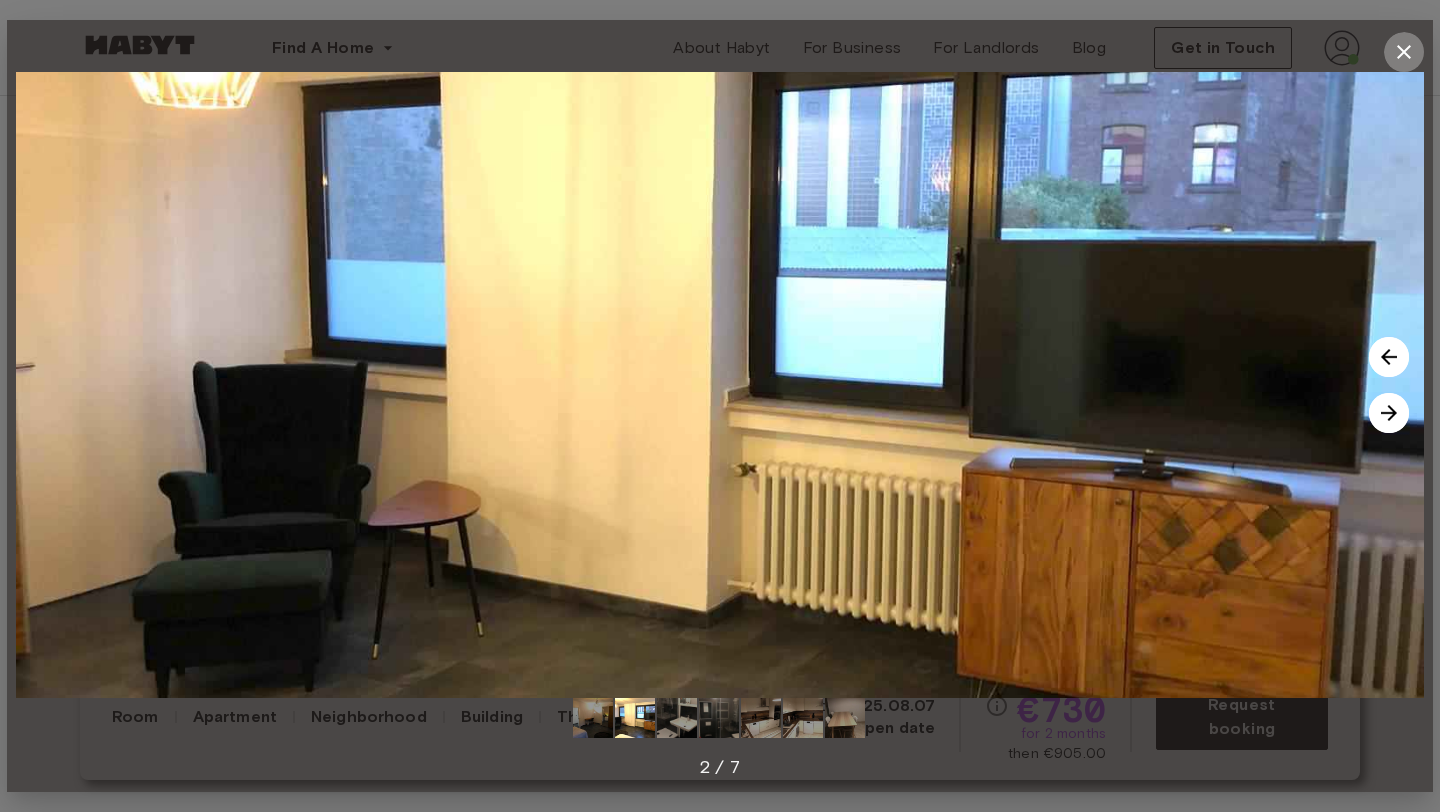 click 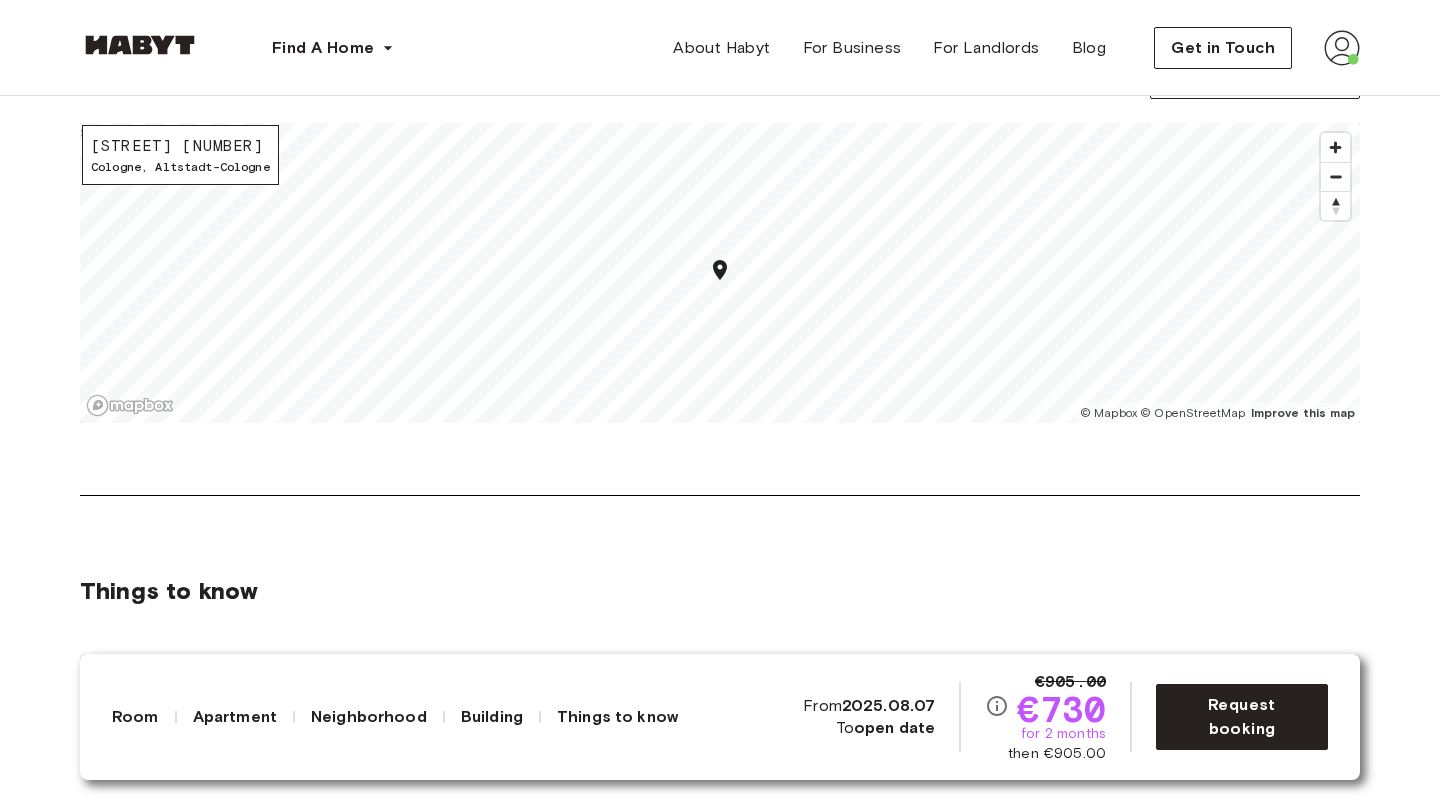 scroll, scrollTop: 1770, scrollLeft: 0, axis: vertical 